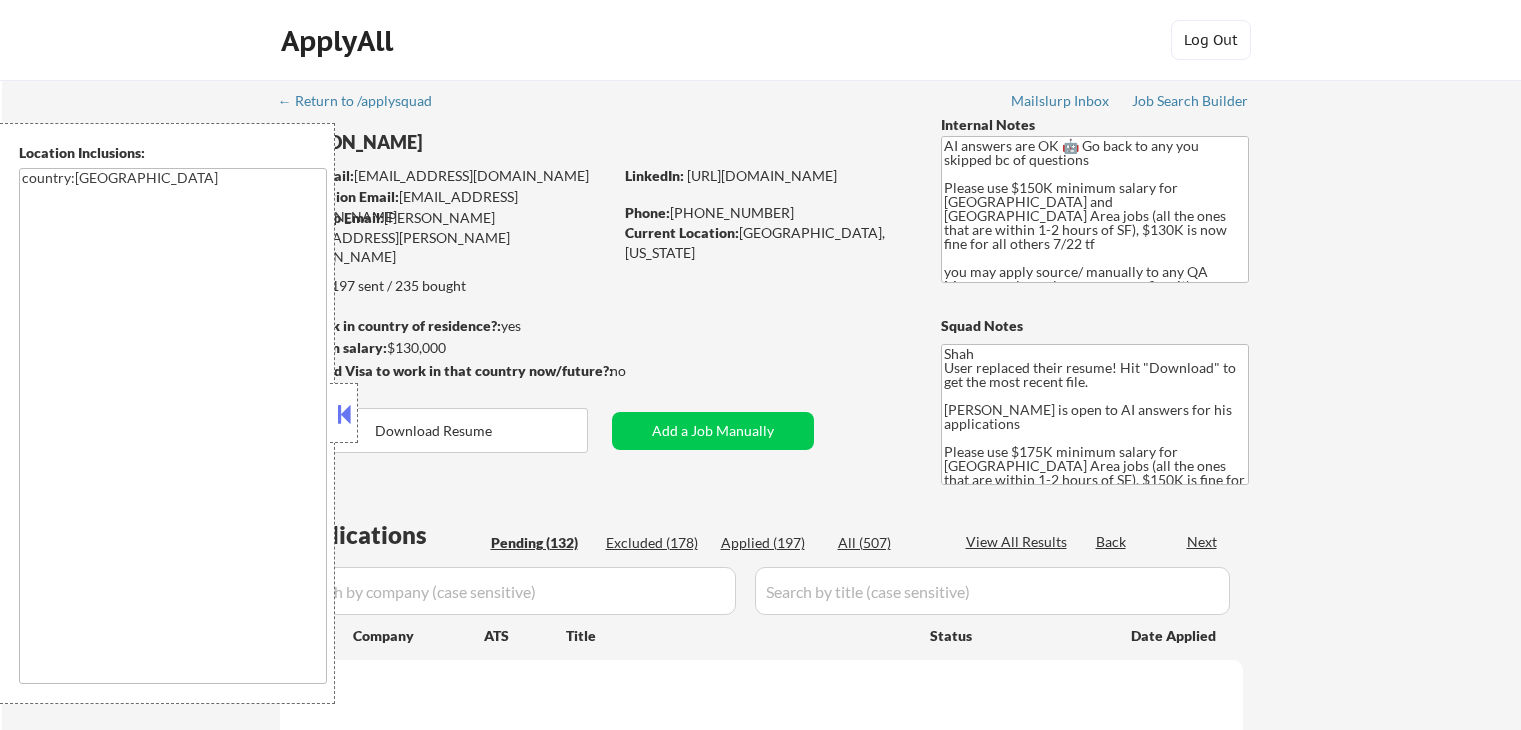 scroll, scrollTop: 0, scrollLeft: 0, axis: both 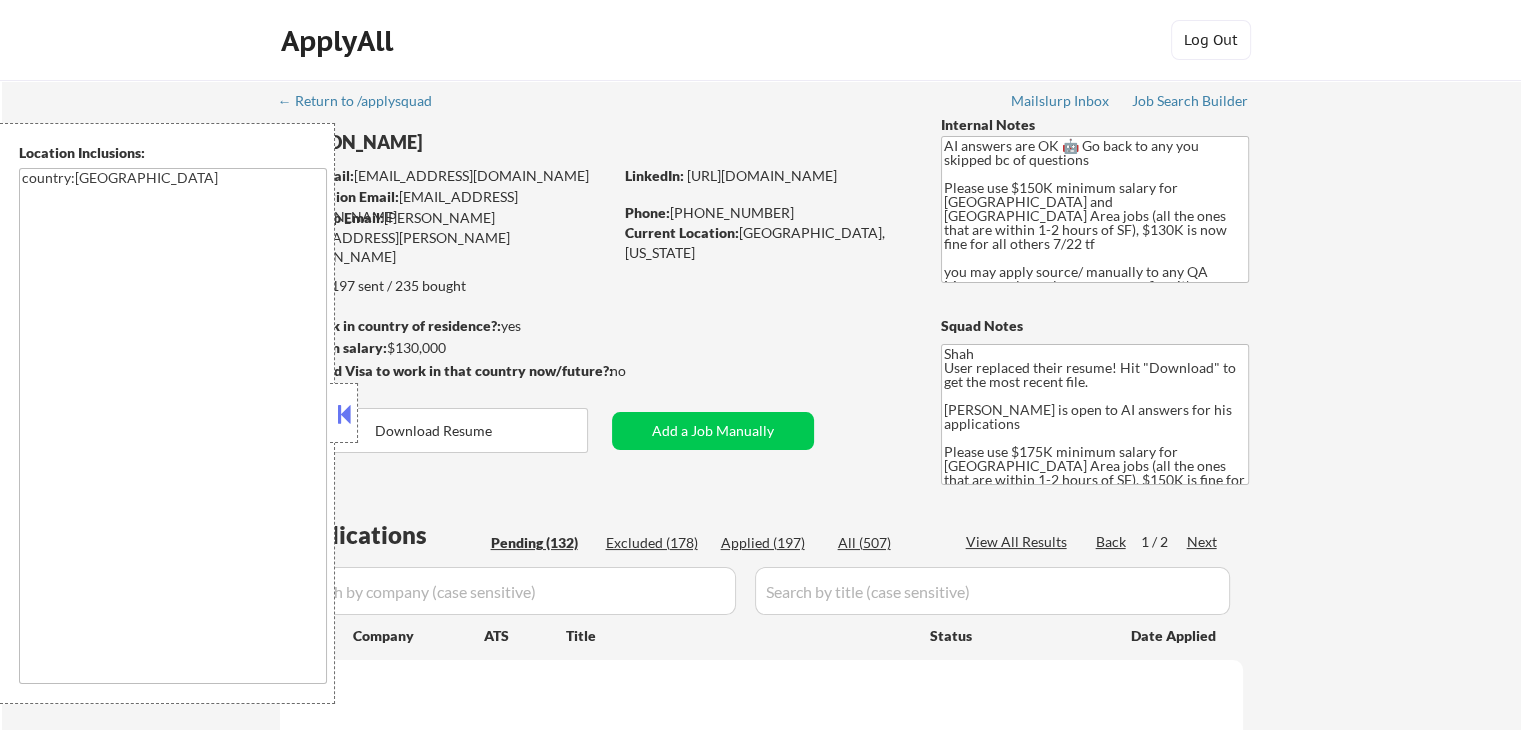 select on ""pending"" 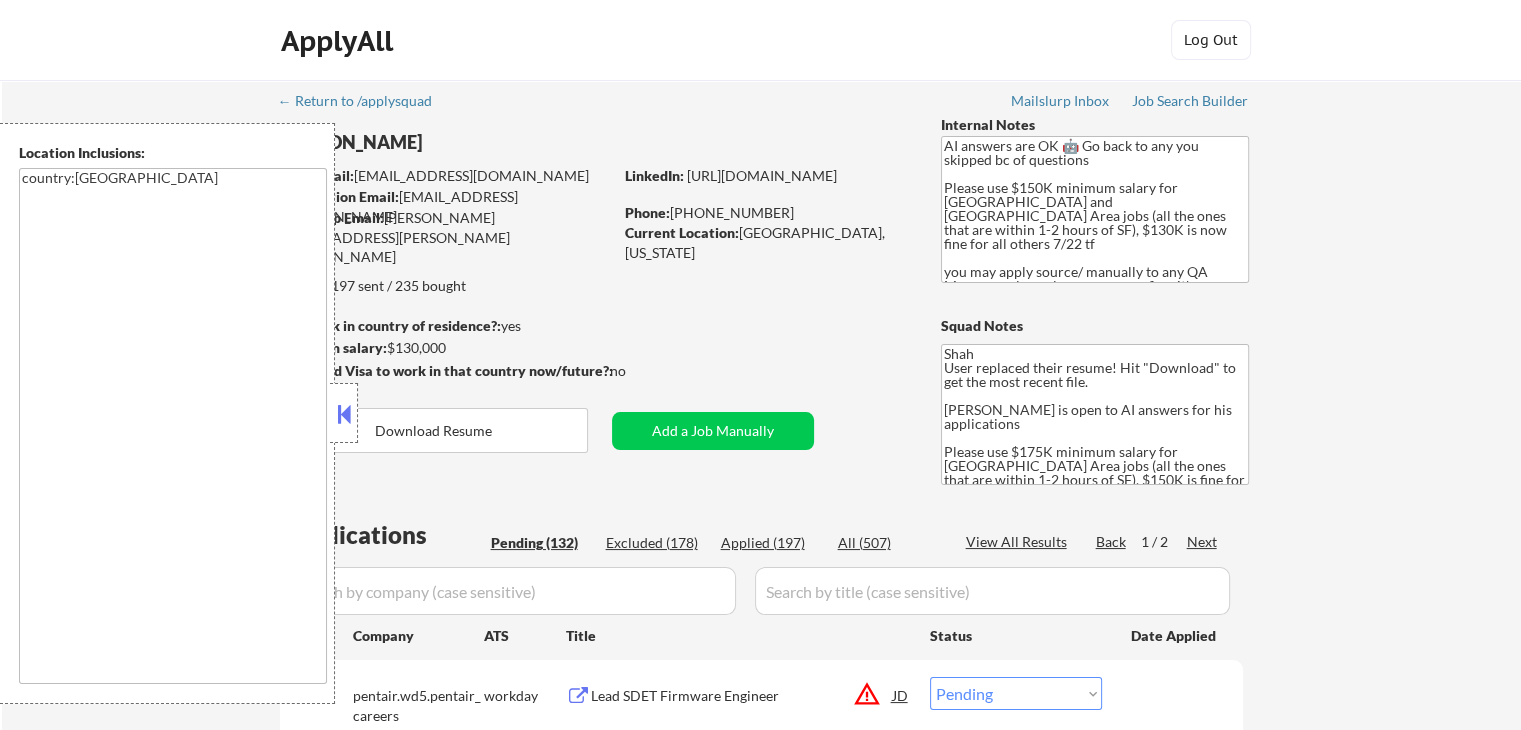 click on "Profile" at bounding box center [237, 873] 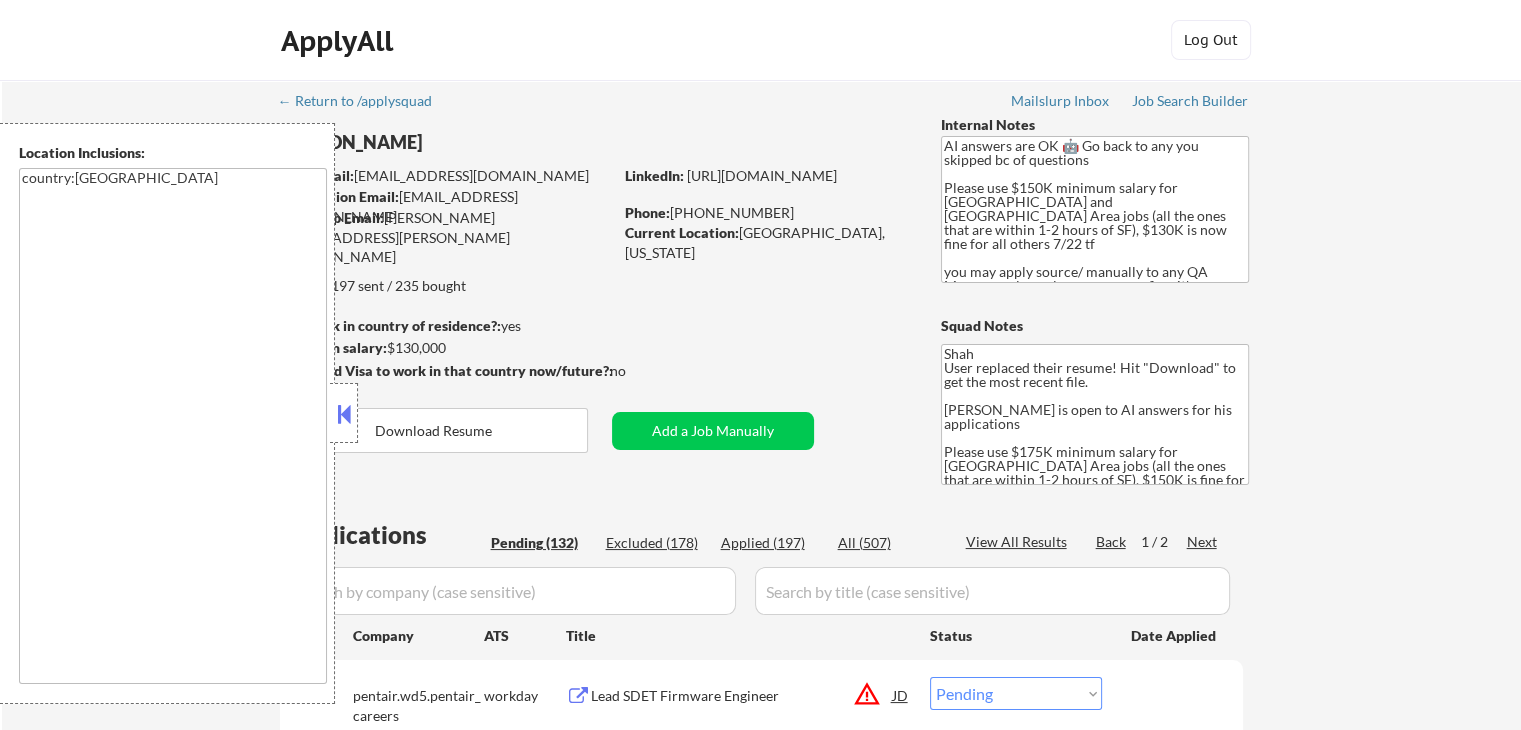 click 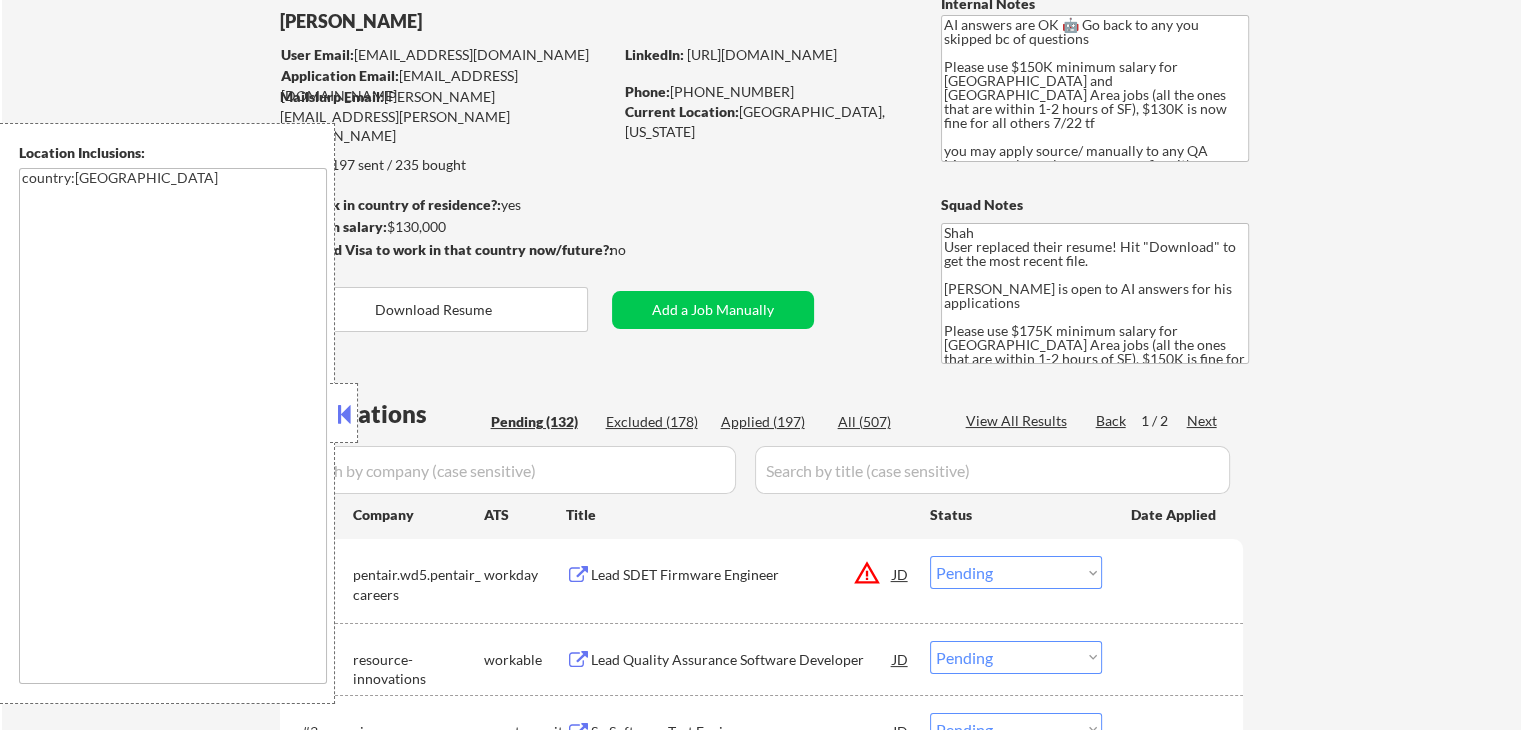scroll, scrollTop: 200, scrollLeft: 0, axis: vertical 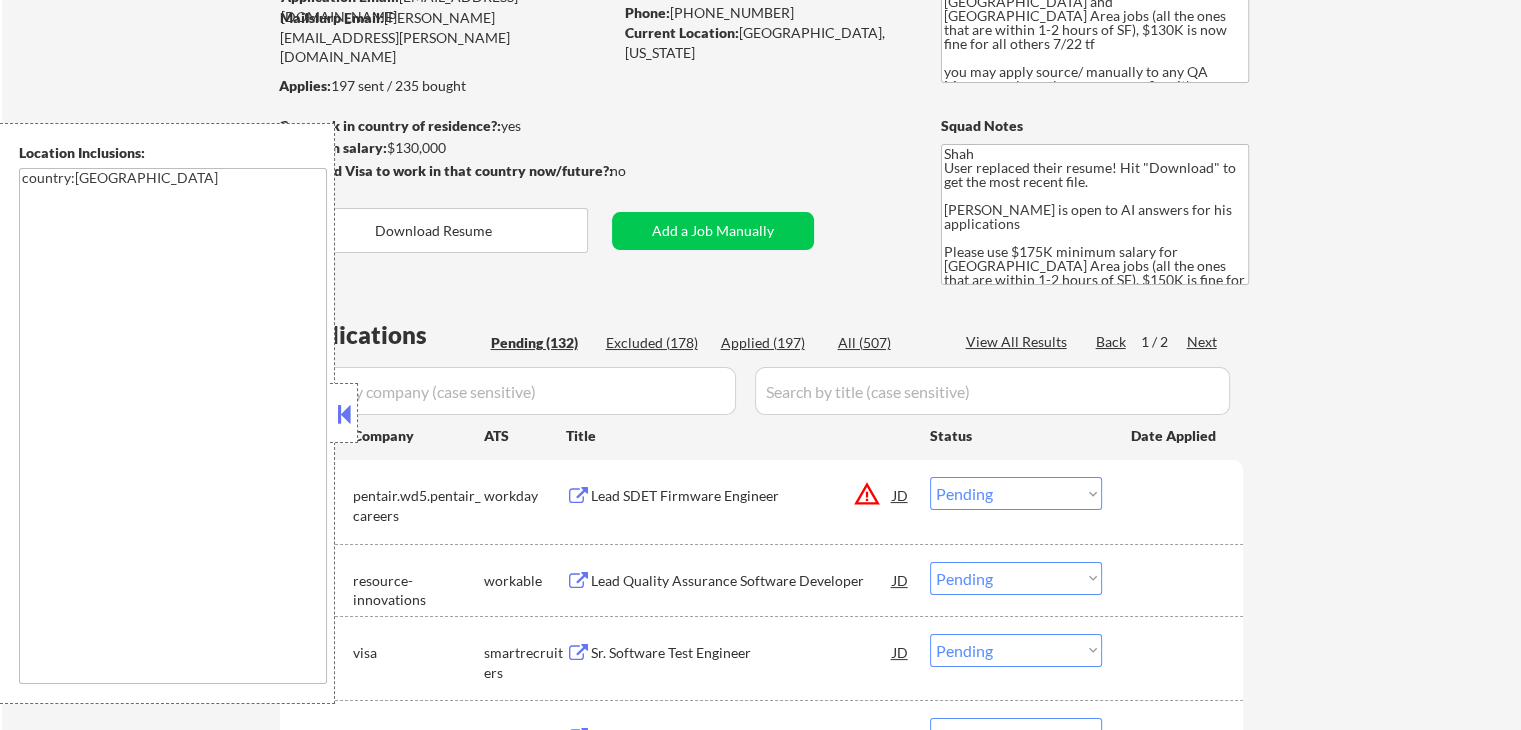 click at bounding box center (344, 414) 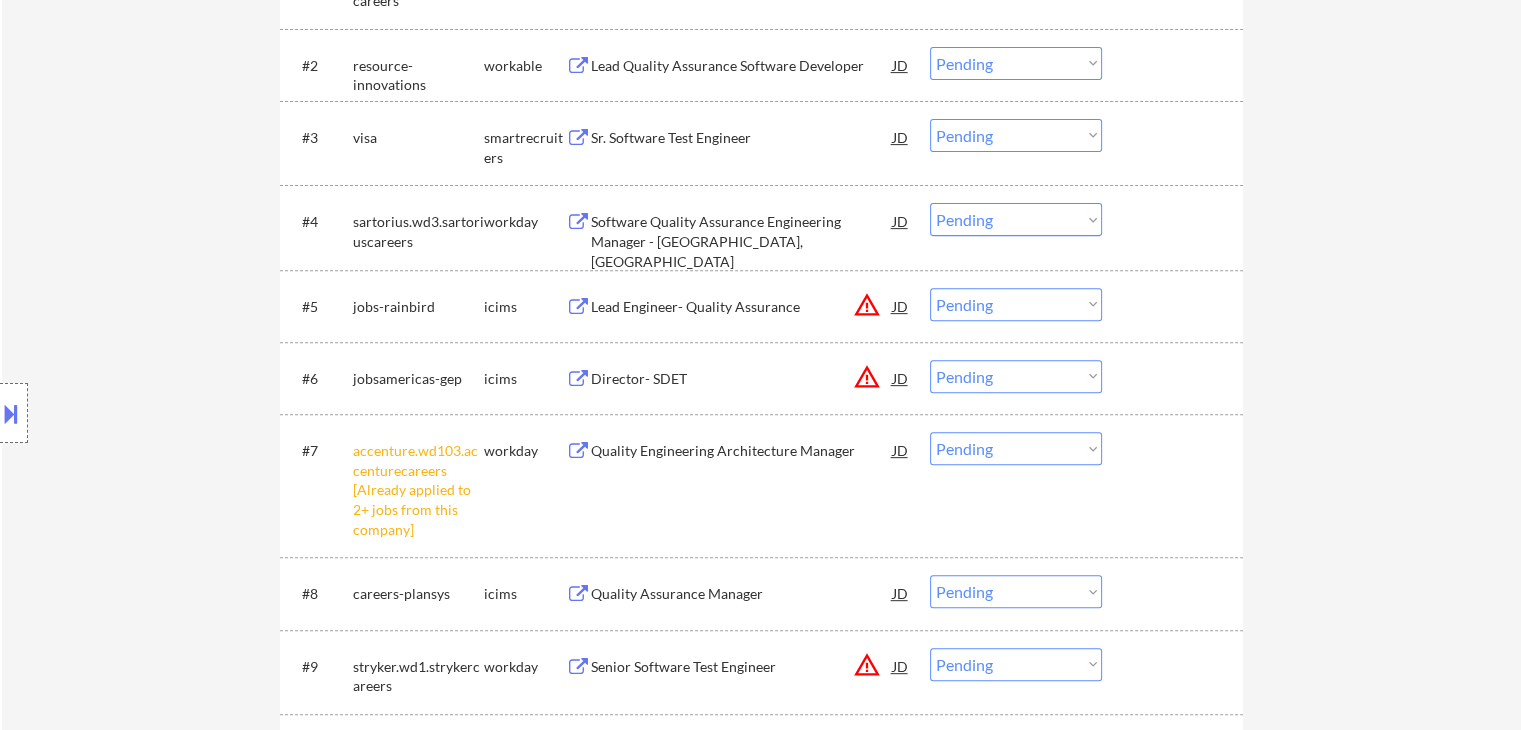 scroll, scrollTop: 800, scrollLeft: 0, axis: vertical 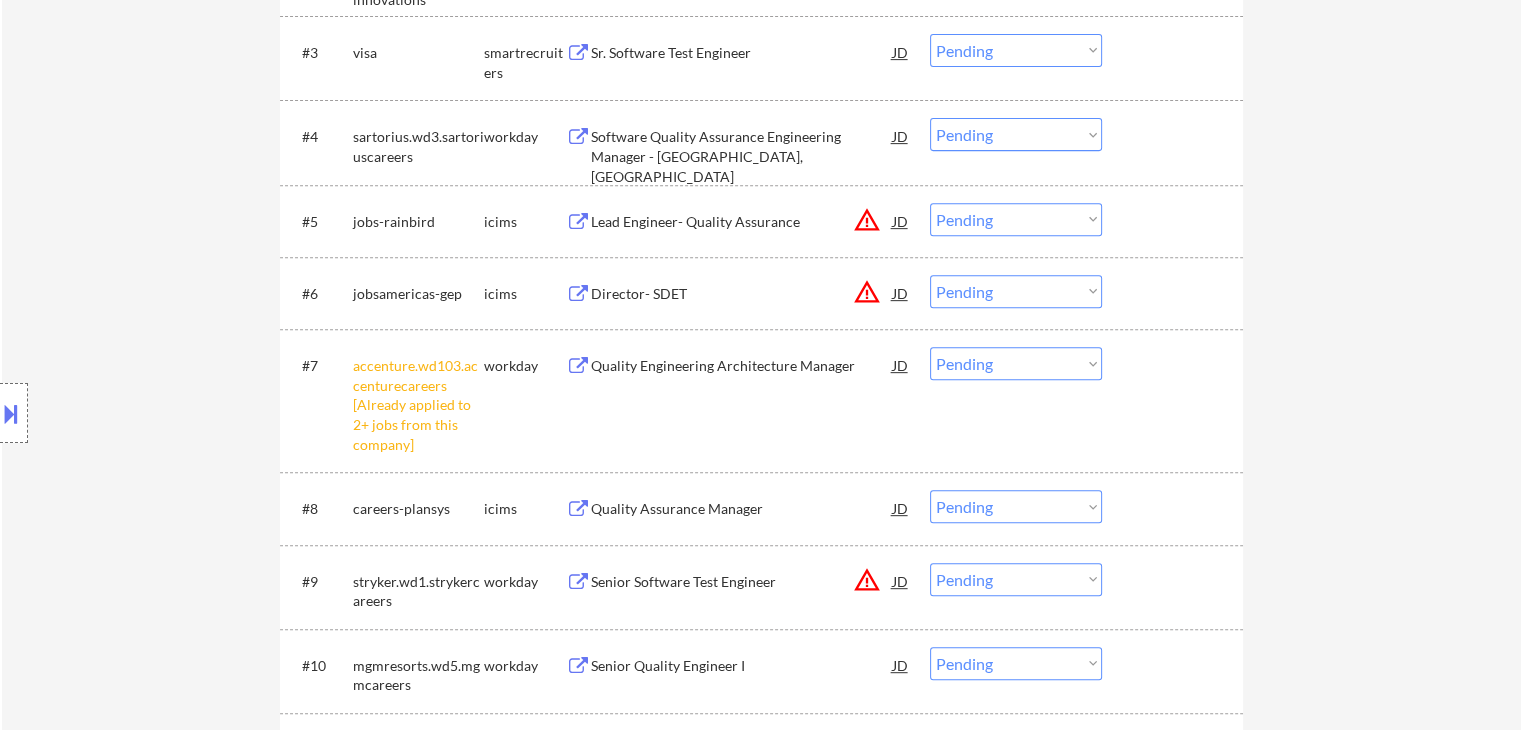 drag, startPoint x: 982, startPoint y: 364, endPoint x: 982, endPoint y: 376, distance: 12 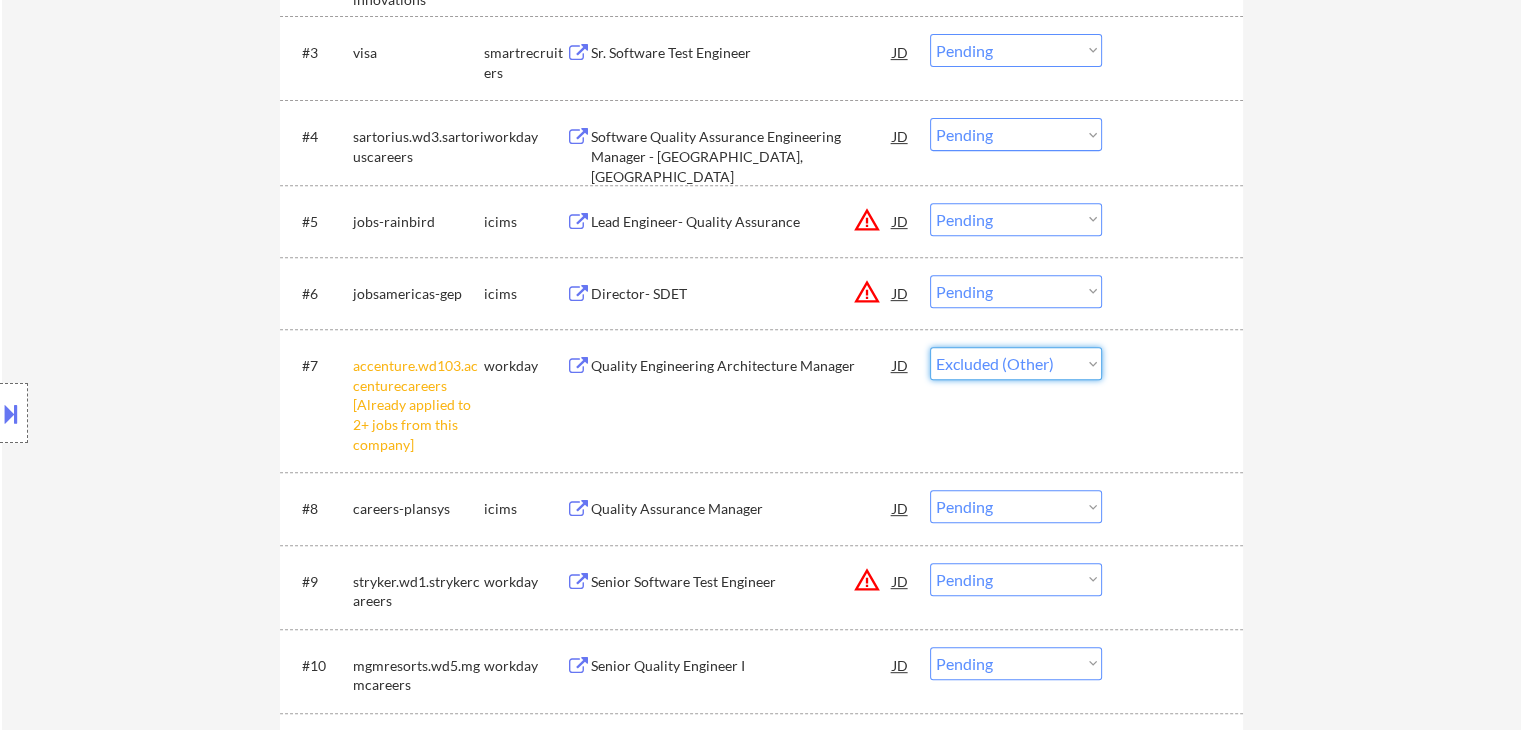 click on "Choose an option... Pending Applied Excluded (Questions) Excluded (Expired) Excluded (Location) Excluded (Bad Match) Excluded (Blocklist) Excluded (Salary) Excluded (Other)" at bounding box center (1016, 363) 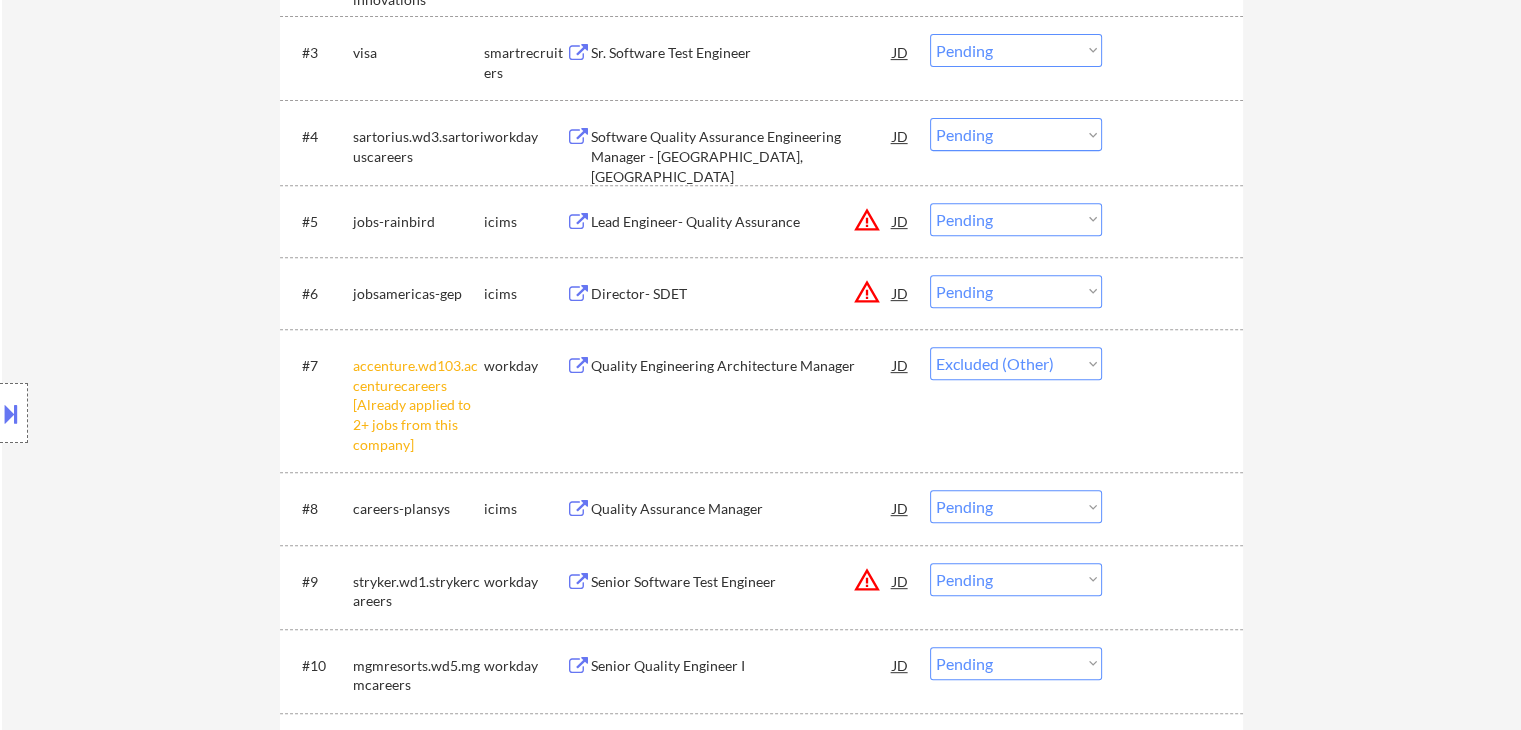 click on "← Return to /applysquad Mailslurp Inbox Job Search Builder [PERSON_NAME] User Email:  [EMAIL_ADDRESS][DOMAIN_NAME] Application Email:  [EMAIL_ADDRESS][DOMAIN_NAME] Mailslurp Email:  [PERSON_NAME][EMAIL_ADDRESS][PERSON_NAME][DOMAIN_NAME] LinkedIn:   [URL][DOMAIN_NAME]
Phone:  [PHONE_NUMBER] Current Location:  [GEOGRAPHIC_DATA], [US_STATE] Applies:  197 sent / 235 bought Internal Notes AI answers are OK 🤖 Go back to any you skipped bc of questions
Please use $150K minimum salary for [GEOGRAPHIC_DATA] and [GEOGRAPHIC_DATA] Area jobs (all the ones that are within 1-2 hours of SF), $130K is now fine for all others 7/22 tf
you may apply source/ manually to any QA Manager roles so long as you confirm it's FIRMWARE OR SOFTWARE QA (and not like, quality of healthcare services or medical devices) 7/6
+15 jobs for mismatches - EF 7/22
+20 jobs for mismatches - BM 7/25 Can work in country of residence?:  yes Squad Notes Minimum salary:  $130,000 Will need Visa to work in that country now/future?:   no Download Resume Add a Job Manually Back ATS" at bounding box center [761, 3642] 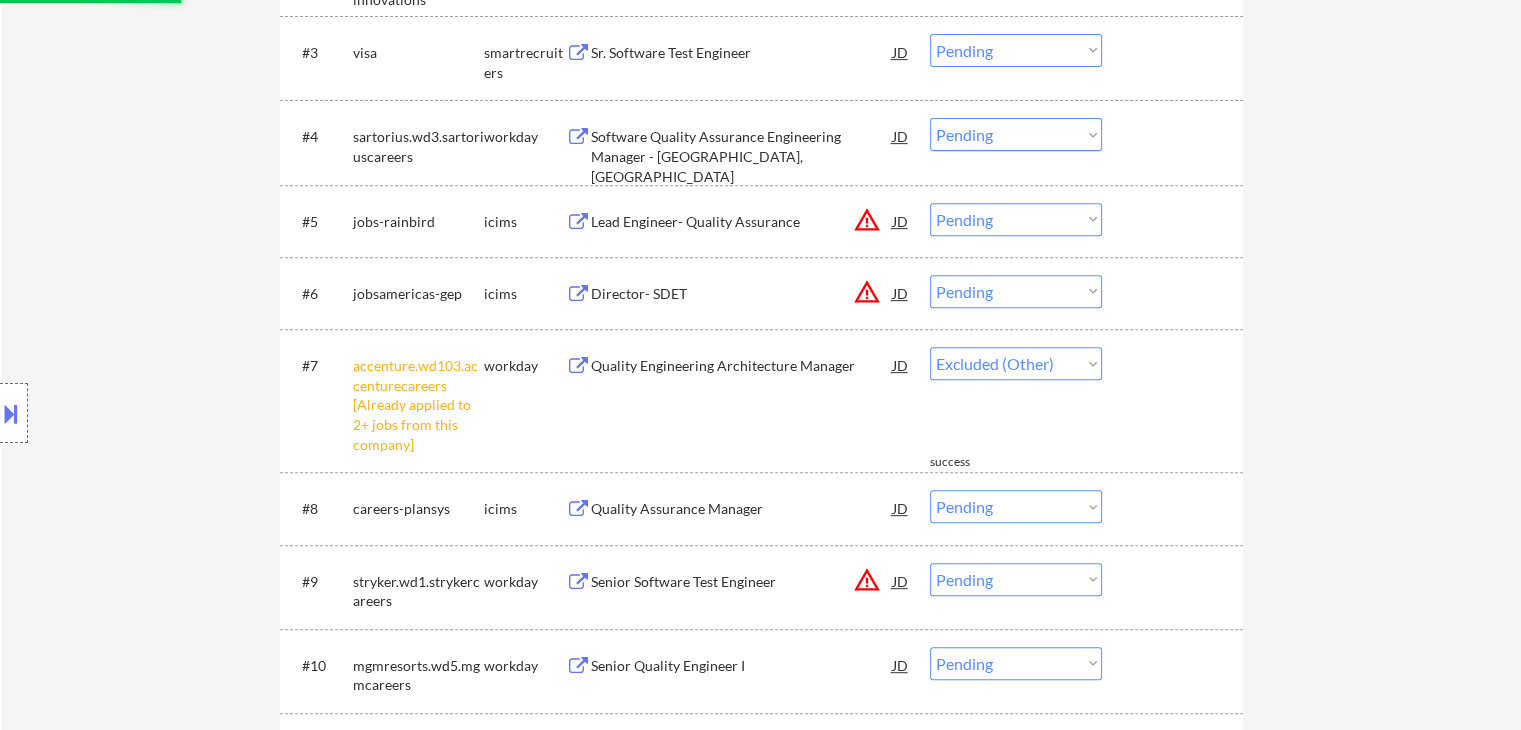 select on ""pending"" 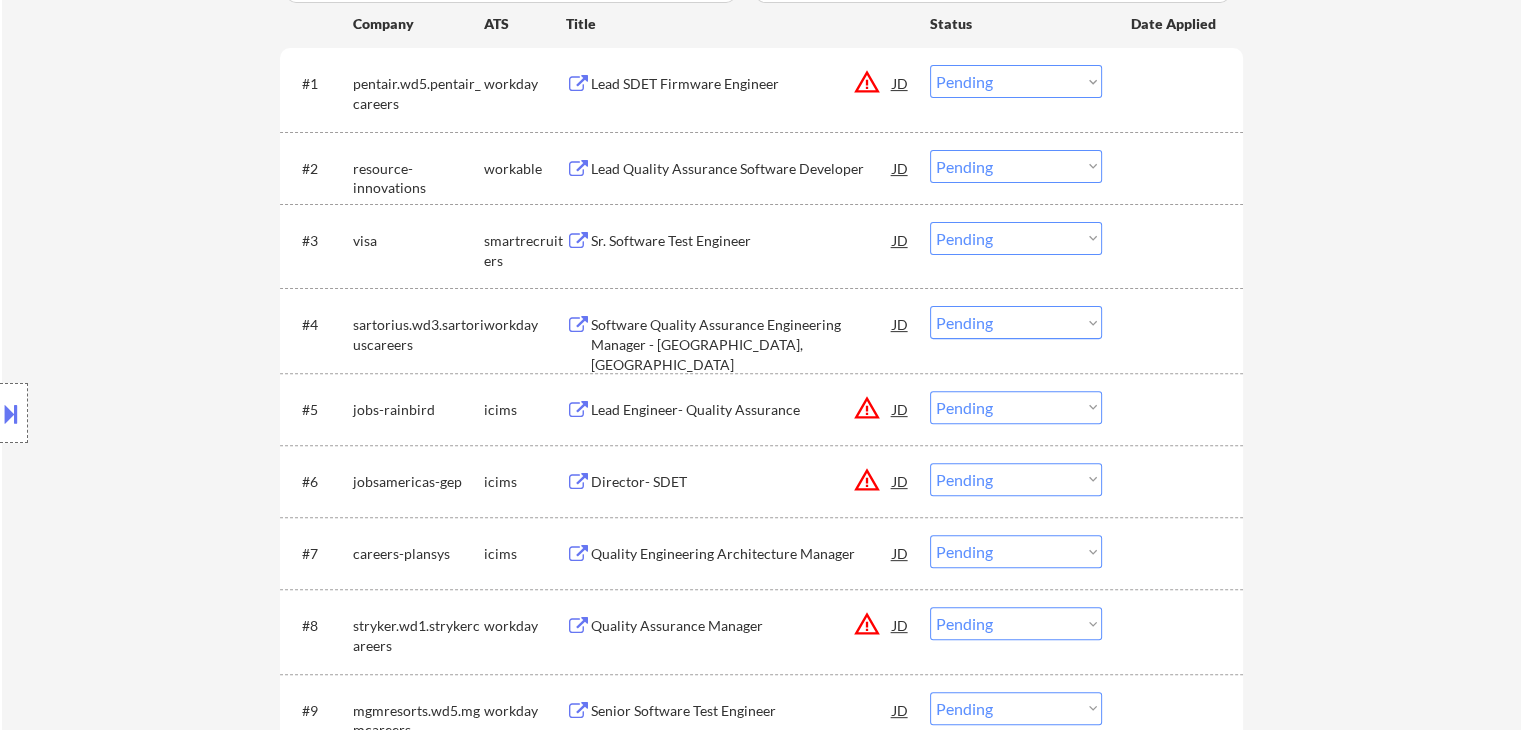 scroll, scrollTop: 600, scrollLeft: 0, axis: vertical 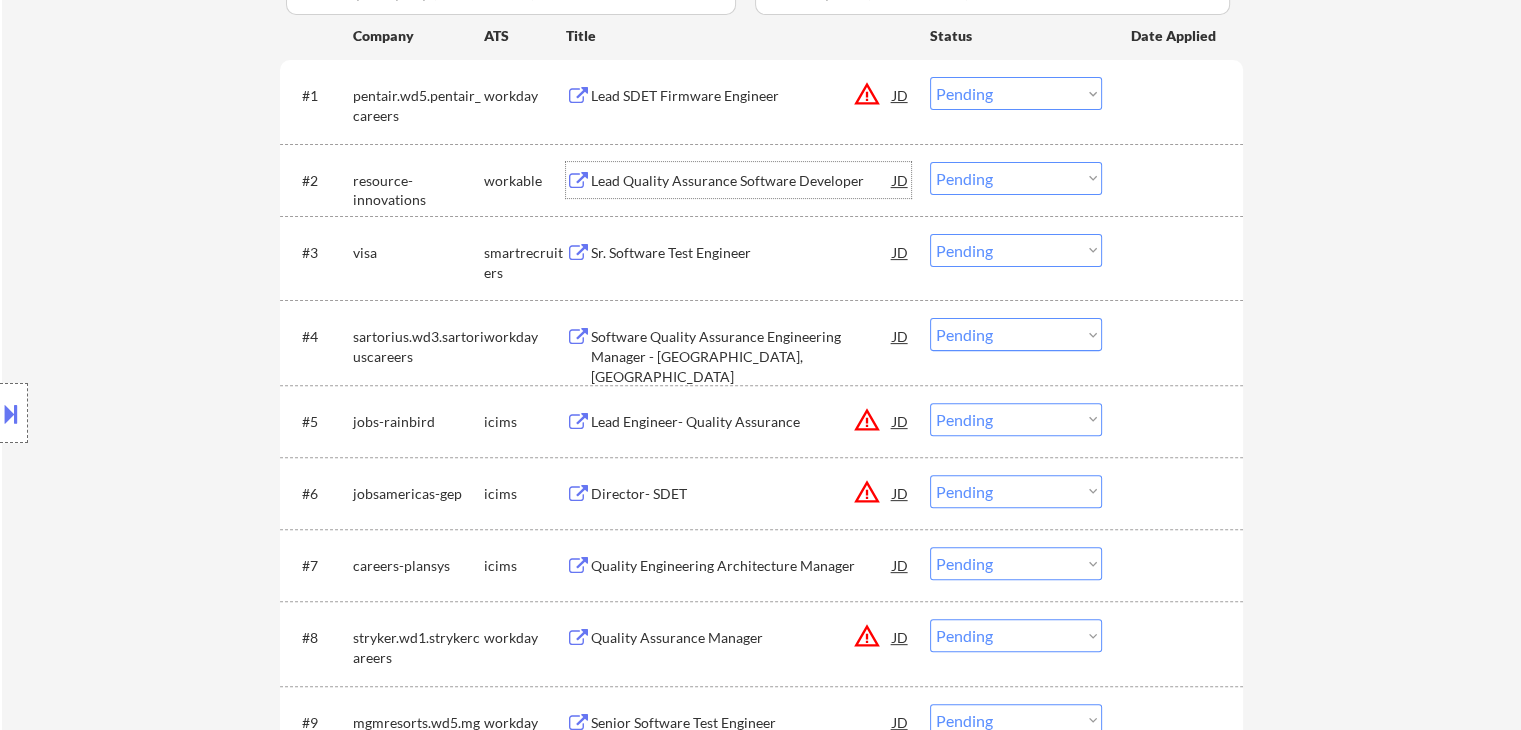 click on "Lead Quality Assurance Software Developer" at bounding box center [742, 181] 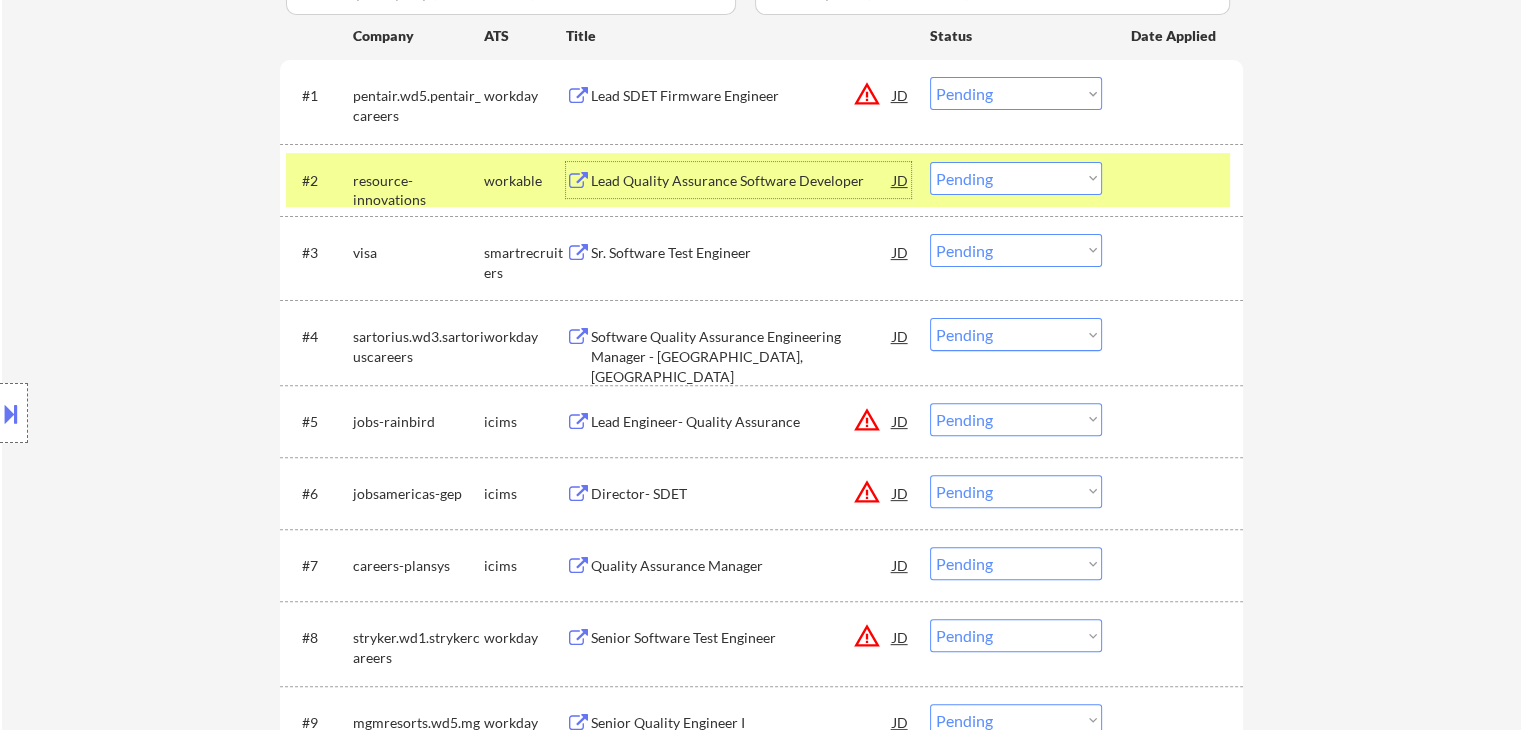 click on "Sr. Software Test Engineer" at bounding box center (742, 253) 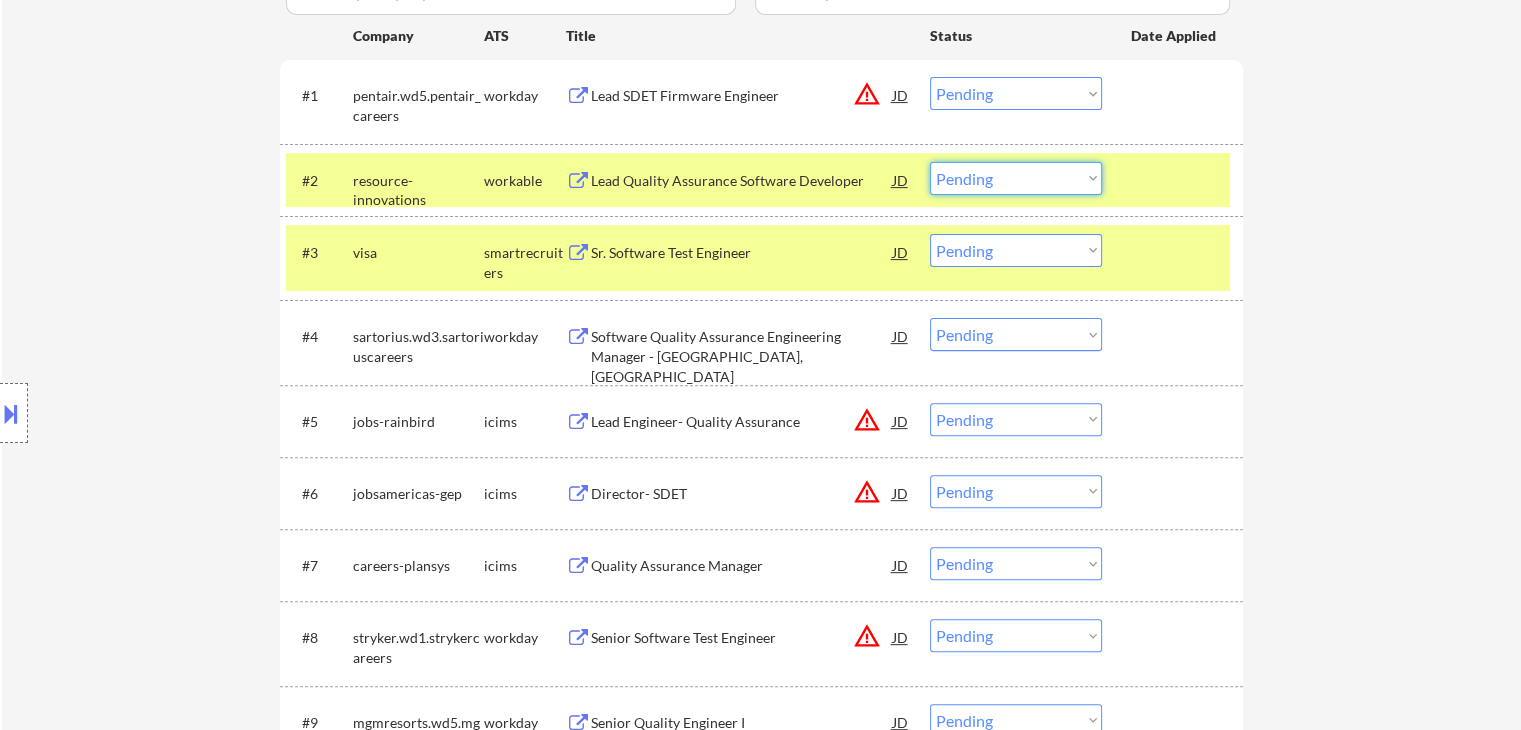 click on "Choose an option... Pending Applied Excluded (Questions) Excluded (Expired) Excluded (Location) Excluded (Bad Match) Excluded (Blocklist) Excluded (Salary) Excluded (Other)" at bounding box center [1016, 178] 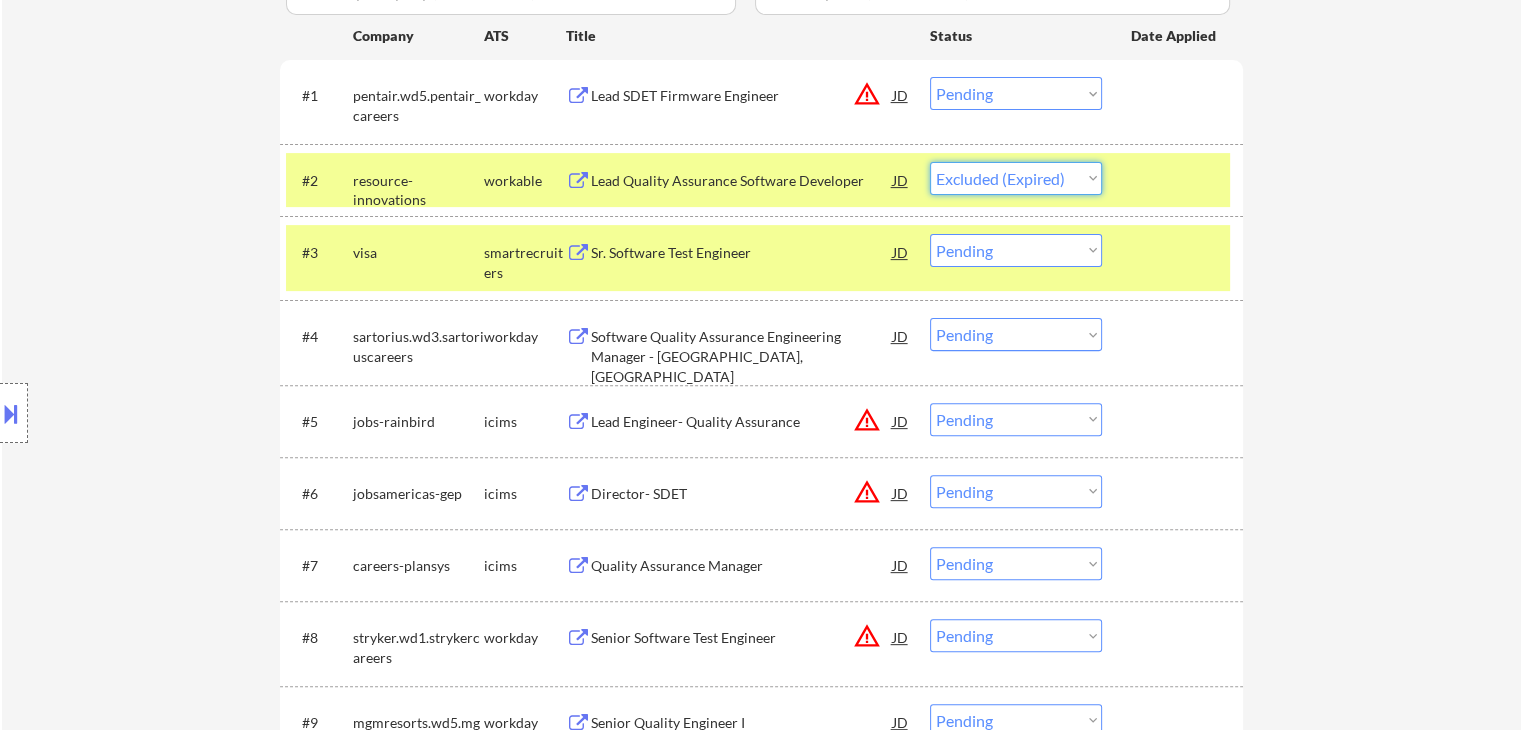 click on "Choose an option... Pending Applied Excluded (Questions) Excluded (Expired) Excluded (Location) Excluded (Bad Match) Excluded (Blocklist) Excluded (Salary) Excluded (Other)" at bounding box center [1016, 178] 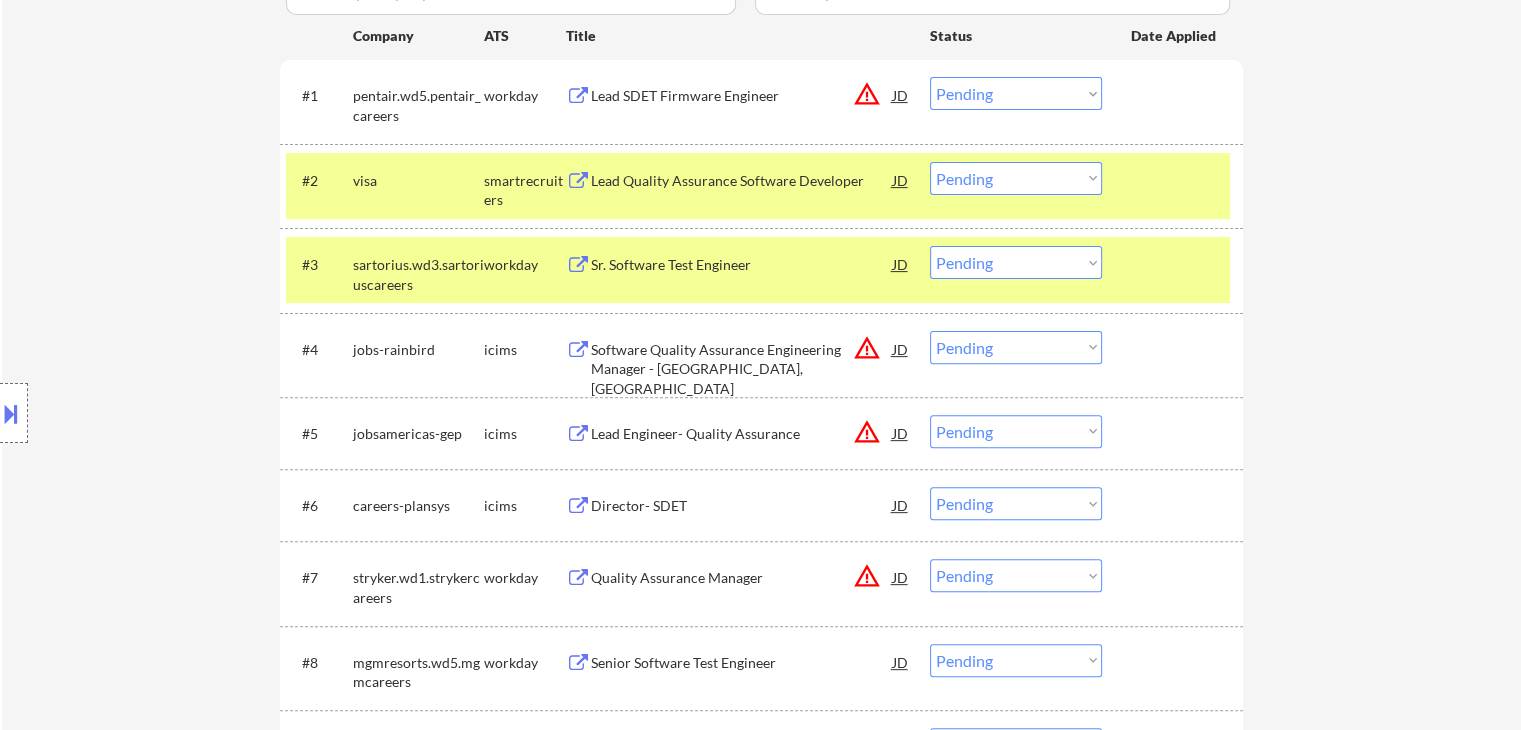 click on "Choose an option... Pending Applied Excluded (Questions) Excluded (Expired) Excluded (Location) Excluded (Bad Match) Excluded (Blocklist) Excluded (Salary) Excluded (Other)" at bounding box center [1016, 178] 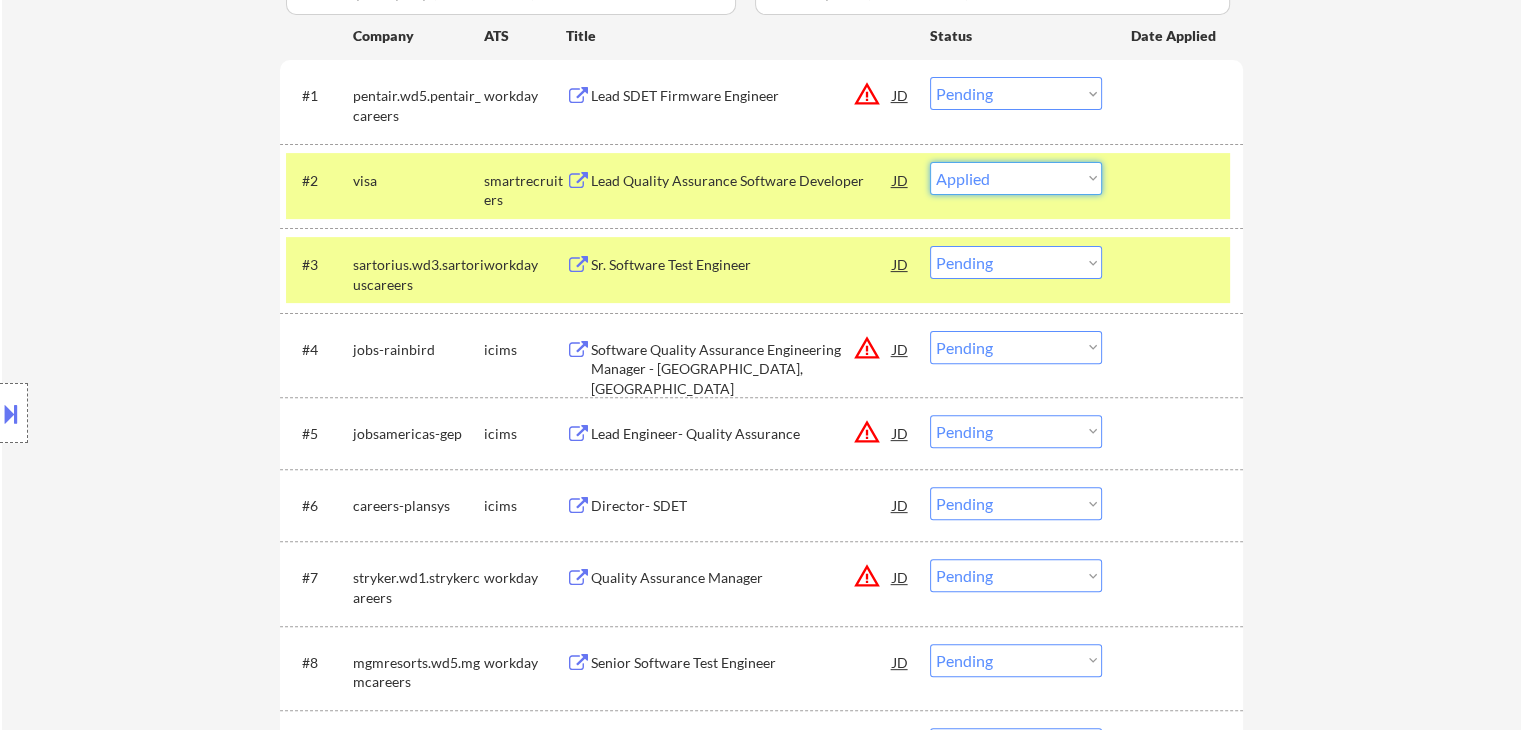 click on "Choose an option... Pending Applied Excluded (Questions) Excluded (Expired) Excluded (Location) Excluded (Bad Match) Excluded (Blocklist) Excluded (Salary) Excluded (Other)" at bounding box center (1016, 178) 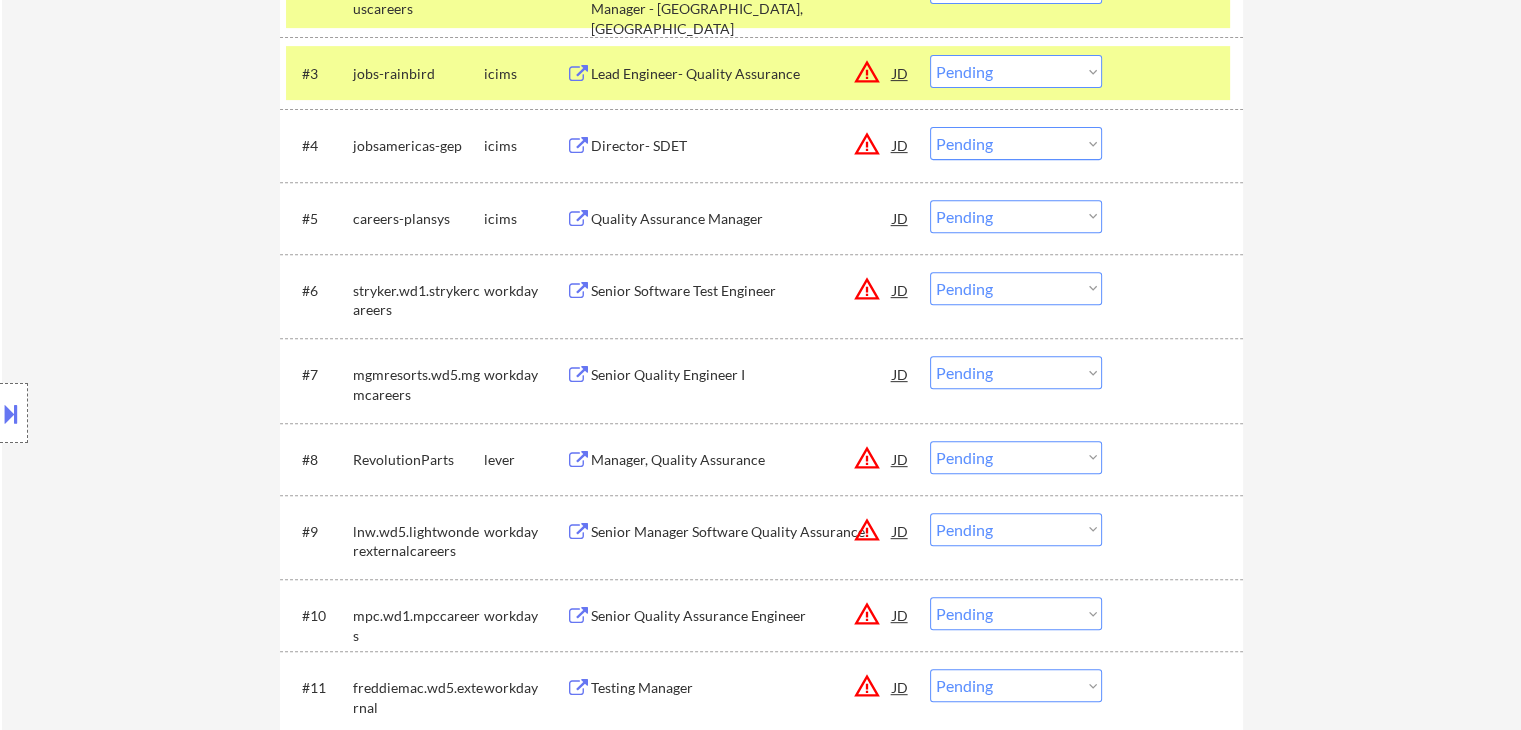 scroll, scrollTop: 900, scrollLeft: 0, axis: vertical 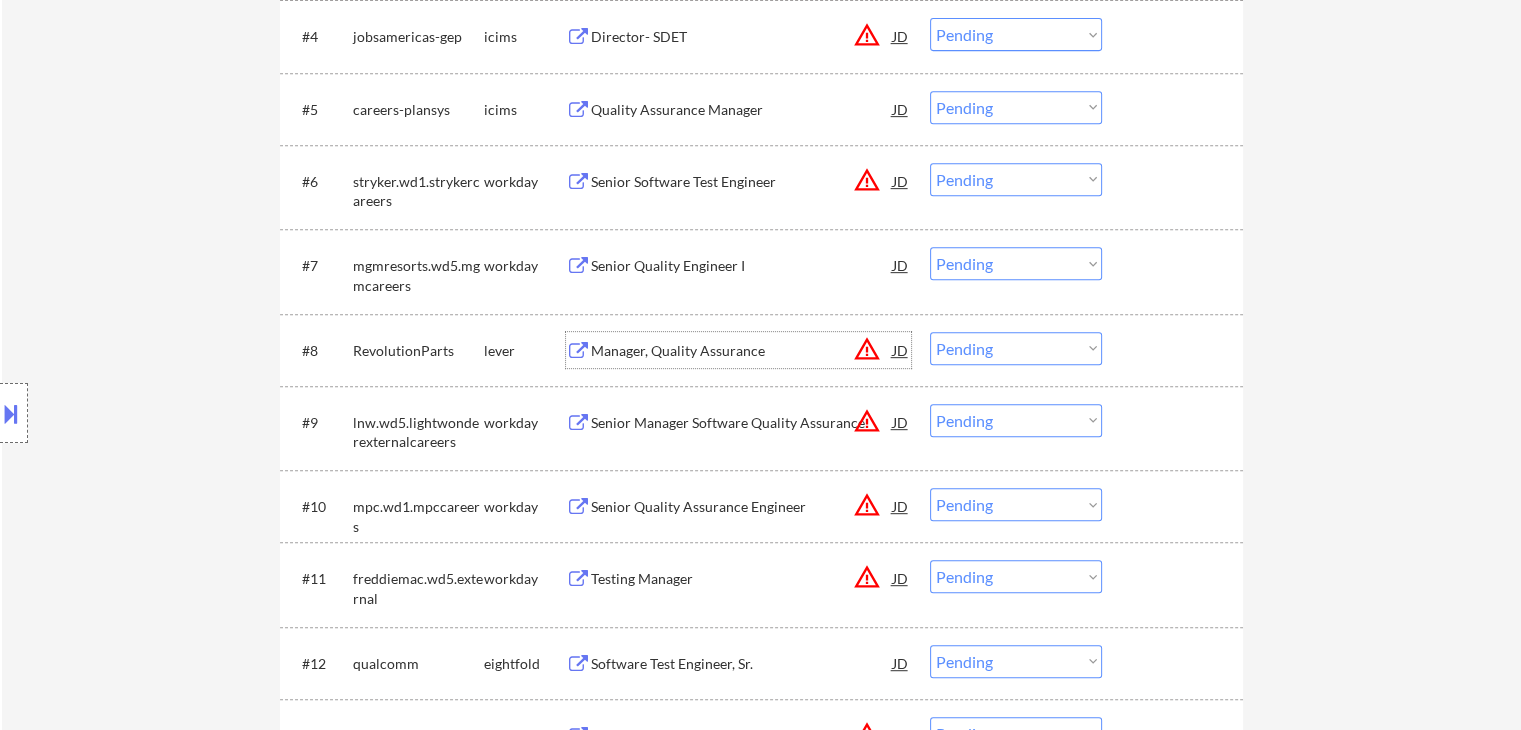 click on "Manager, Quality Assurance" at bounding box center [742, 351] 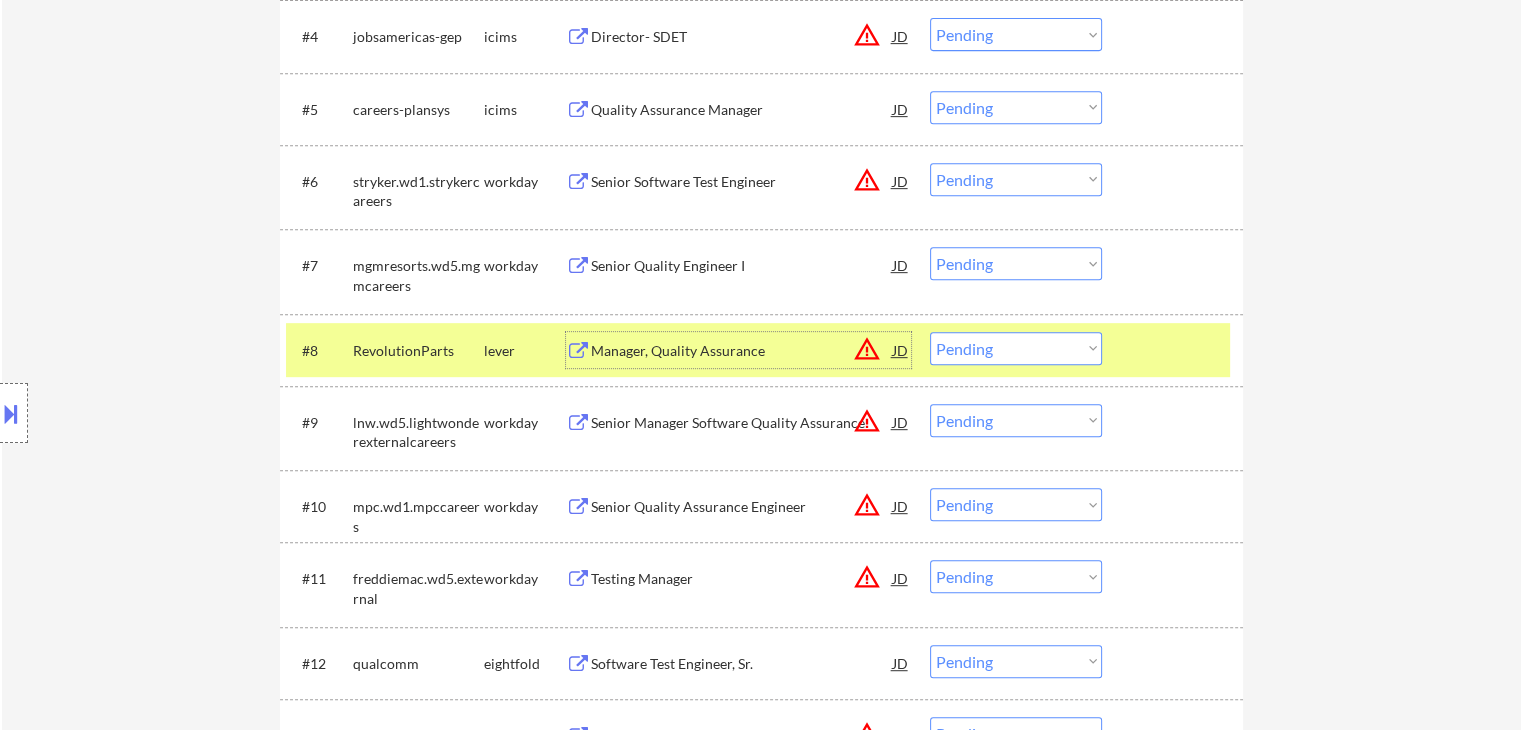 click on "RevolutionParts" at bounding box center (418, 351) 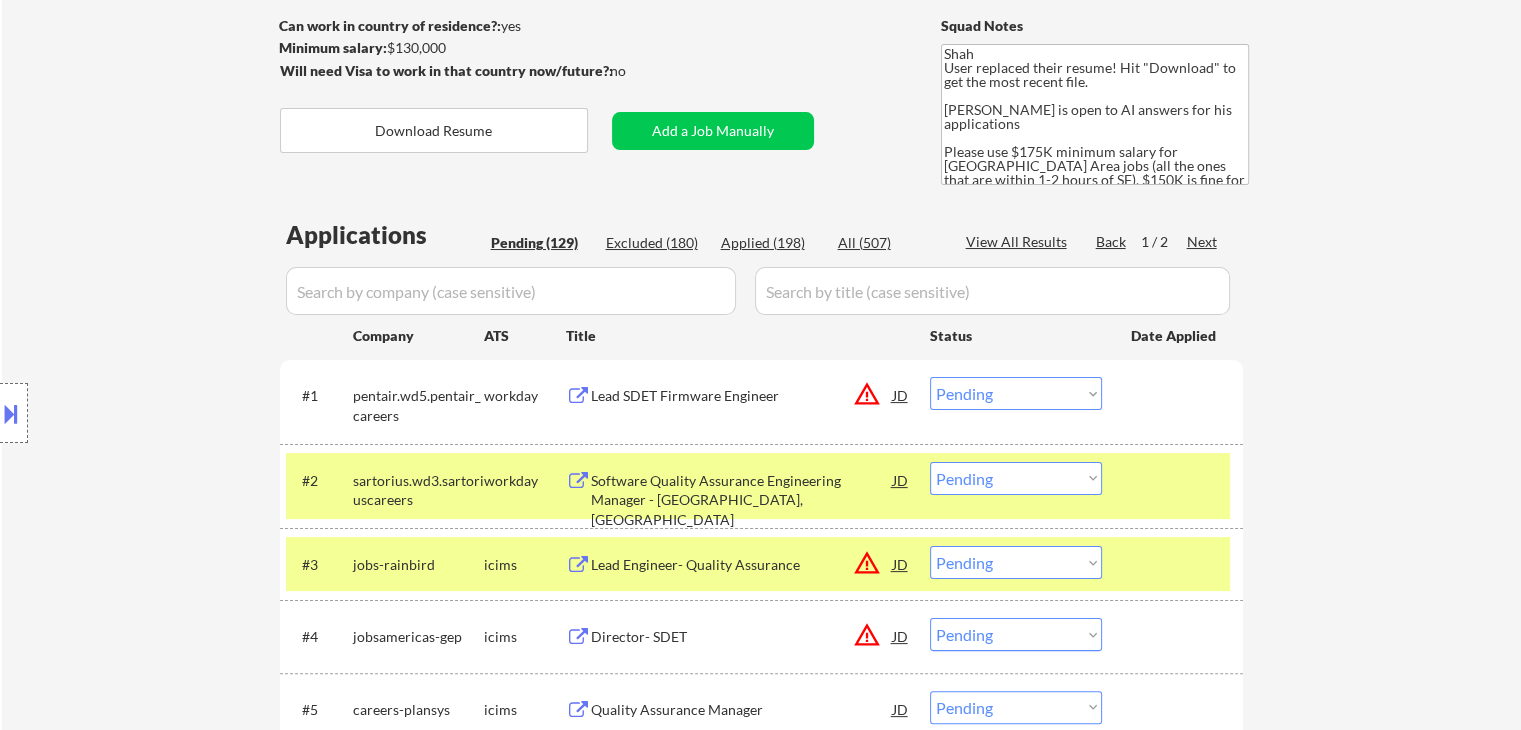 scroll, scrollTop: 600, scrollLeft: 0, axis: vertical 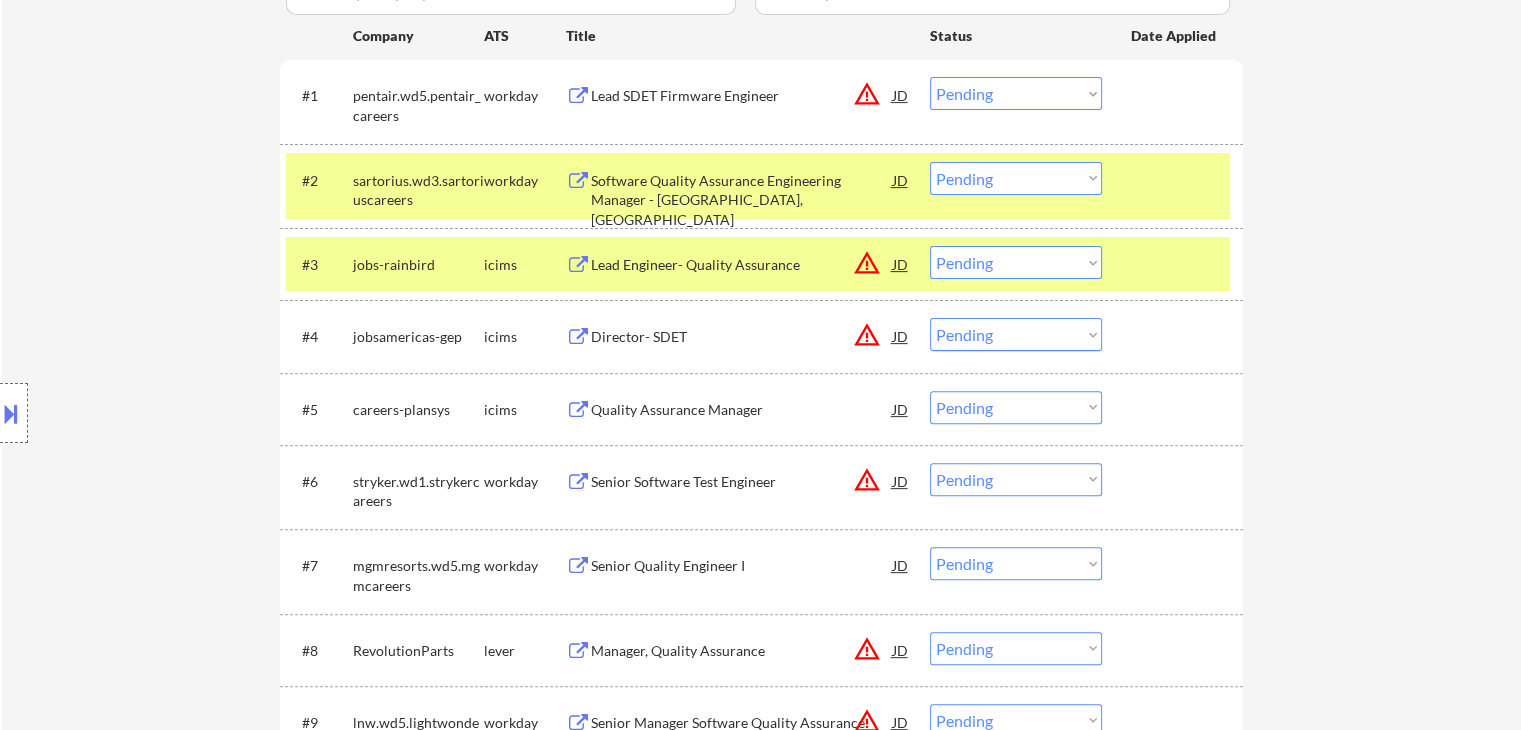 click on "Lead SDET Firmware Engineer" at bounding box center [742, 96] 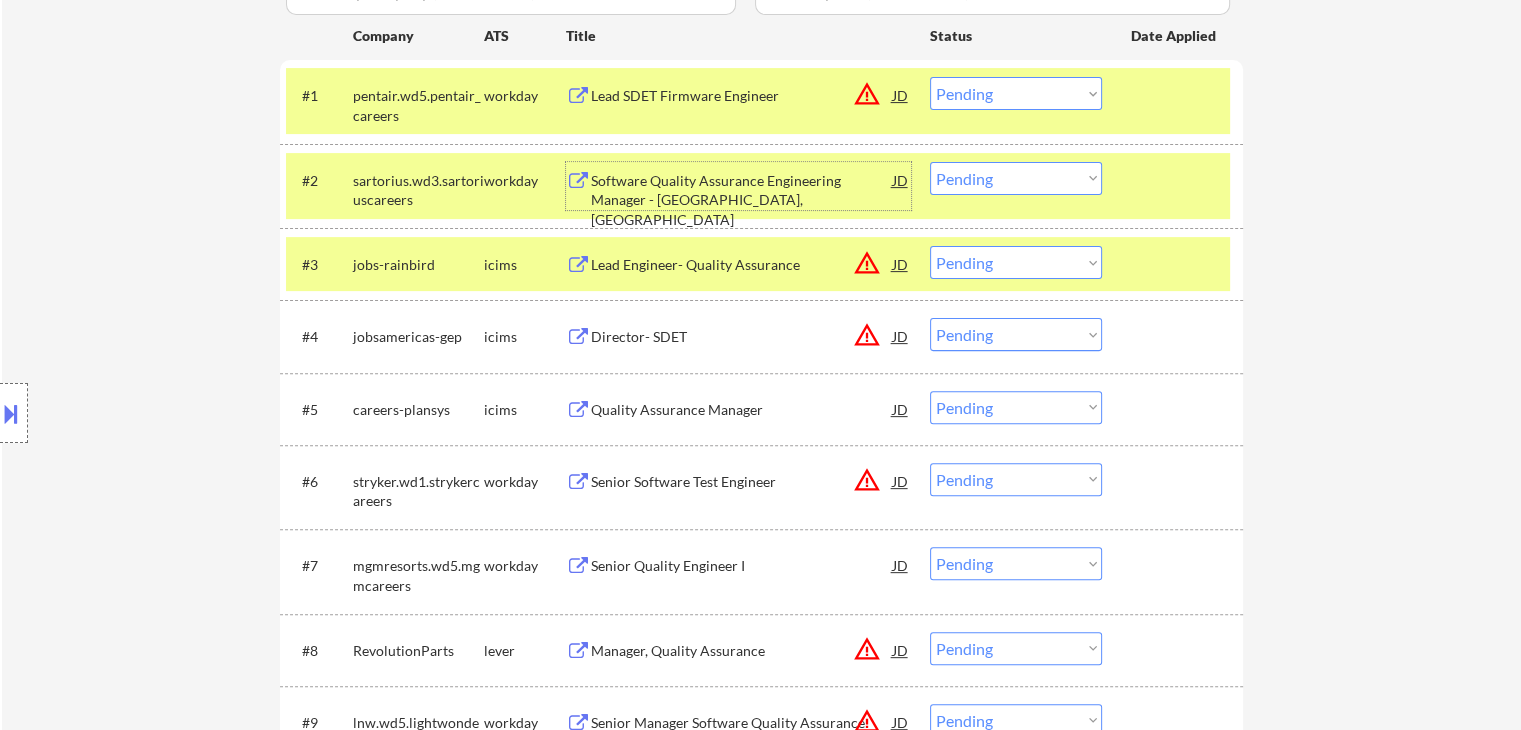 click on "Software Quality Assurance Engineering Manager - [GEOGRAPHIC_DATA], [GEOGRAPHIC_DATA]" at bounding box center [742, 200] 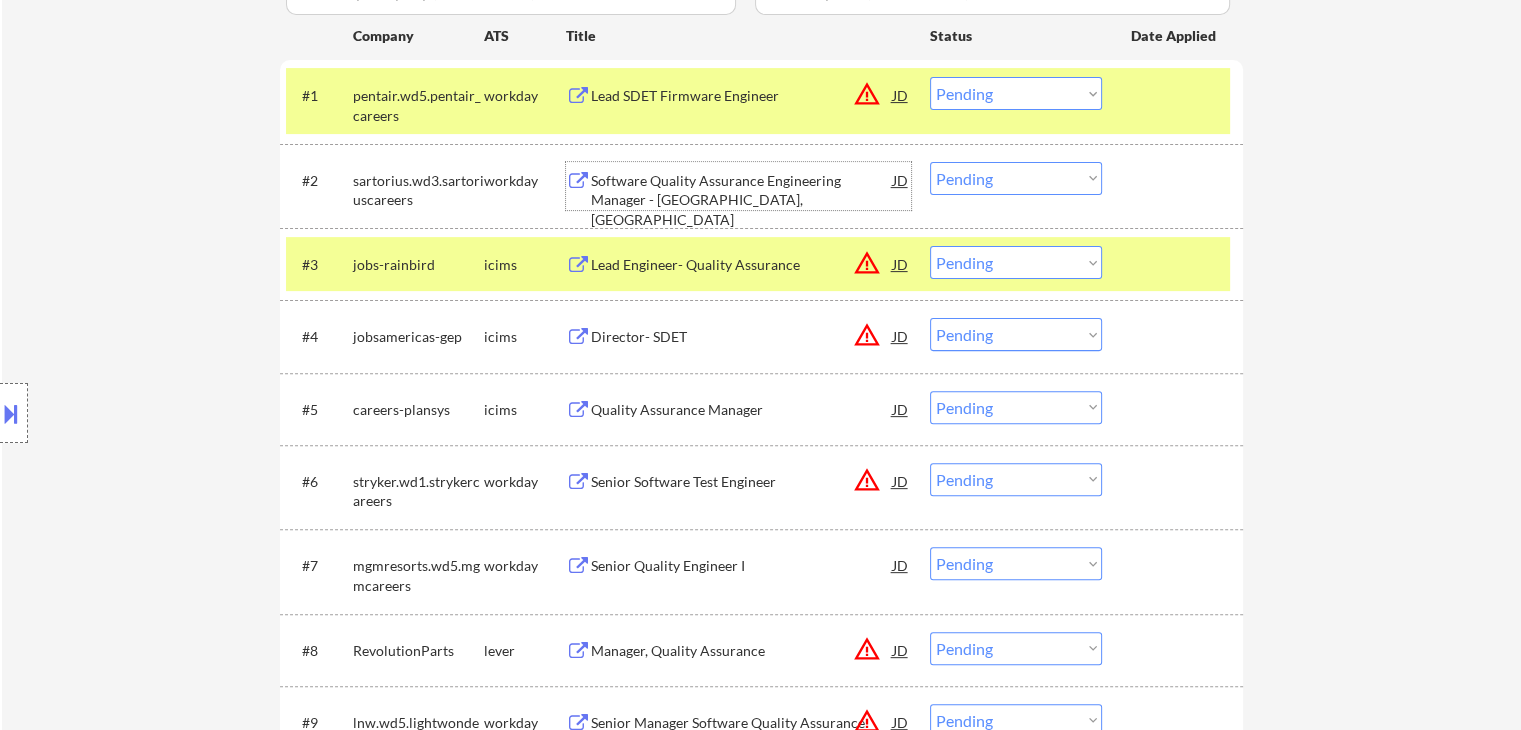click on "Software Quality Assurance Engineering Manager - [GEOGRAPHIC_DATA], [GEOGRAPHIC_DATA]" at bounding box center (742, 200) 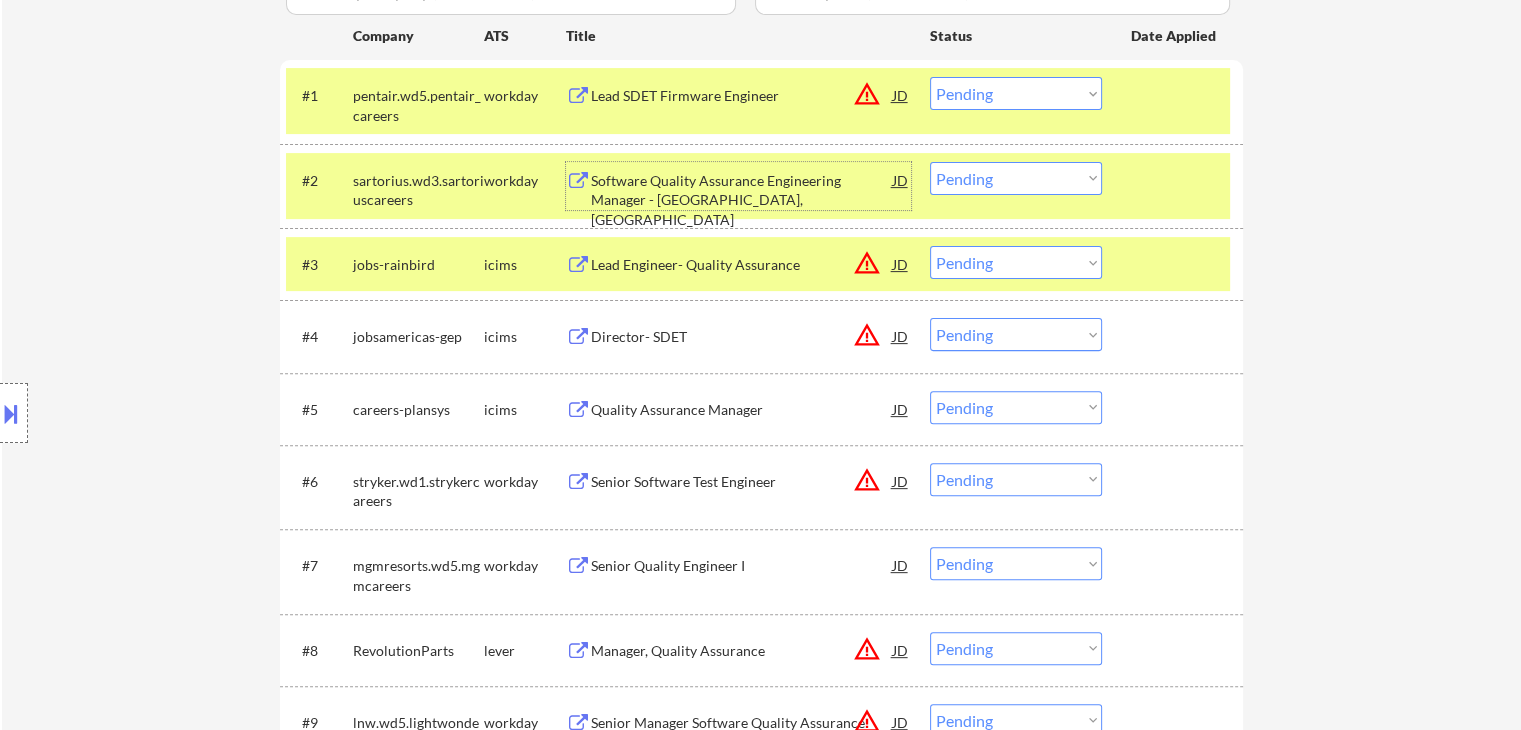 click on "pentair.wd5.pentair_careers" at bounding box center [418, 105] 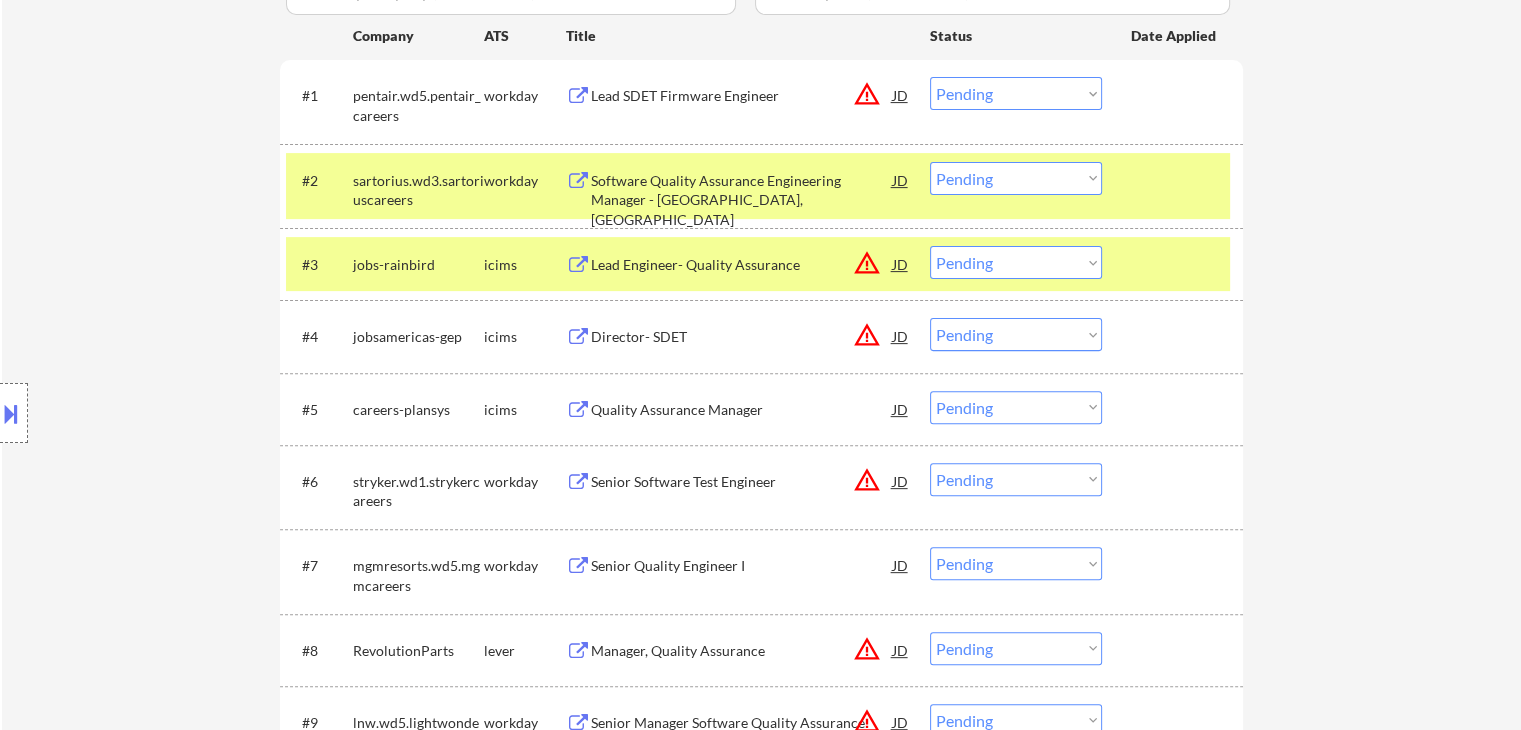 click on "sartorius.wd3.sartoriuscareers" at bounding box center [418, 186] 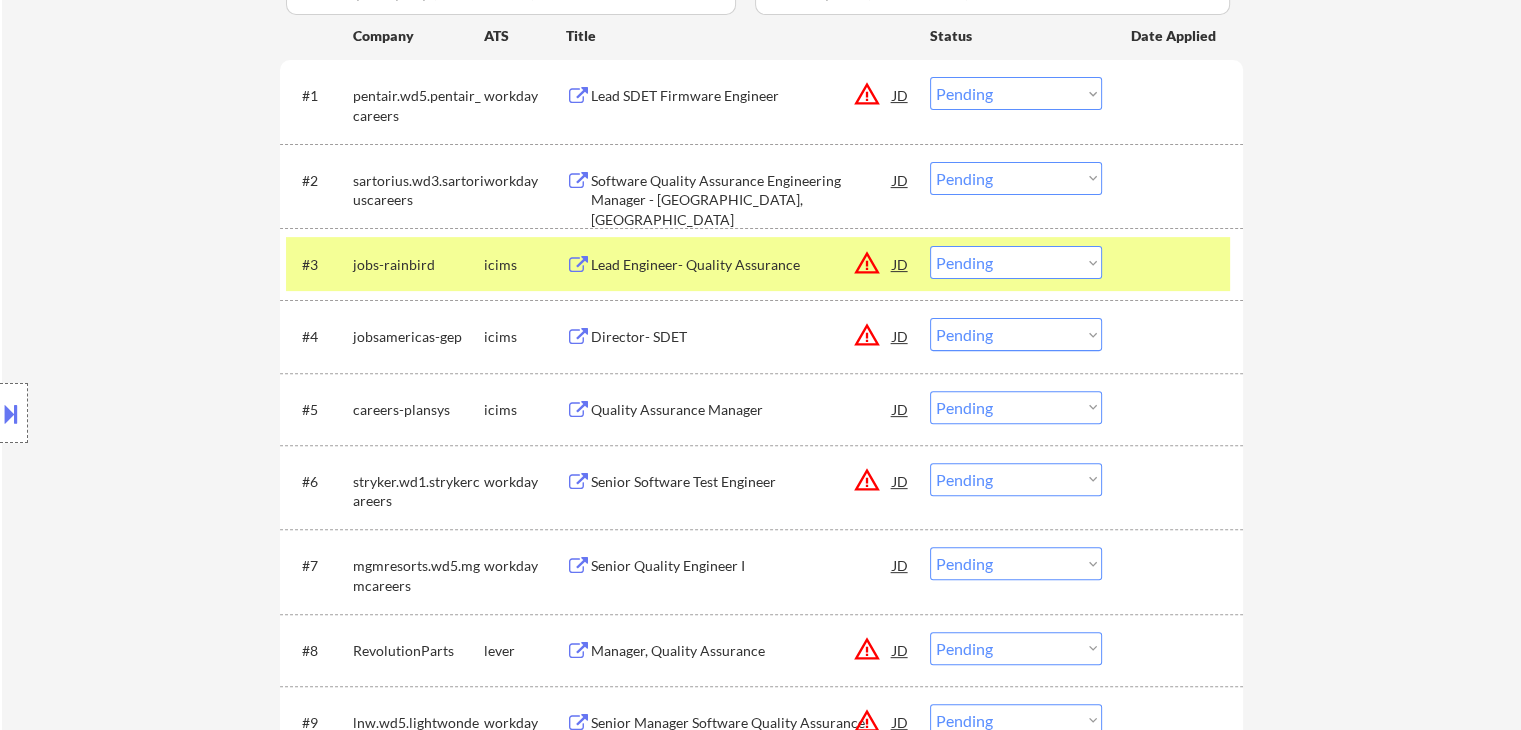 click on "jobs-rainbird" at bounding box center [418, 265] 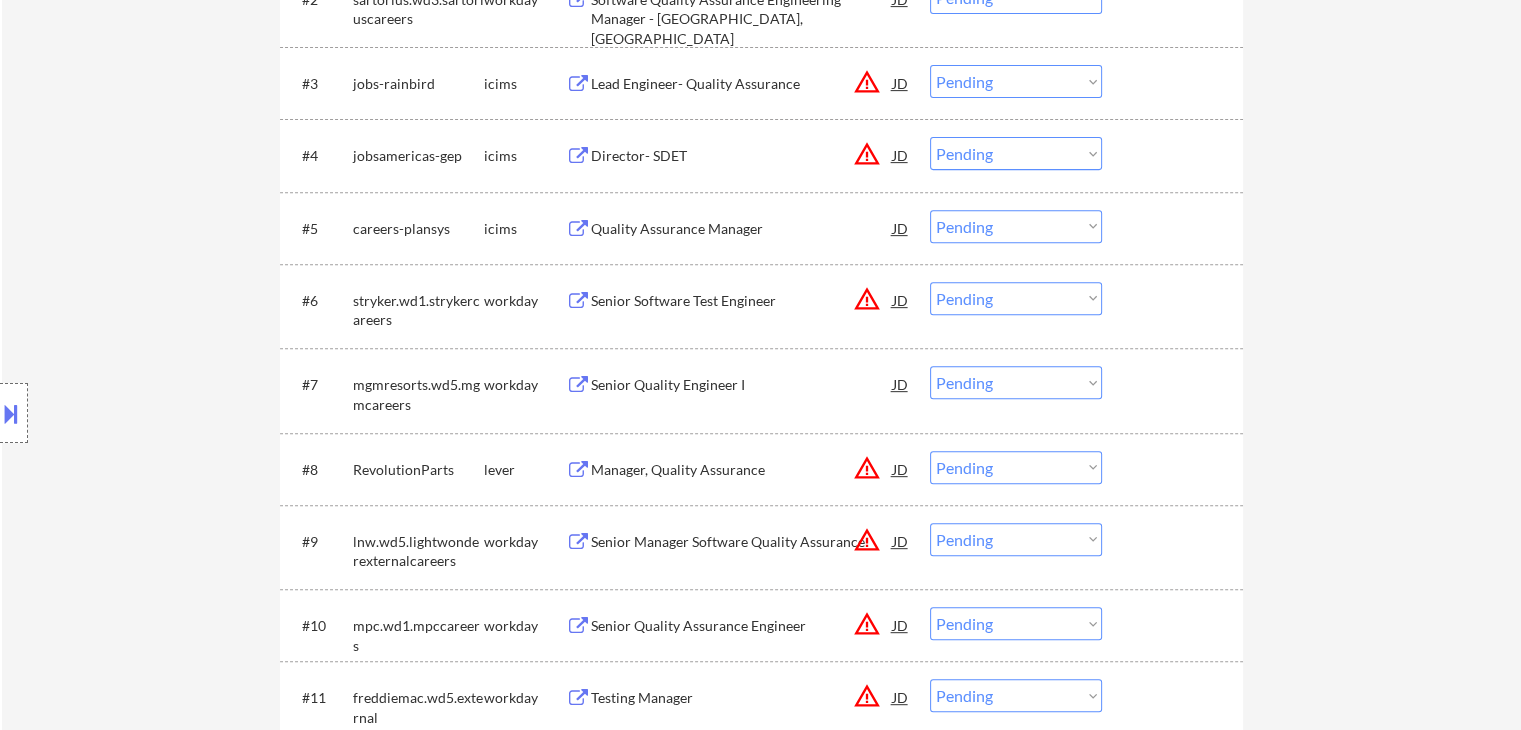 scroll, scrollTop: 900, scrollLeft: 0, axis: vertical 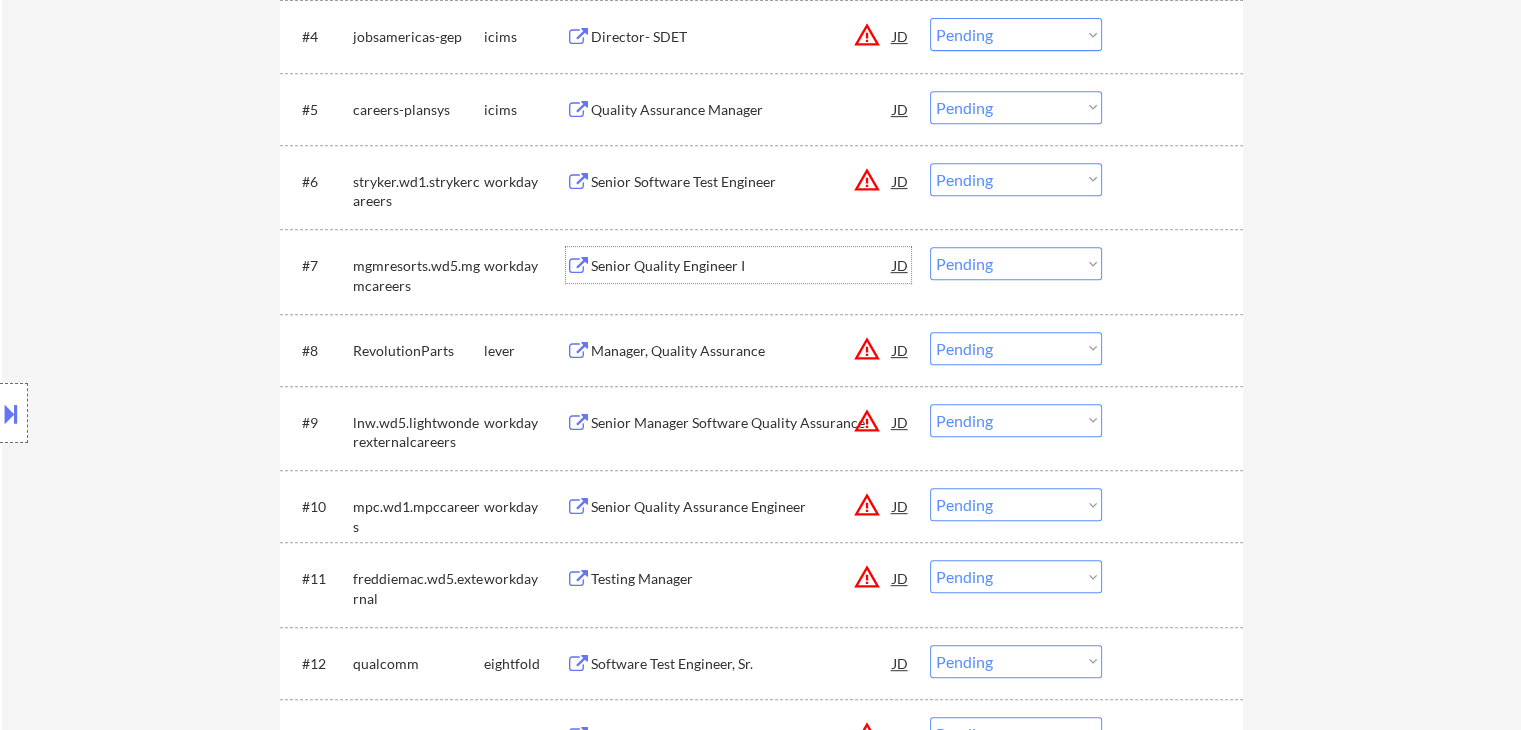 click on "Senior Quality Engineer I" at bounding box center [742, 266] 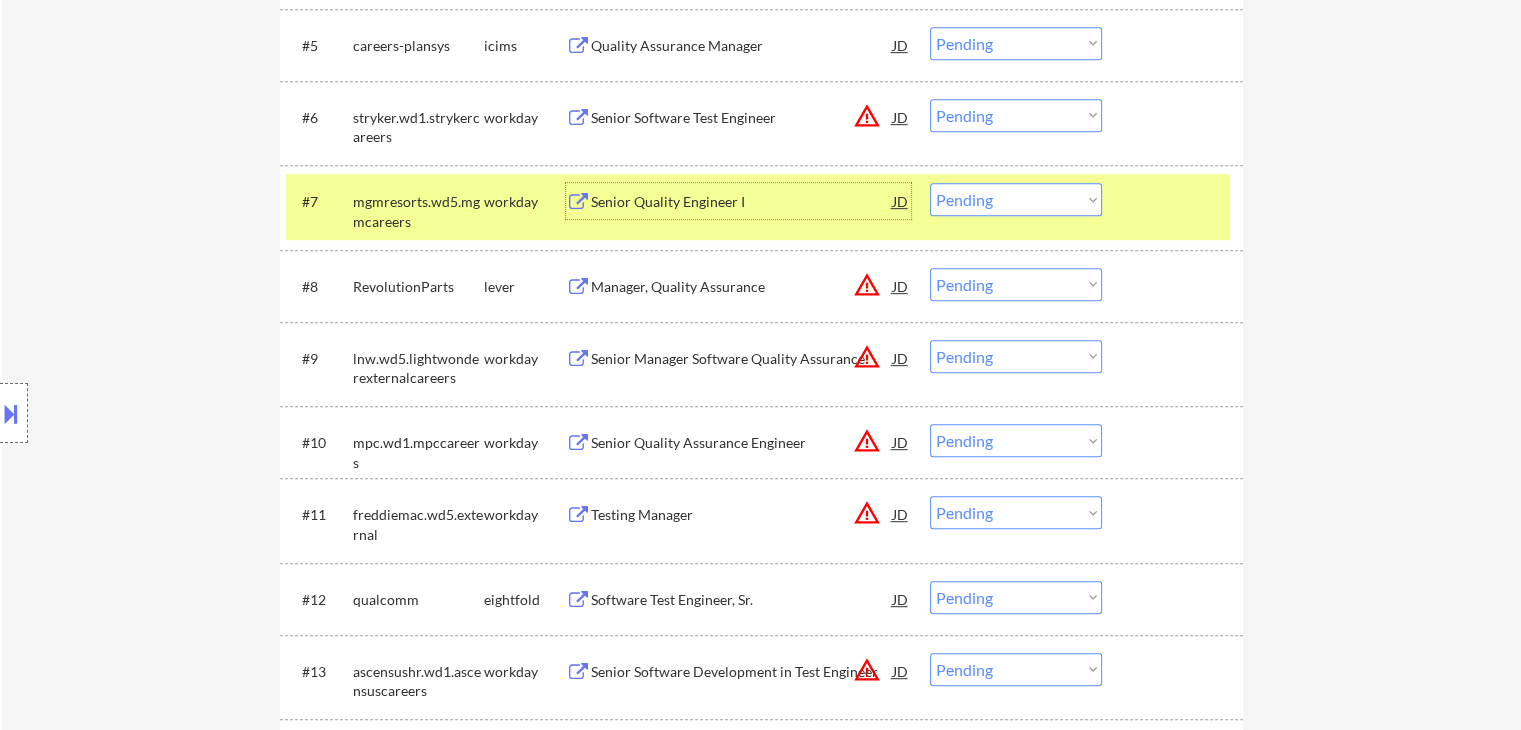 scroll, scrollTop: 1000, scrollLeft: 0, axis: vertical 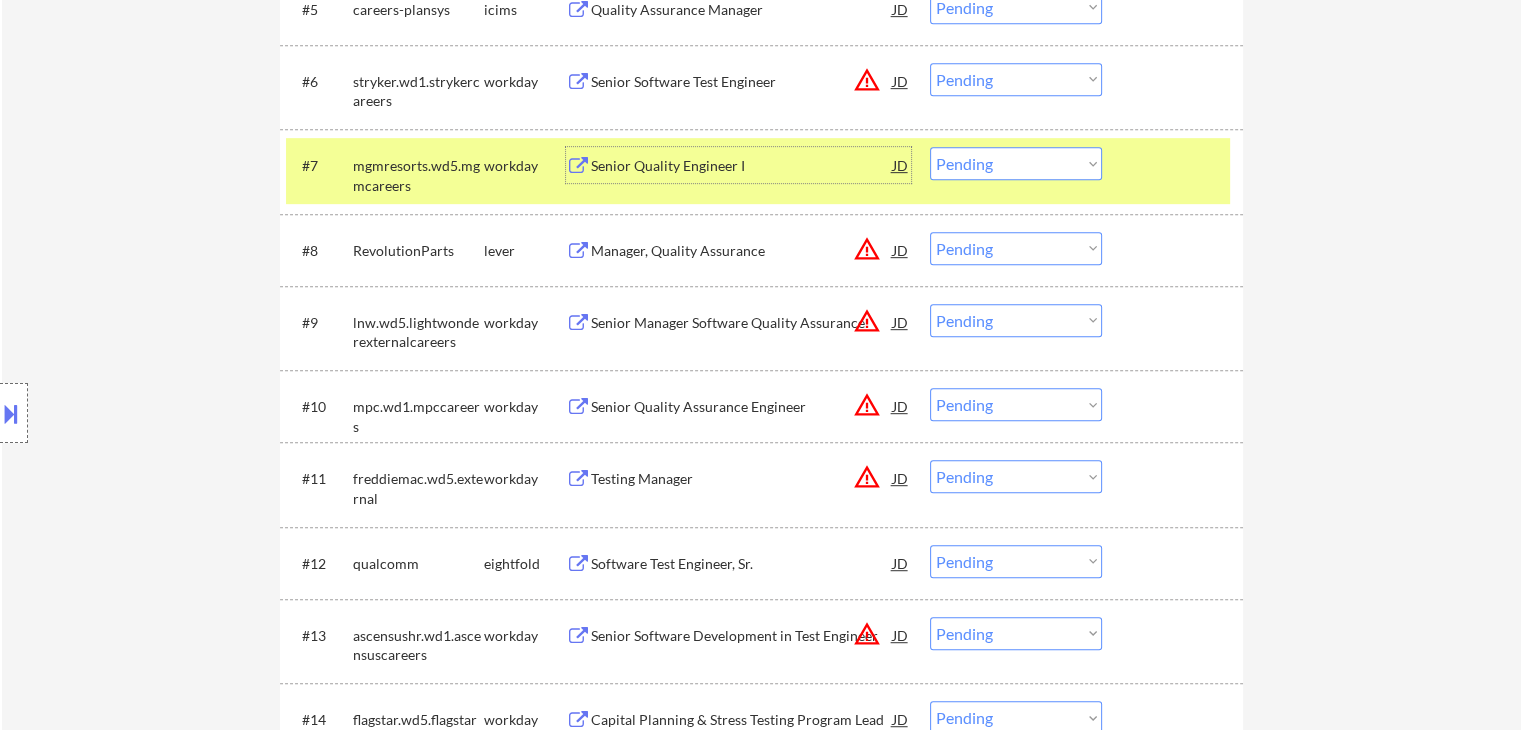 click on "Software Test Engineer, Sr." at bounding box center [742, 563] 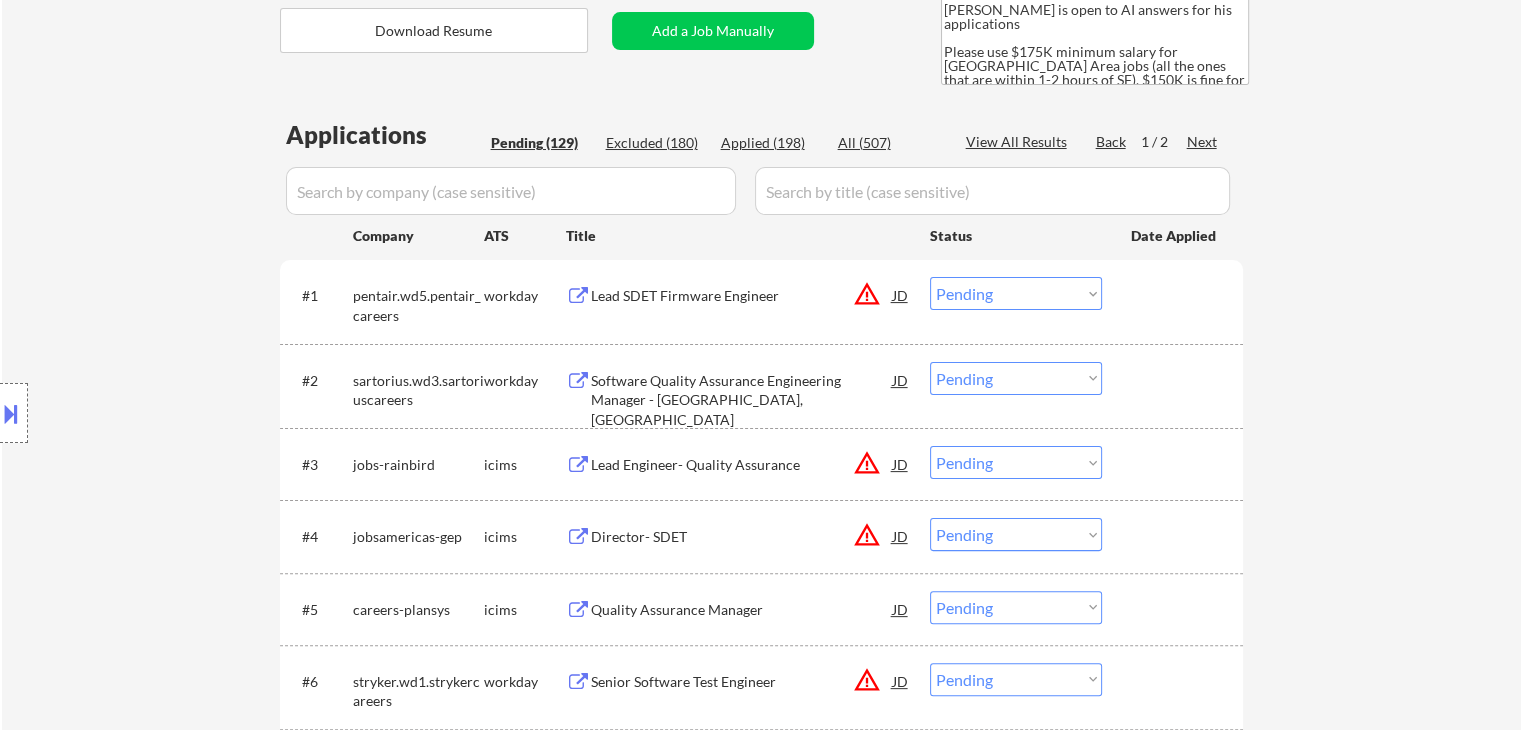 scroll, scrollTop: 300, scrollLeft: 0, axis: vertical 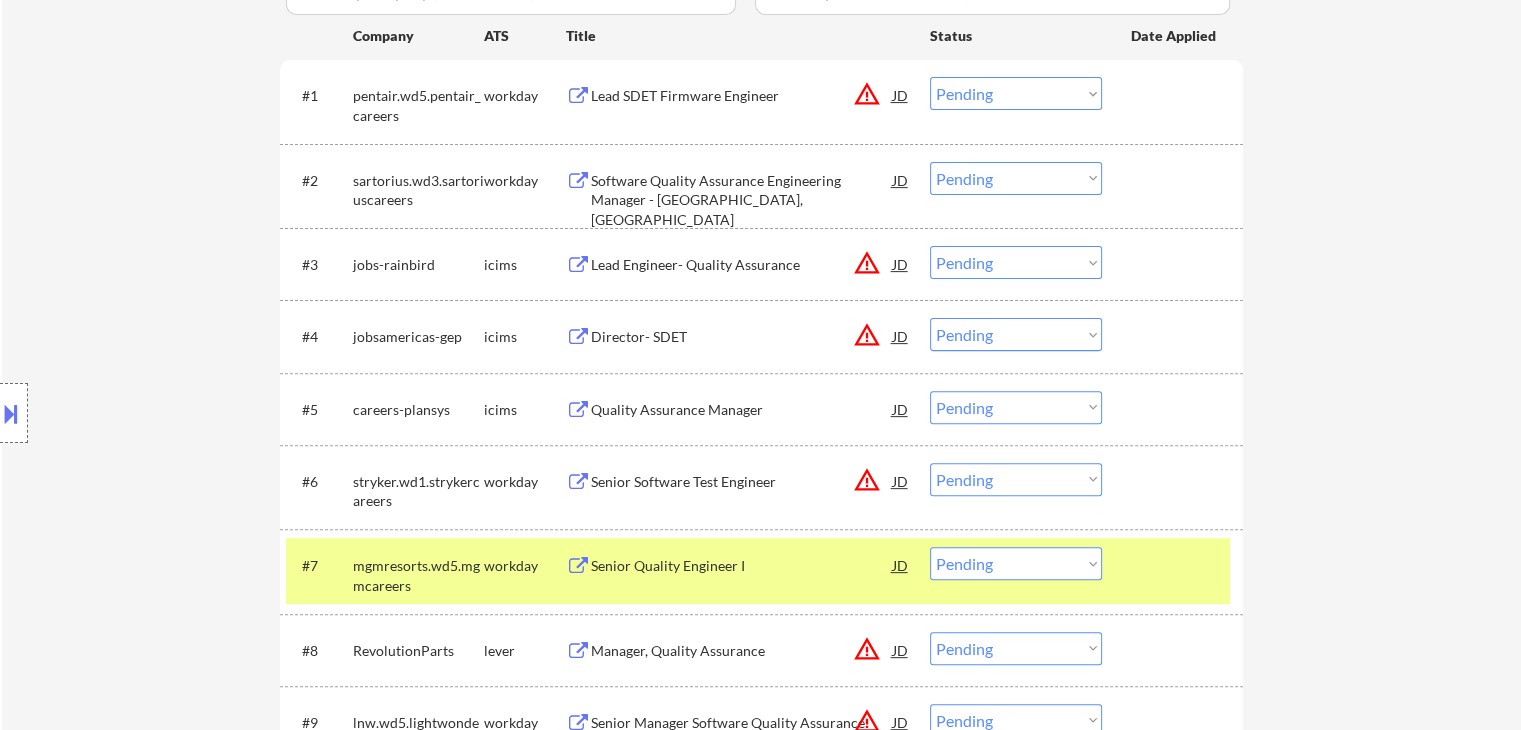 click on "Choose an option... Pending Applied Excluded (Questions) Excluded (Expired) Excluded (Location) Excluded (Bad Match) Excluded (Blocklist) Excluded (Salary) Excluded (Other)" at bounding box center [1016, 178] 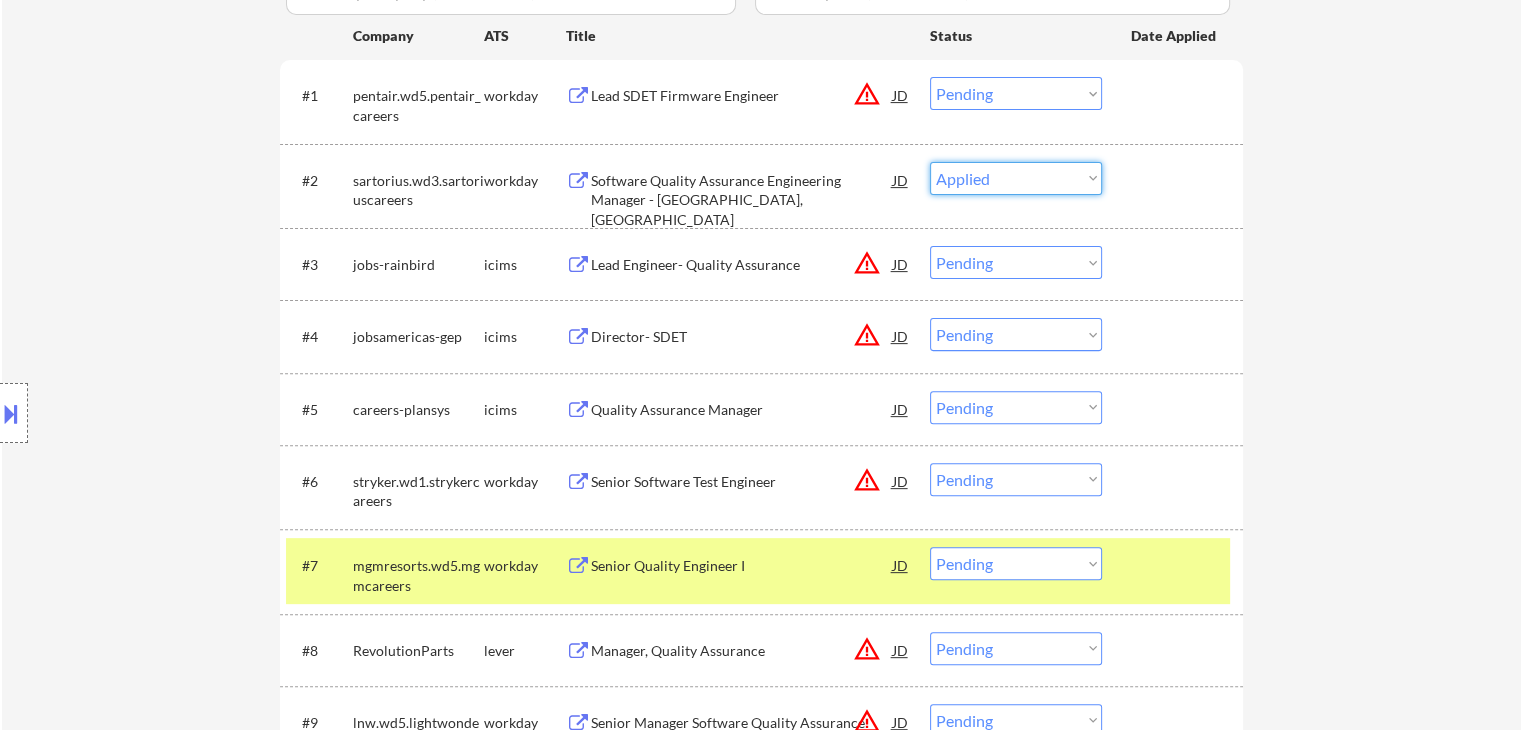 click on "Choose an option... Pending Applied Excluded (Questions) Excluded (Expired) Excluded (Location) Excluded (Bad Match) Excluded (Blocklist) Excluded (Salary) Excluded (Other)" at bounding box center (1016, 178) 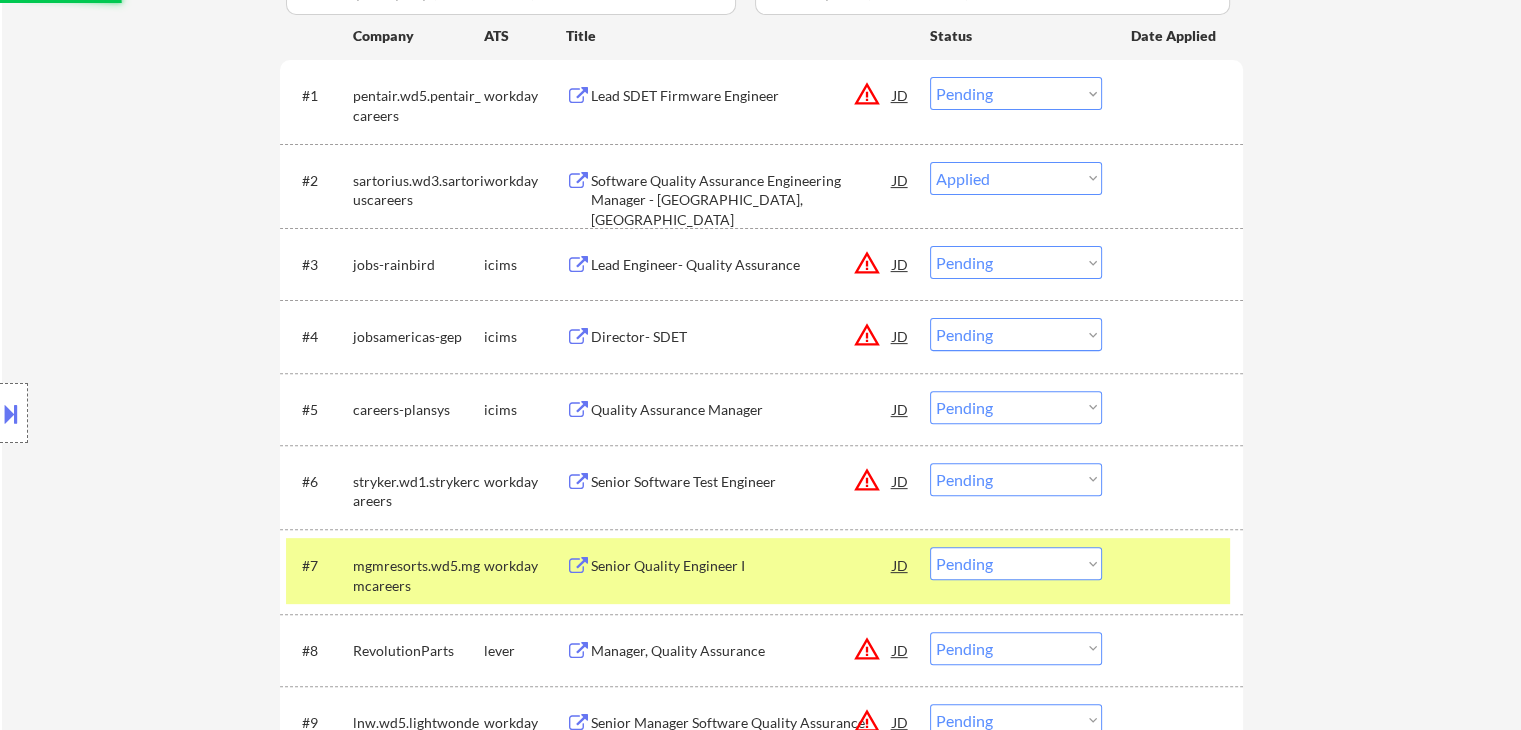 select on ""pending"" 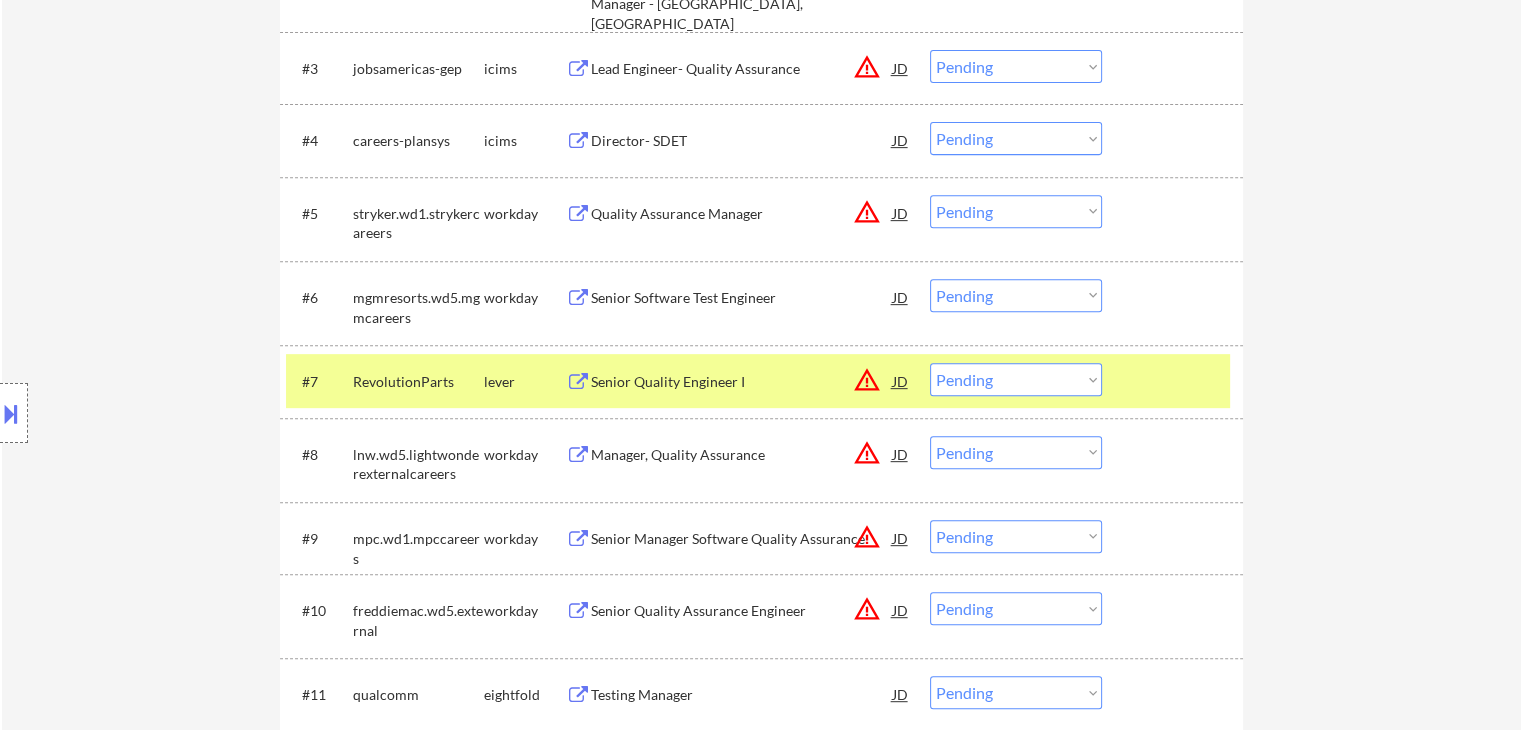 scroll, scrollTop: 800, scrollLeft: 0, axis: vertical 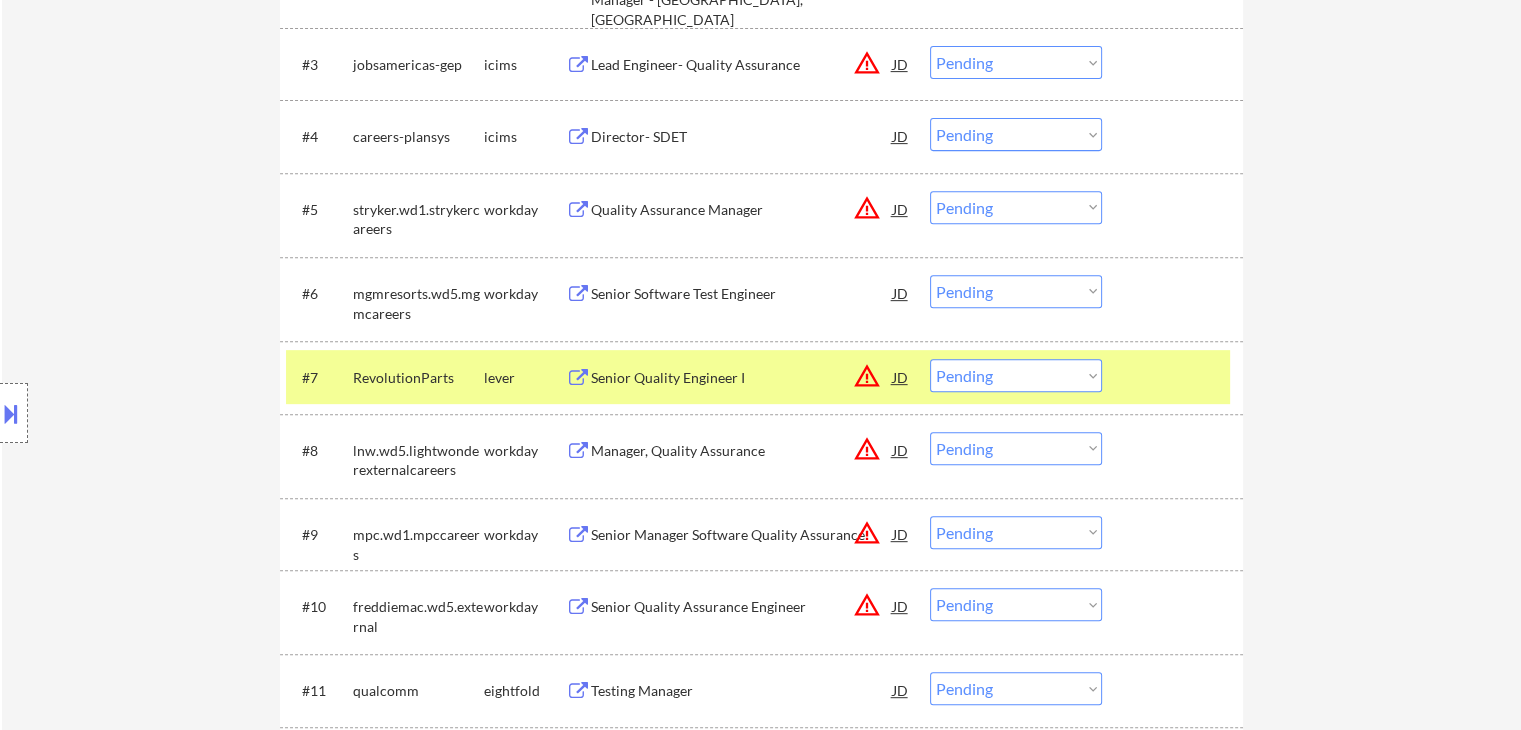 drag, startPoint x: 986, startPoint y: 289, endPoint x: 996, endPoint y: 301, distance: 15.6205 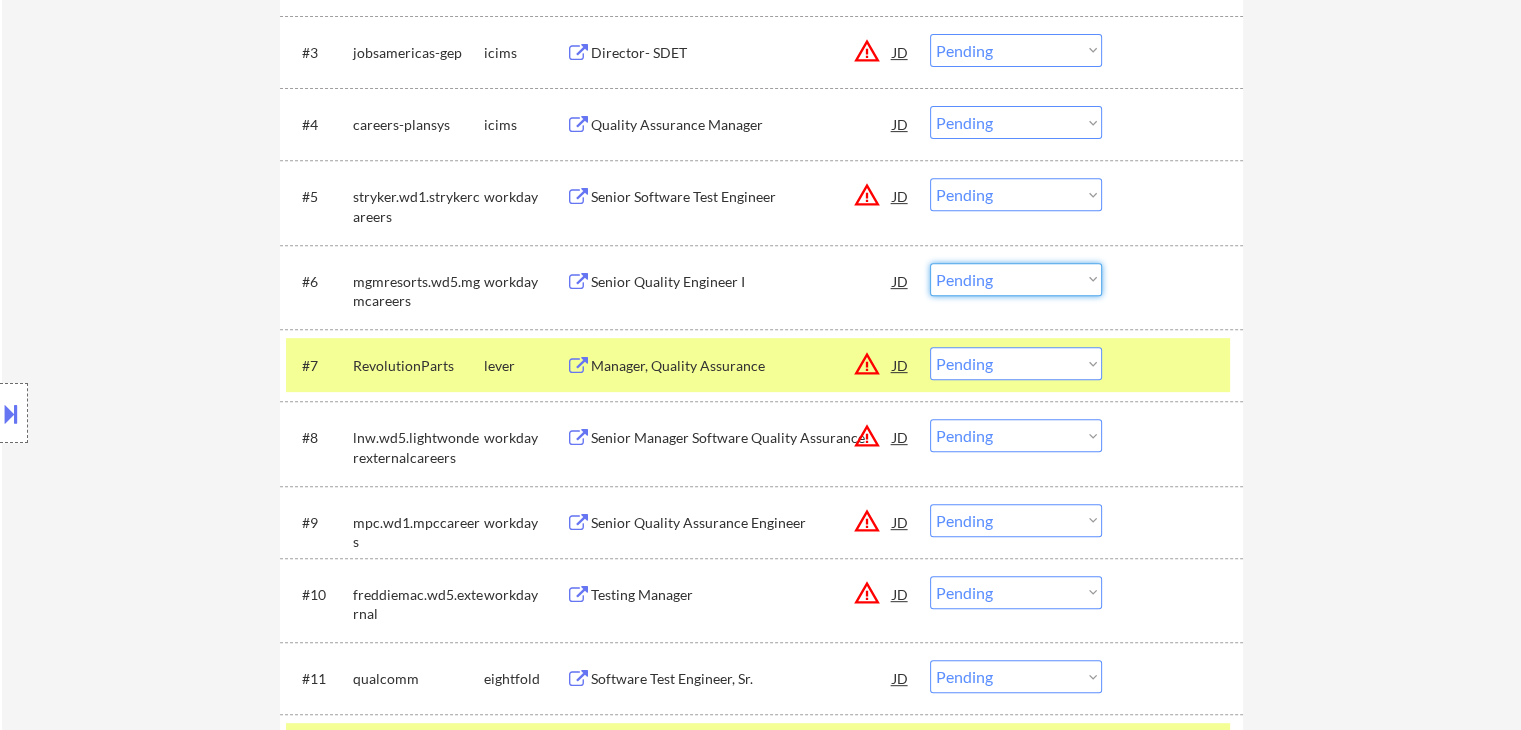 click on "Senior Quality Engineer I" at bounding box center (742, 282) 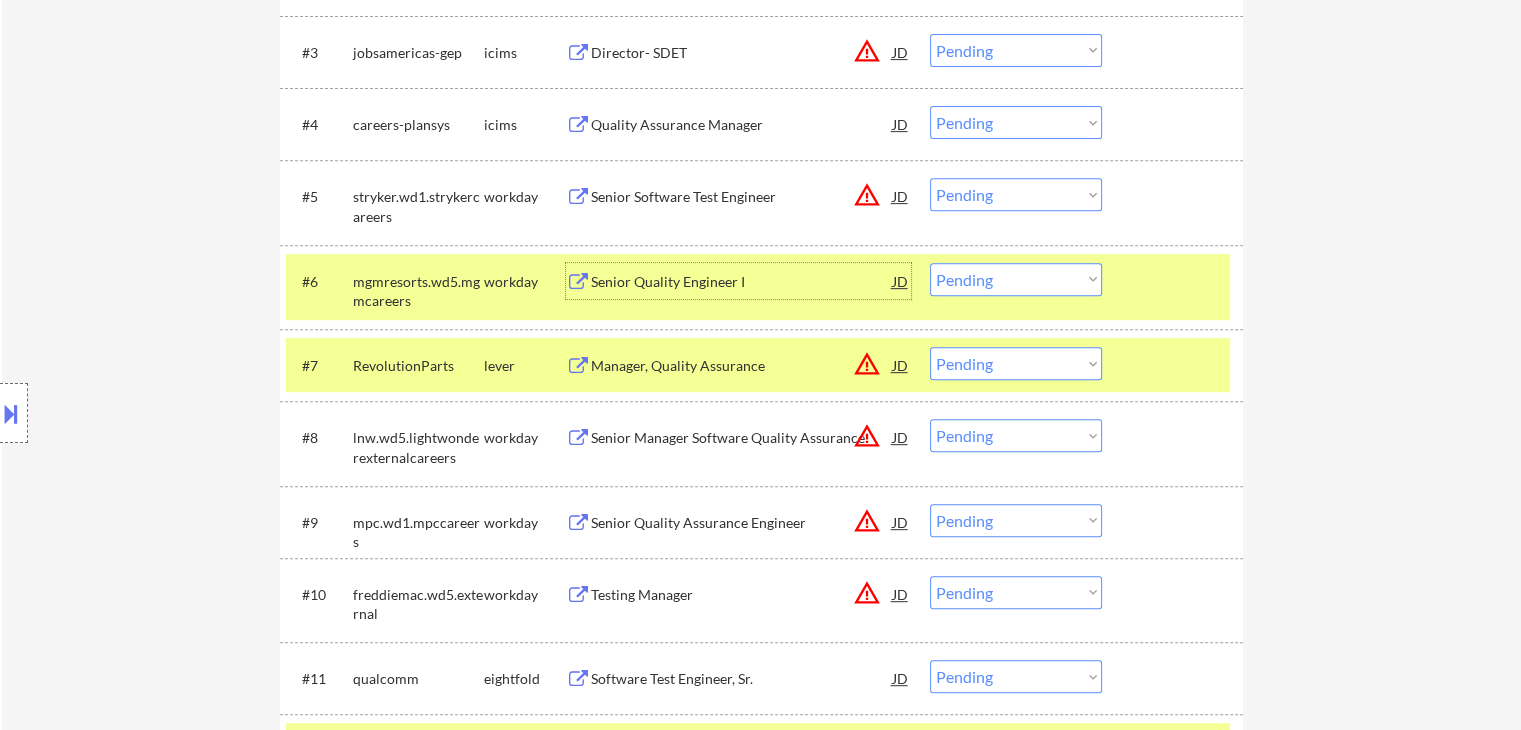 drag, startPoint x: 996, startPoint y: 269, endPoint x: 984, endPoint y: 293, distance: 26.832815 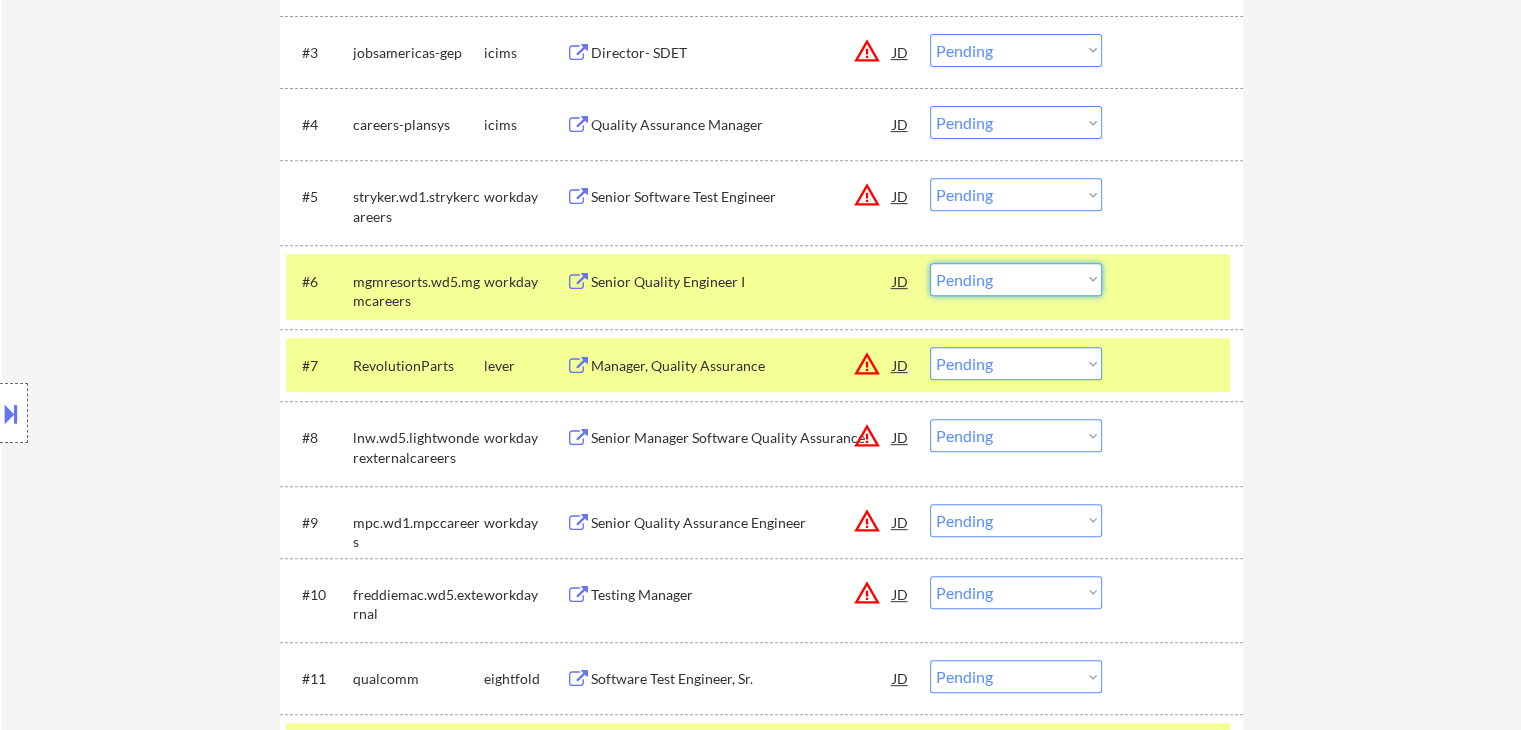 select on ""applied"" 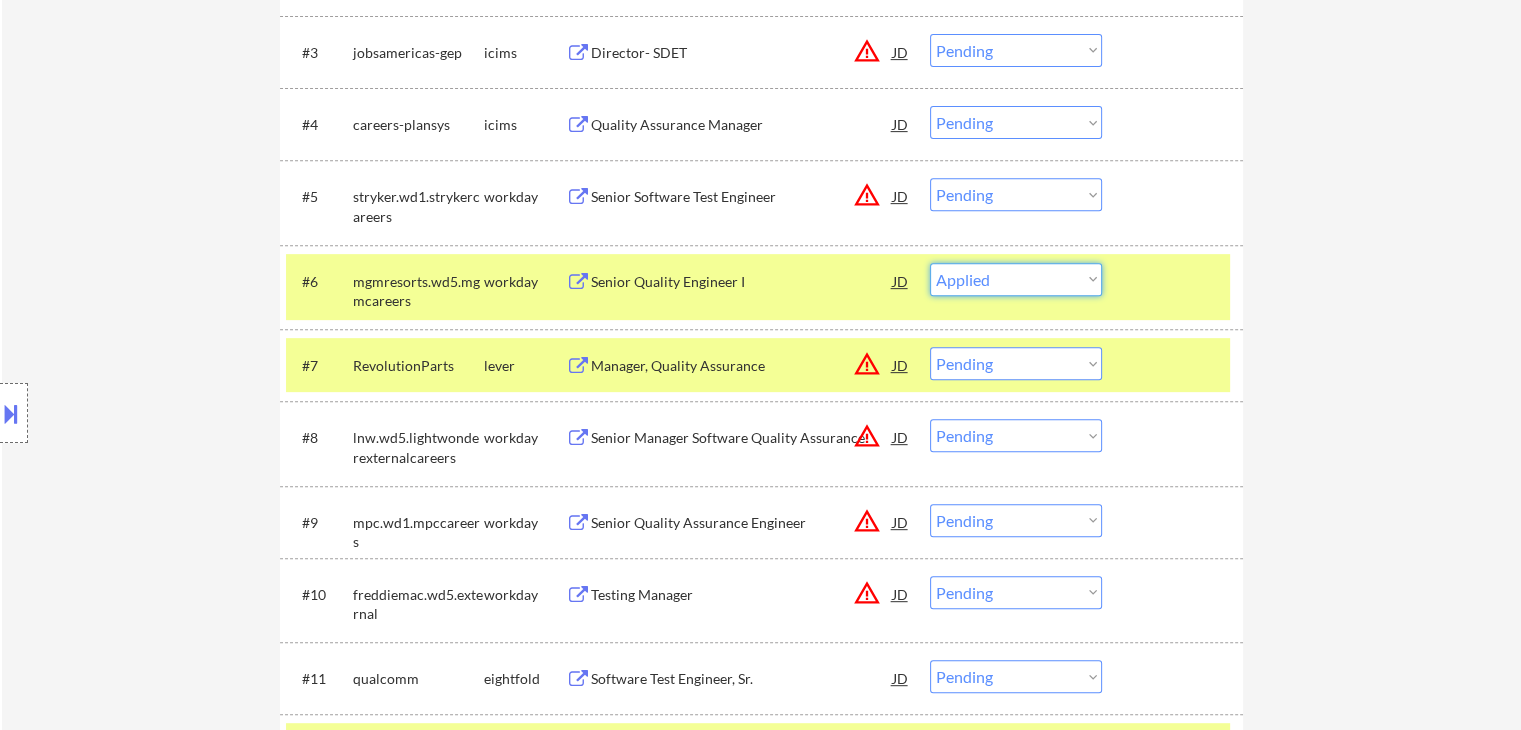 click on "Choose an option... Pending Applied Excluded (Questions) Excluded (Expired) Excluded (Location) Excluded (Bad Match) Excluded (Blocklist) Excluded (Salary) Excluded (Other)" at bounding box center (1016, 279) 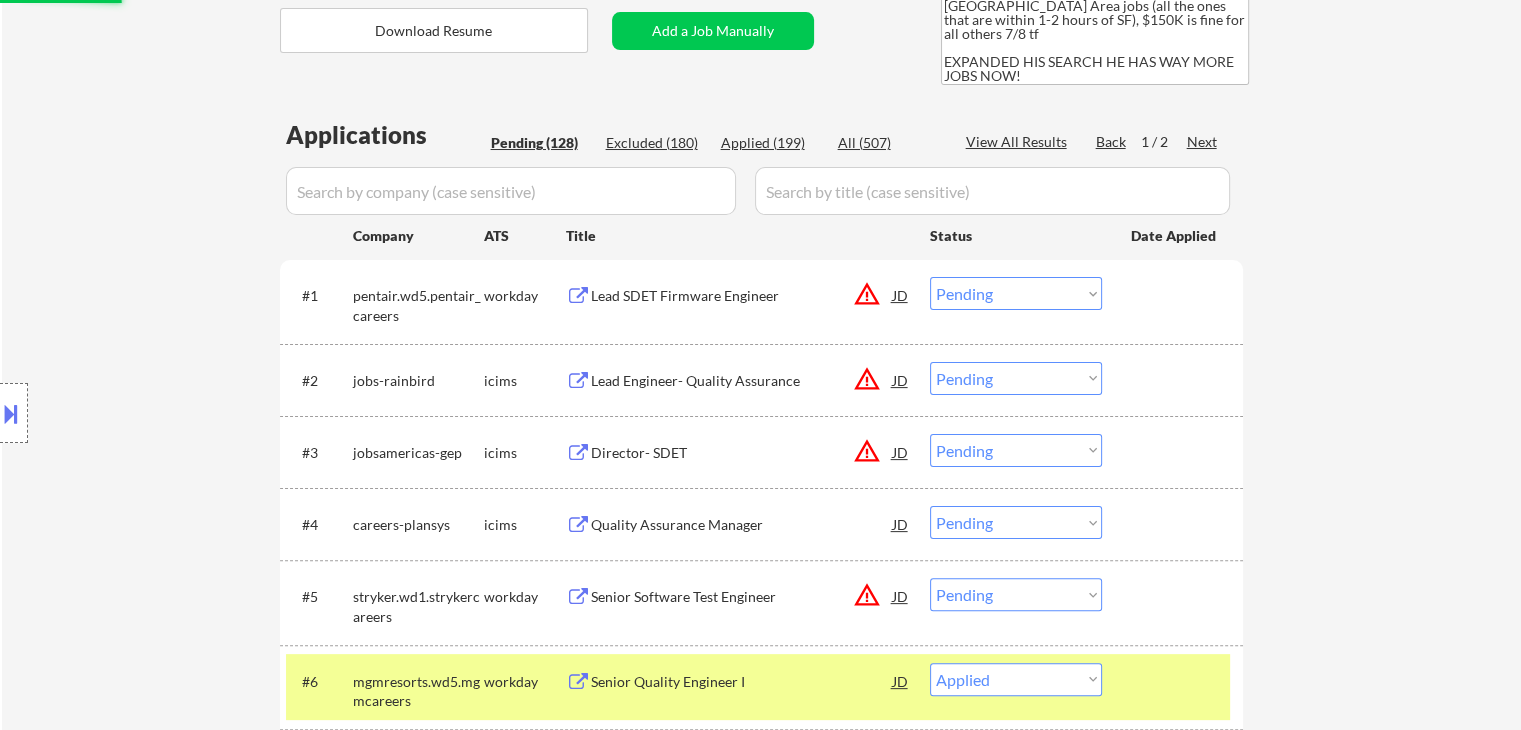 scroll, scrollTop: 200, scrollLeft: 0, axis: vertical 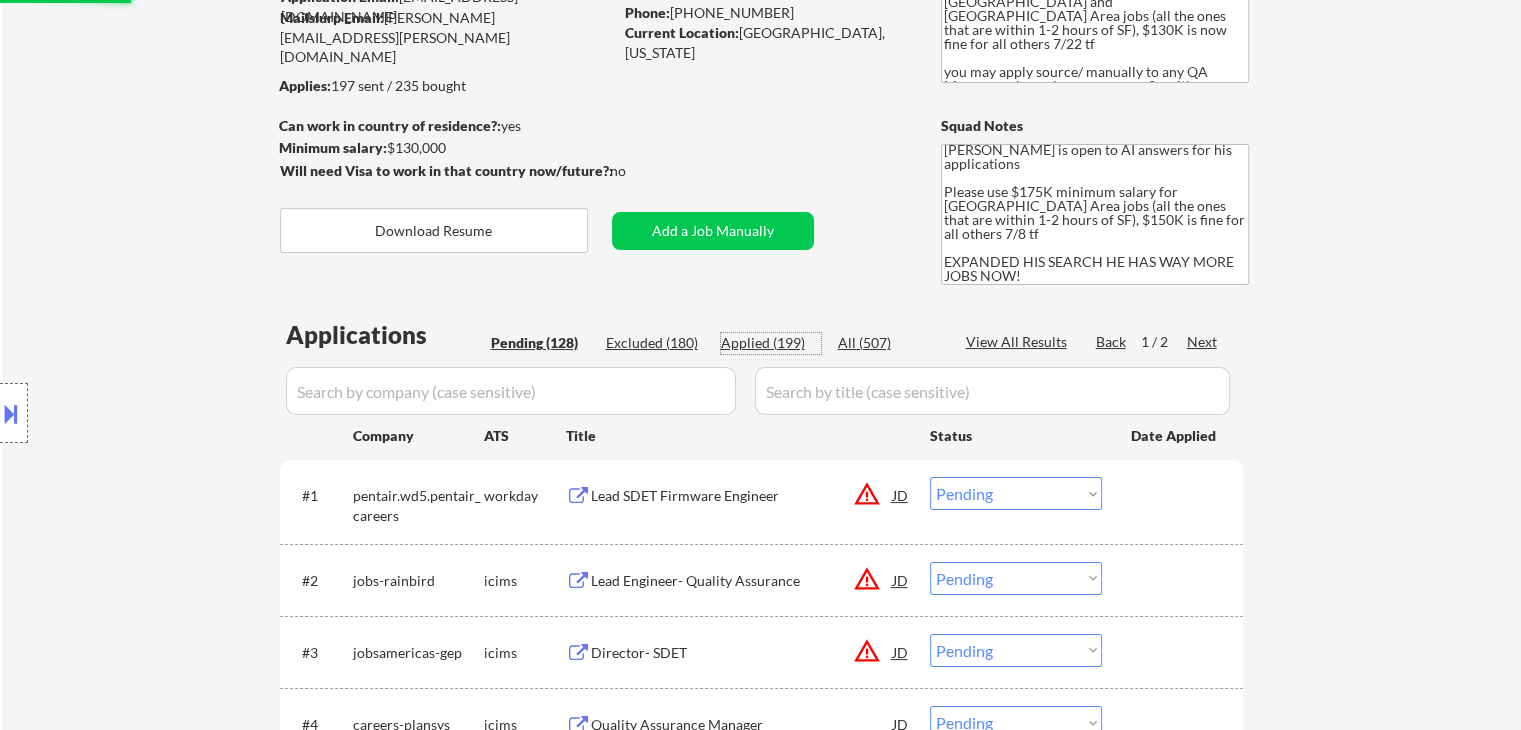 click on "Applied (199)" at bounding box center [771, 343] 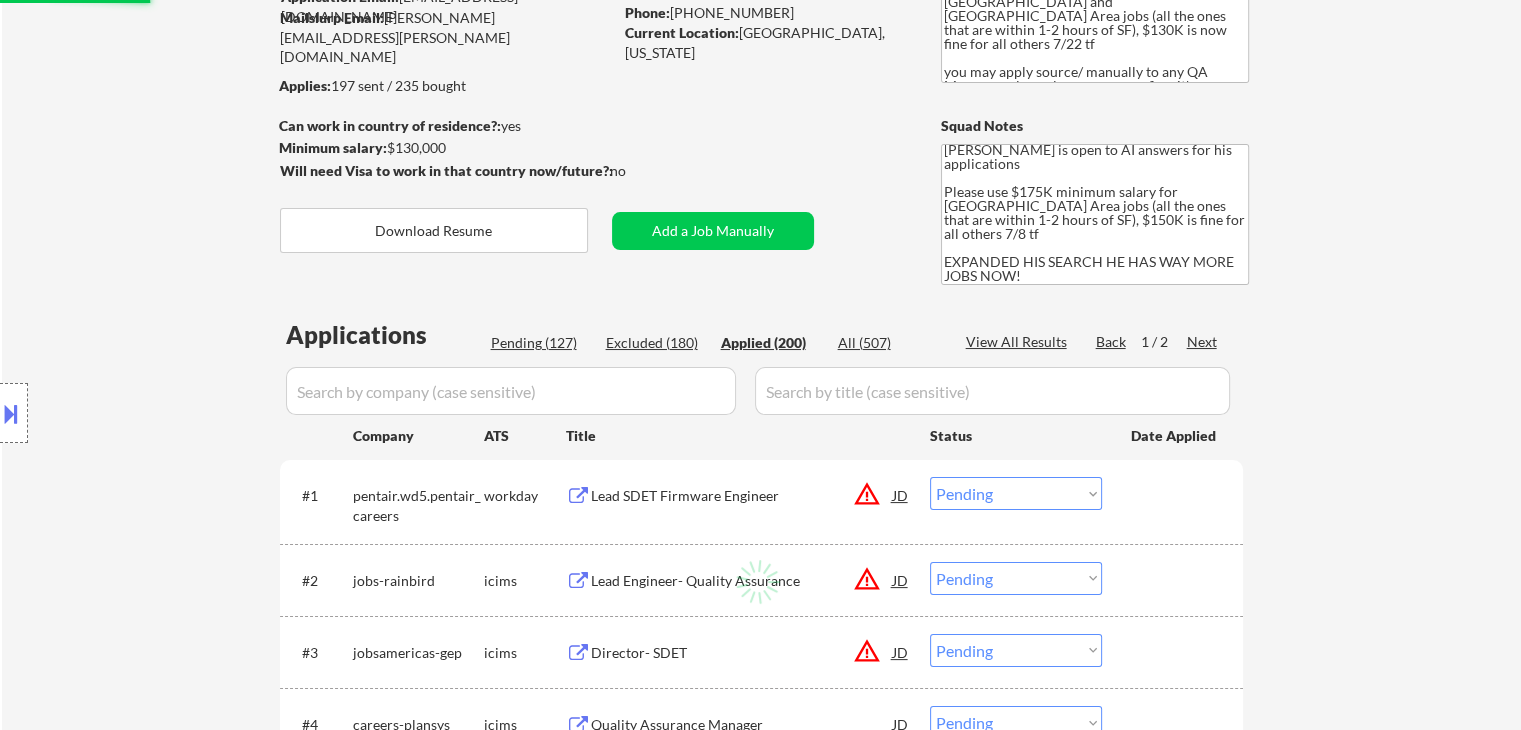 select on ""applied"" 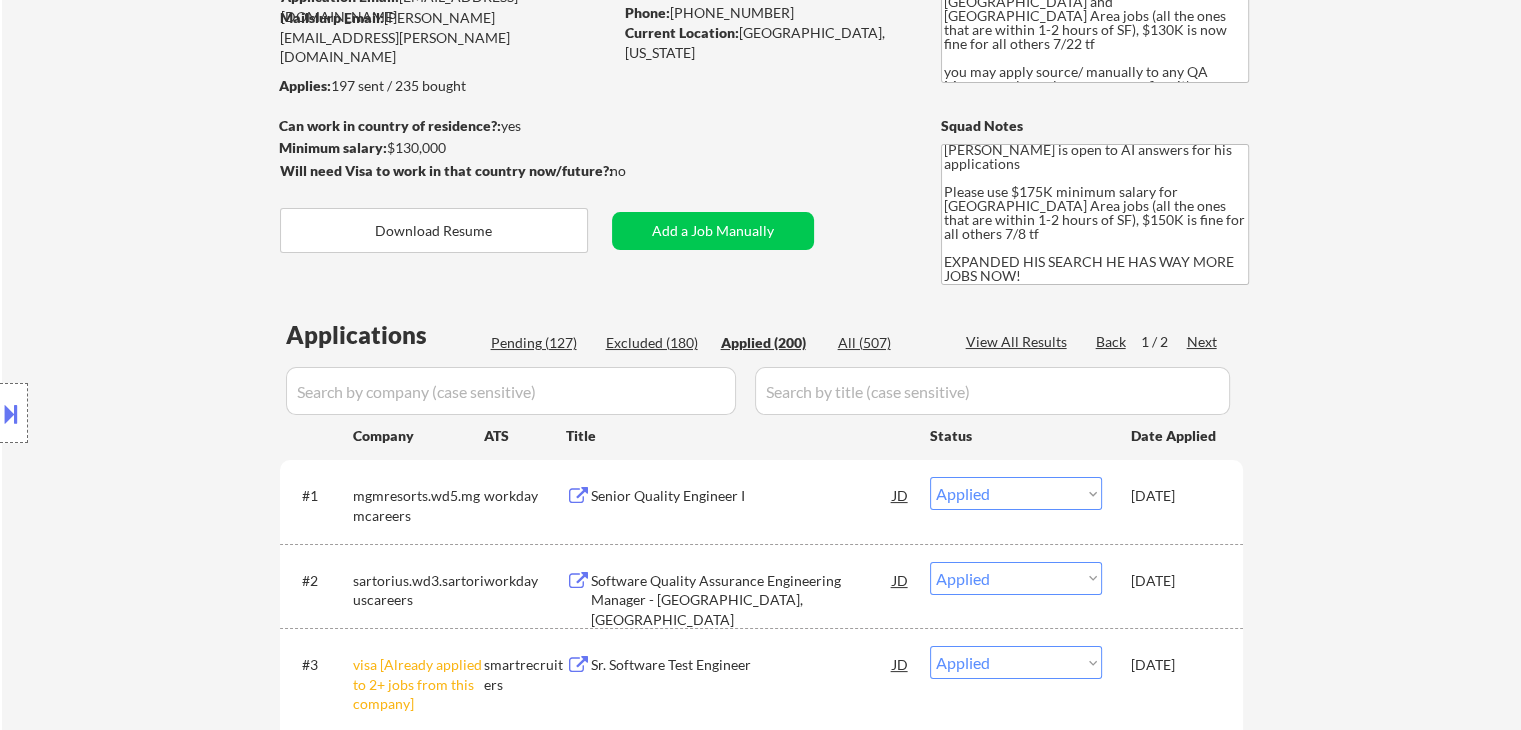 scroll, scrollTop: 400, scrollLeft: 0, axis: vertical 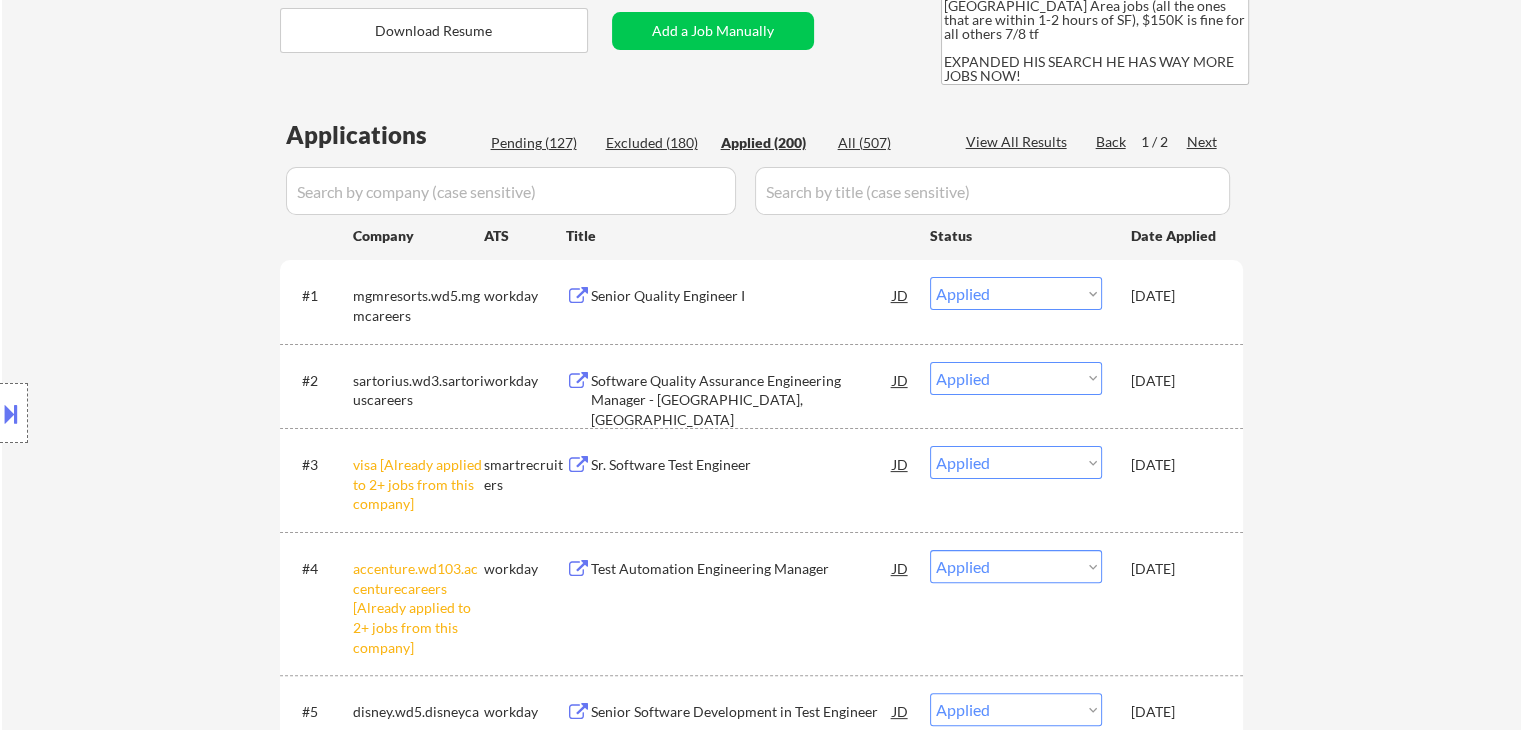 click on "Choose an option... Pending Applied Excluded (Questions) Excluded (Expired) Excluded (Location) Excluded (Bad Match) Excluded (Blocklist) Excluded (Salary) Excluded (Other)" at bounding box center [1016, 378] 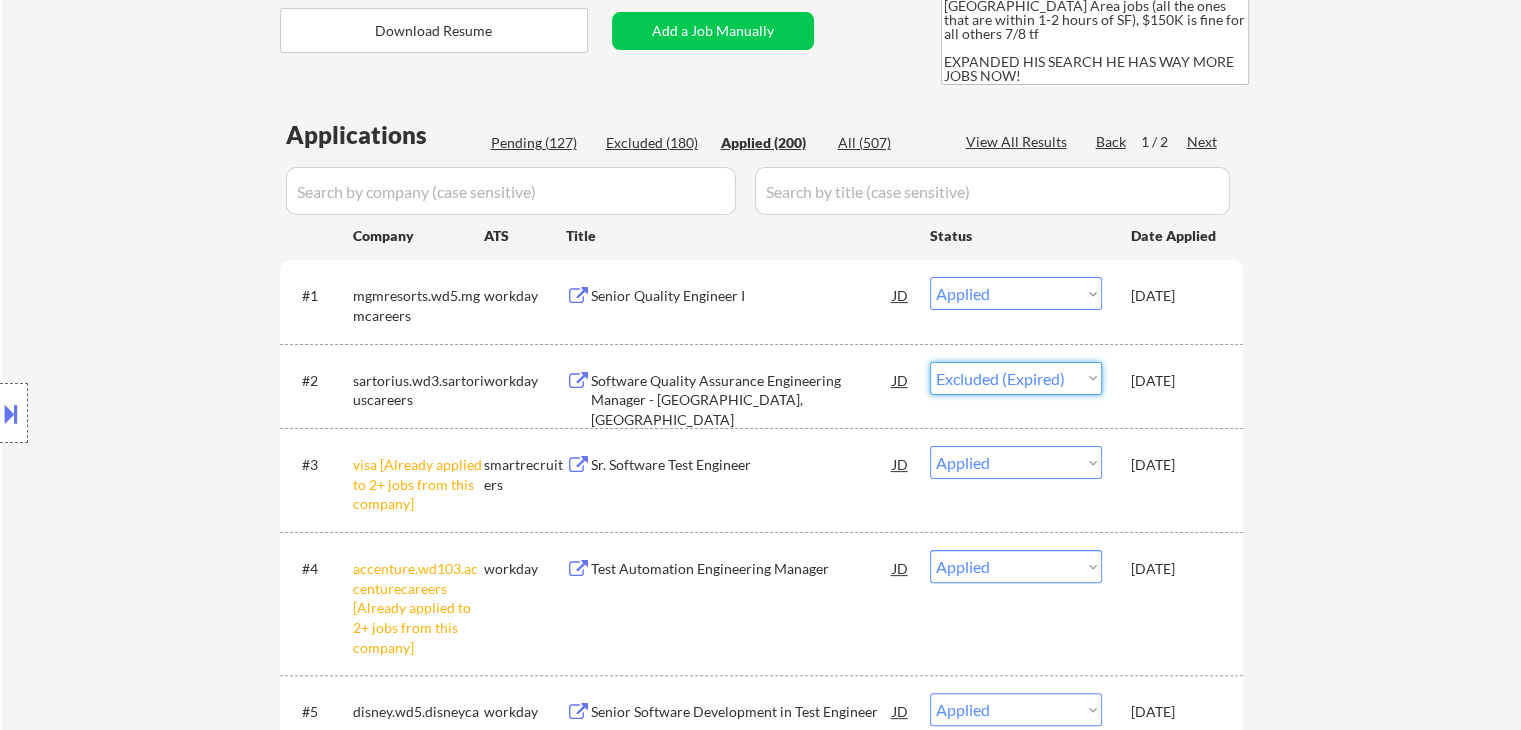 click on "Choose an option... Pending Applied Excluded (Questions) Excluded (Expired) Excluded (Location) Excluded (Bad Match) Excluded (Blocklist) Excluded (Salary) Excluded (Other)" at bounding box center (1016, 378) 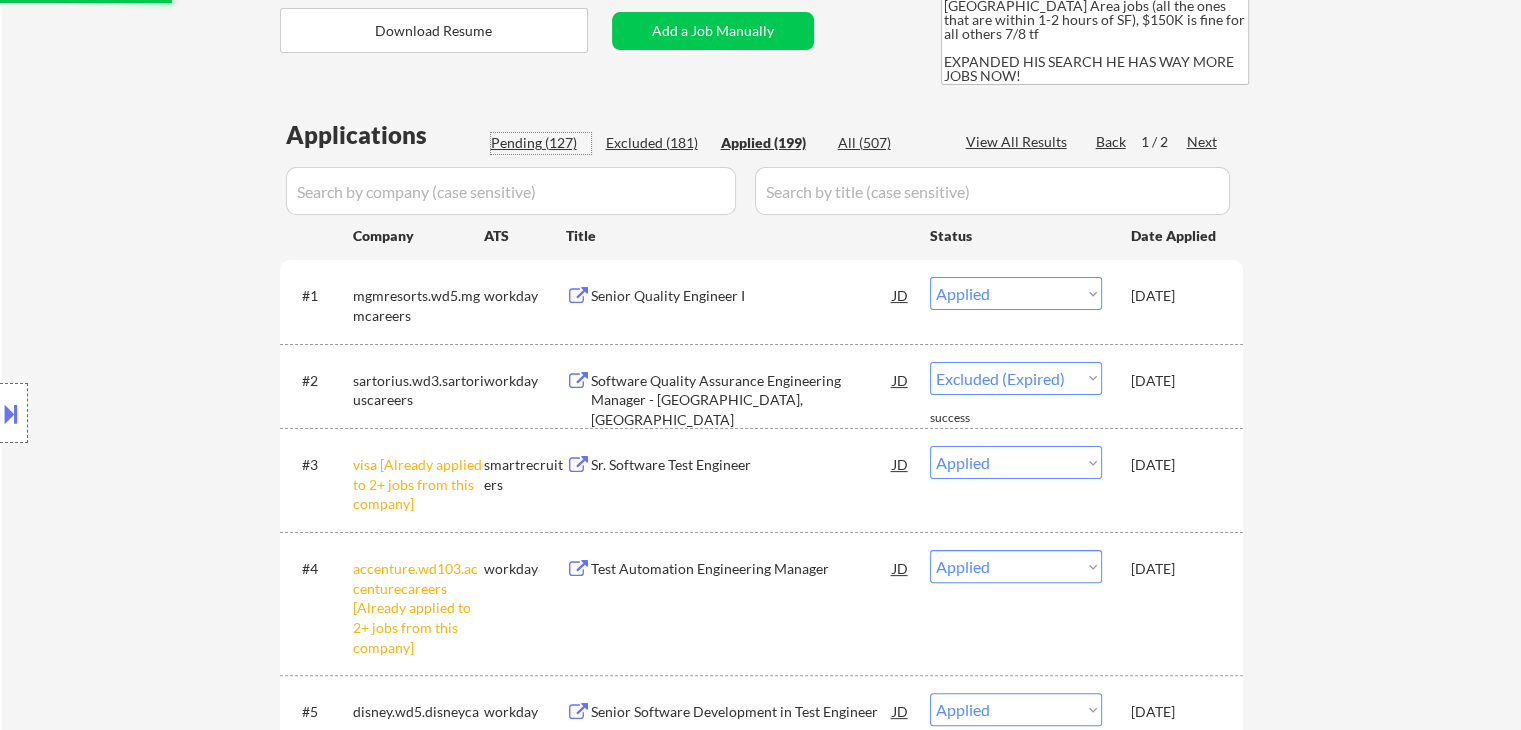 click on "Pending (127)" at bounding box center (541, 143) 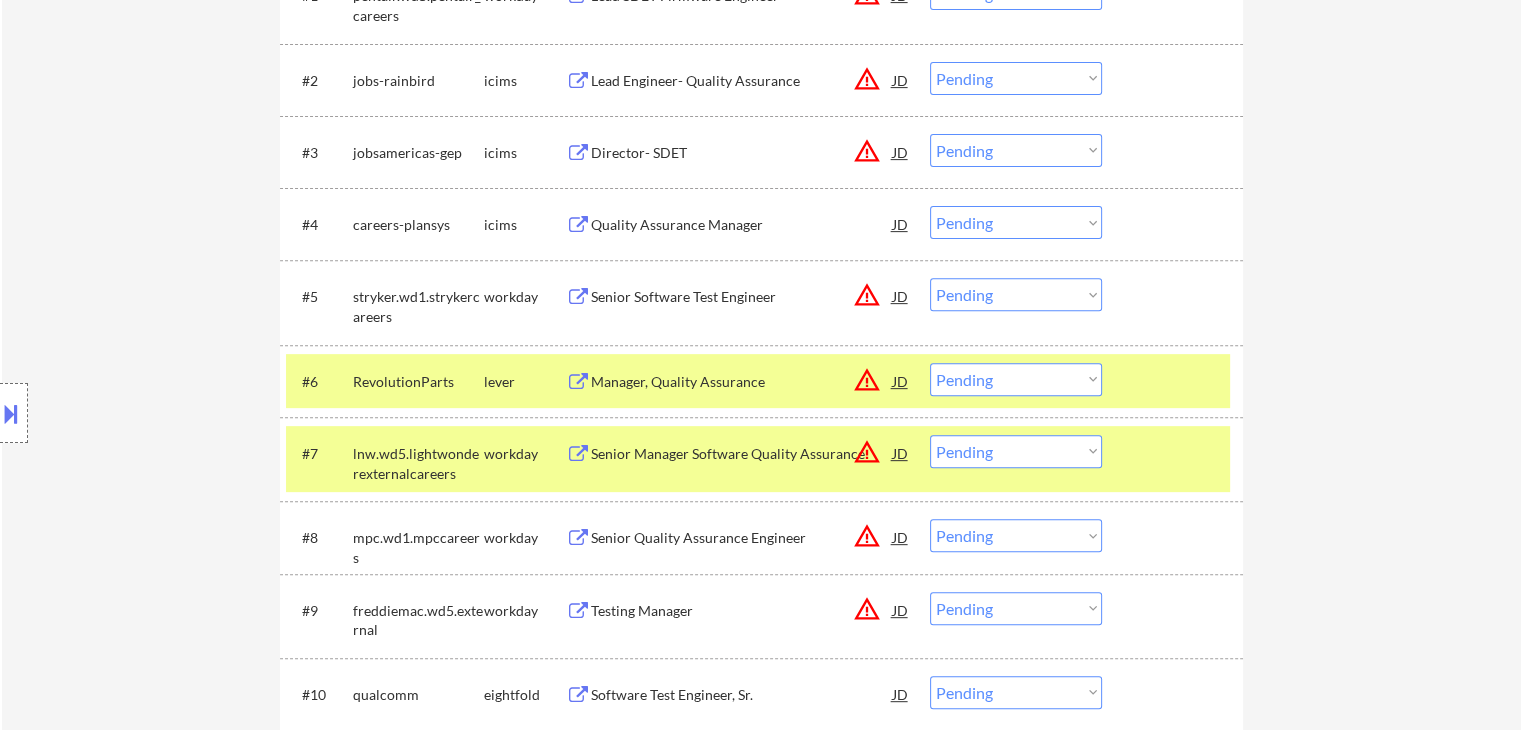 click on "RevolutionParts" at bounding box center (418, 382) 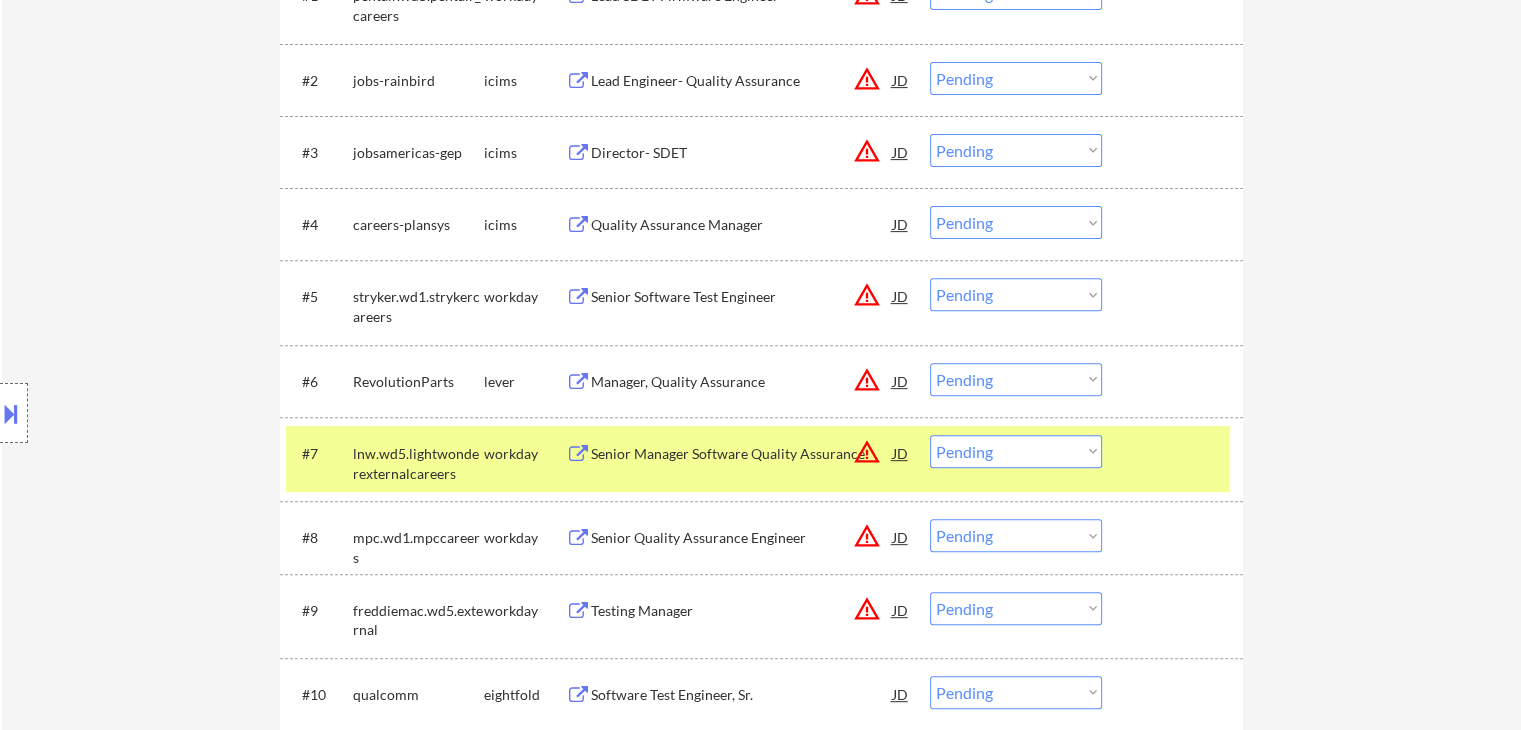scroll, scrollTop: 900, scrollLeft: 0, axis: vertical 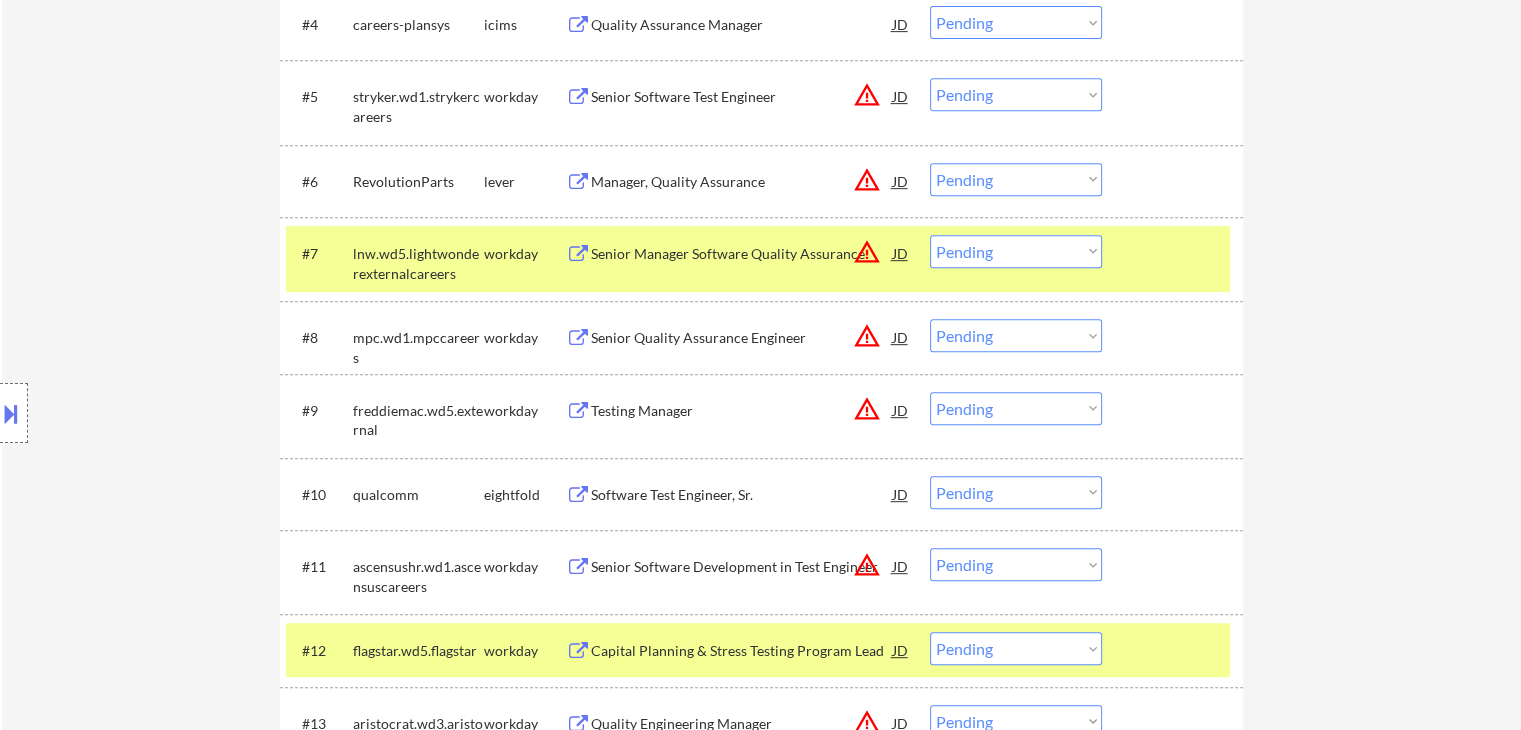 click on "lnw.wd5.lightwonderexternalcareers" at bounding box center (418, 263) 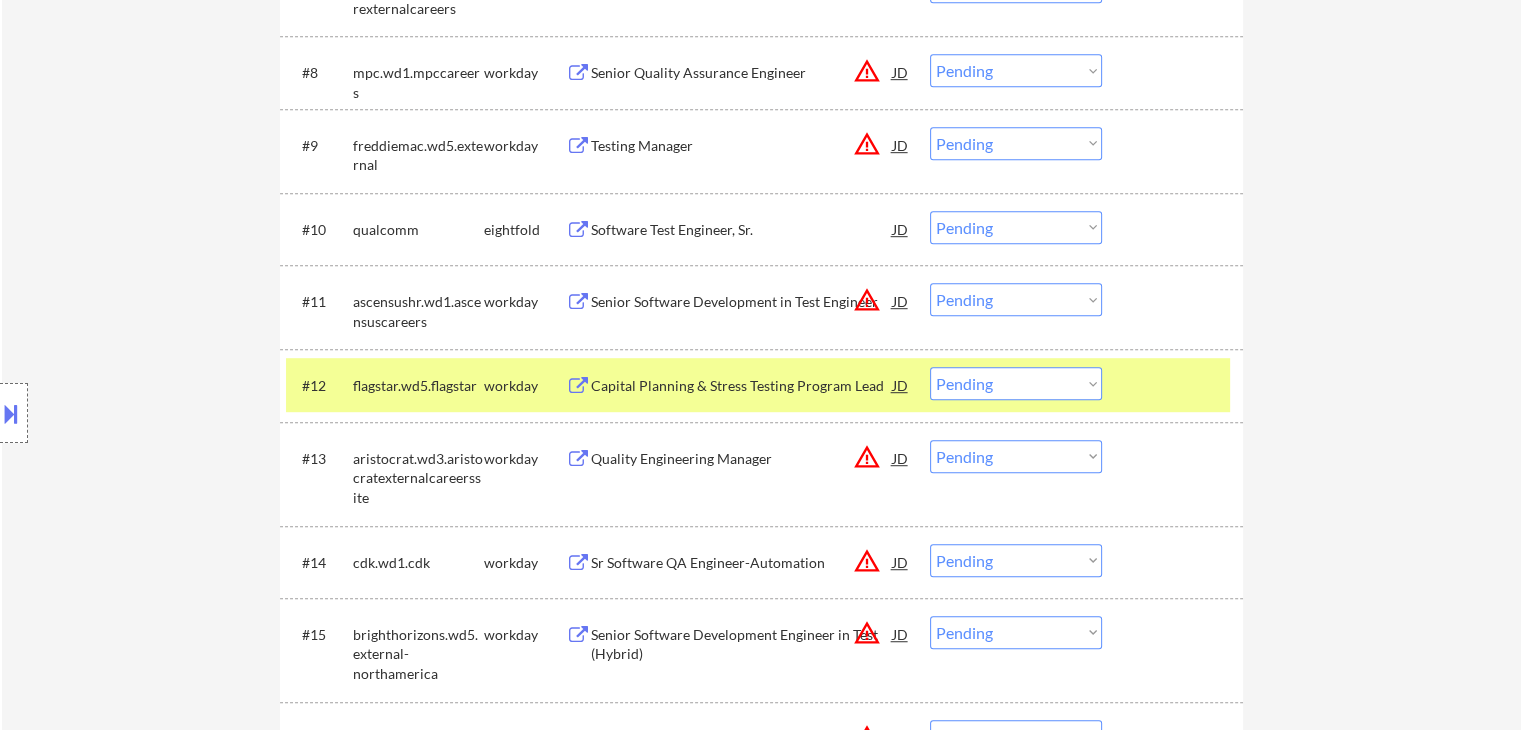 scroll, scrollTop: 1200, scrollLeft: 0, axis: vertical 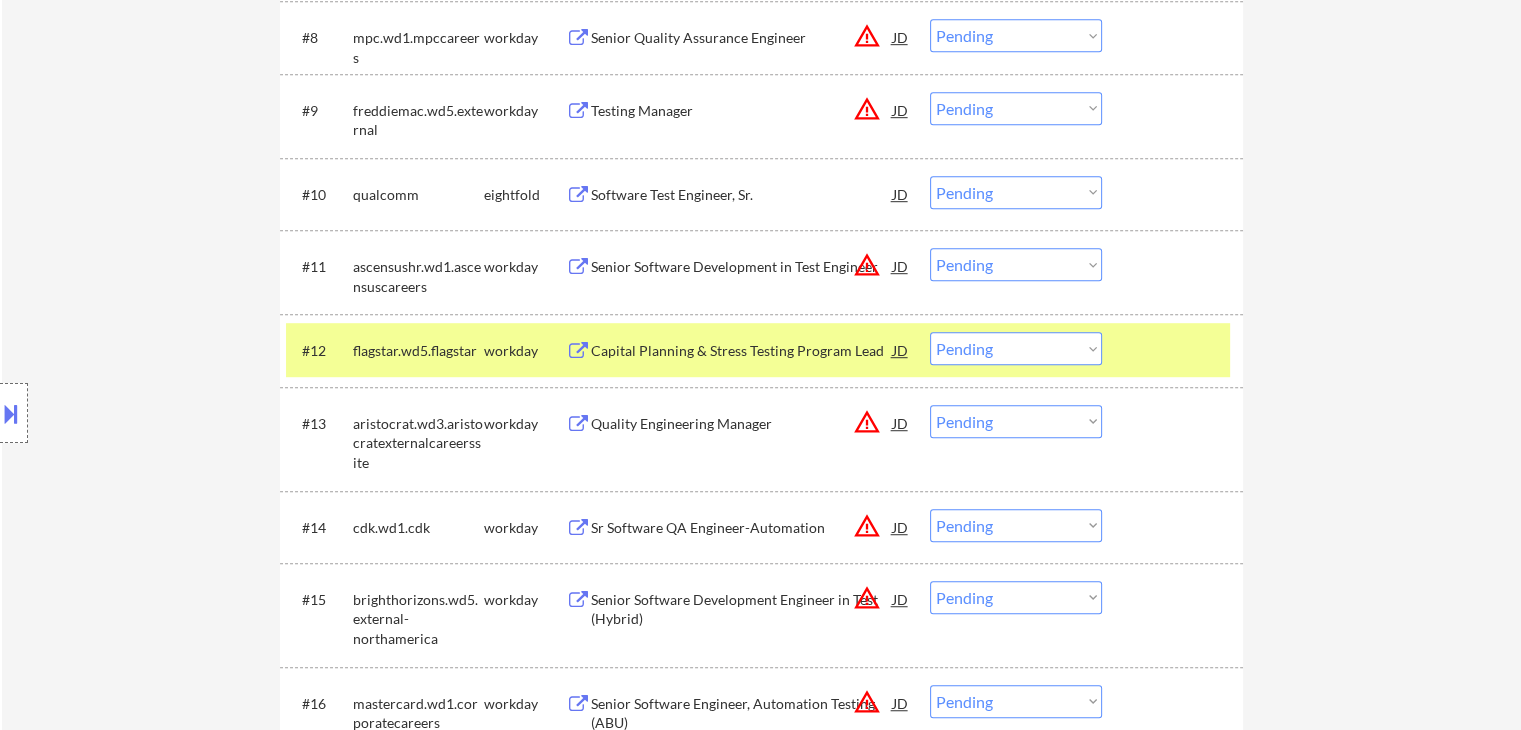 click on "flagstar.wd5.flagstar" at bounding box center [418, 351] 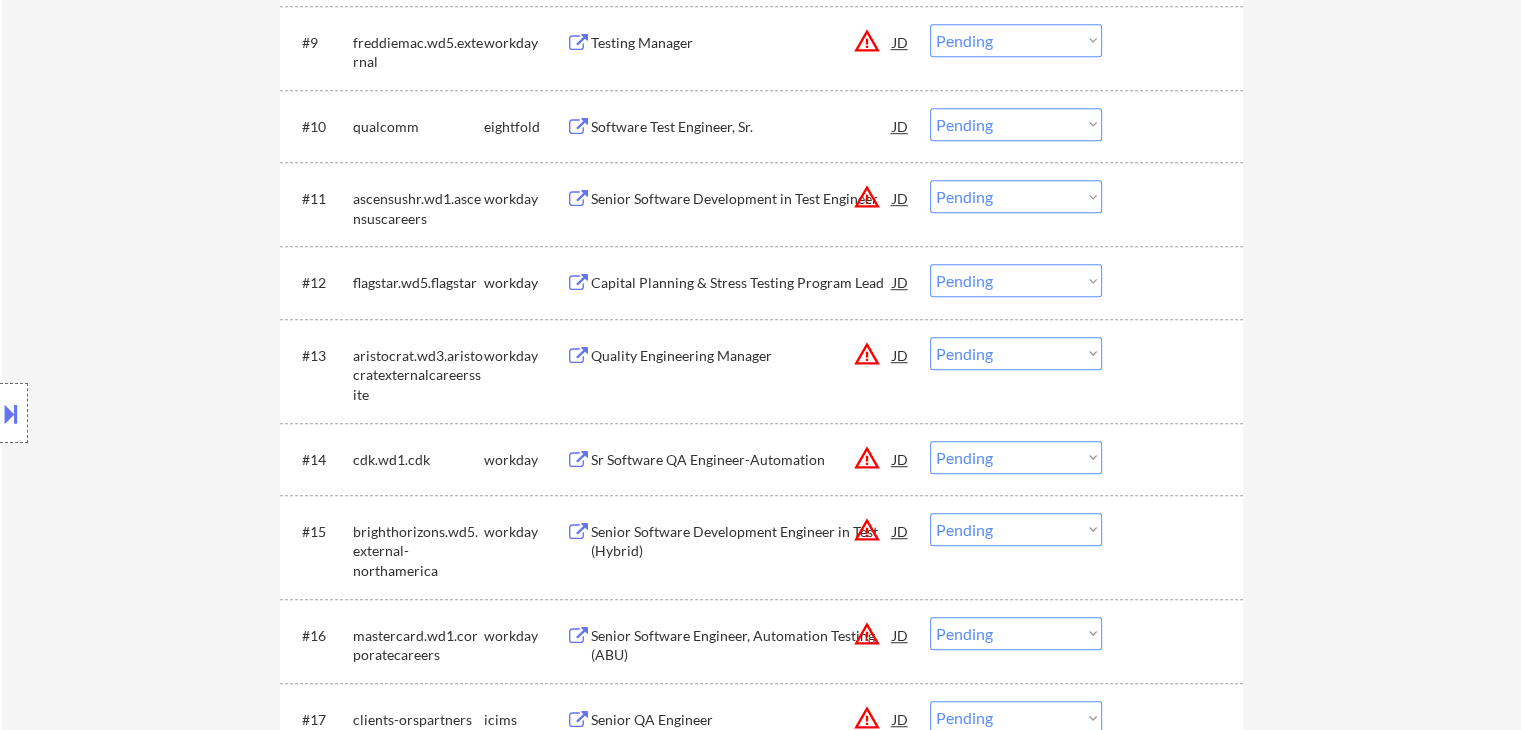 scroll, scrollTop: 1300, scrollLeft: 0, axis: vertical 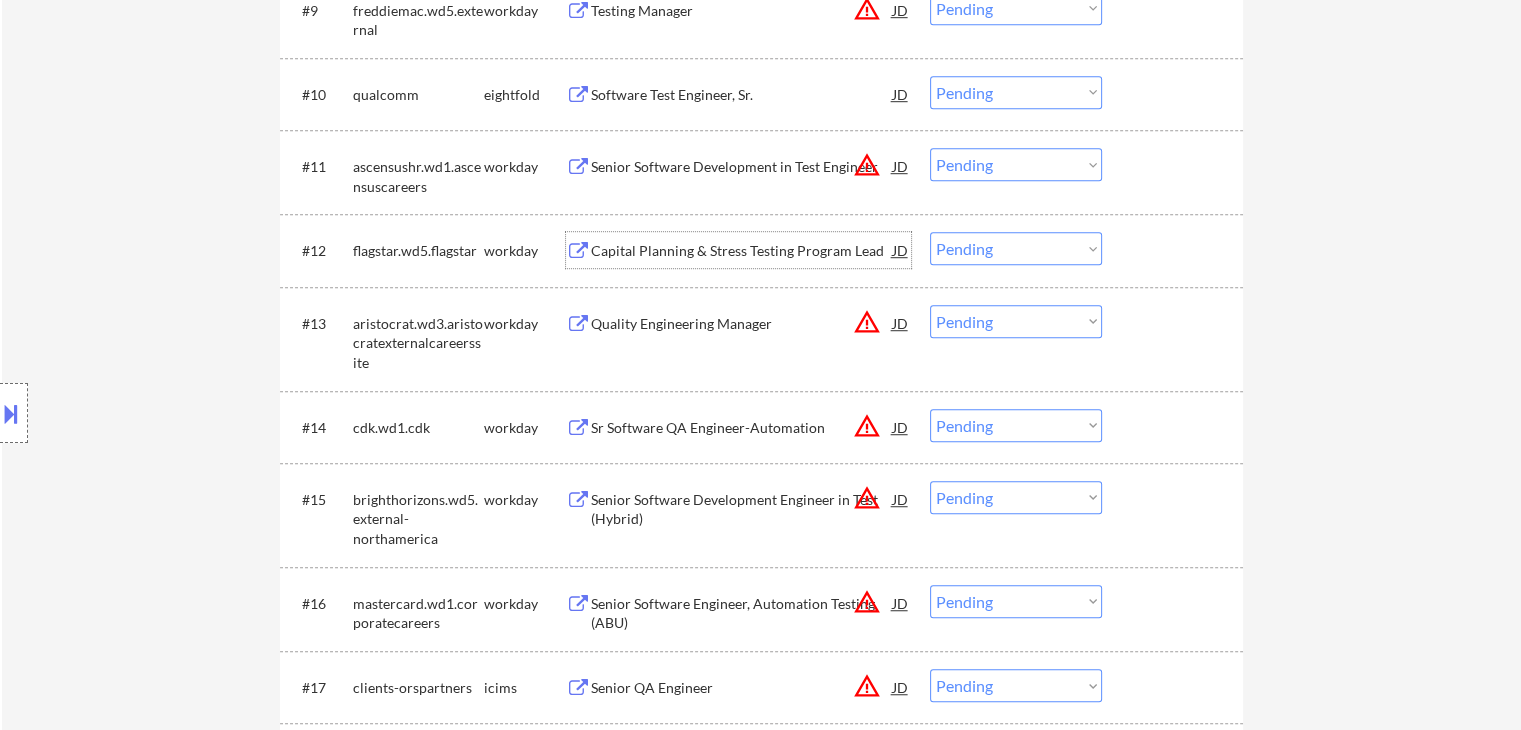click on "Capital Planning & Stress Testing Program Lead" at bounding box center (742, 250) 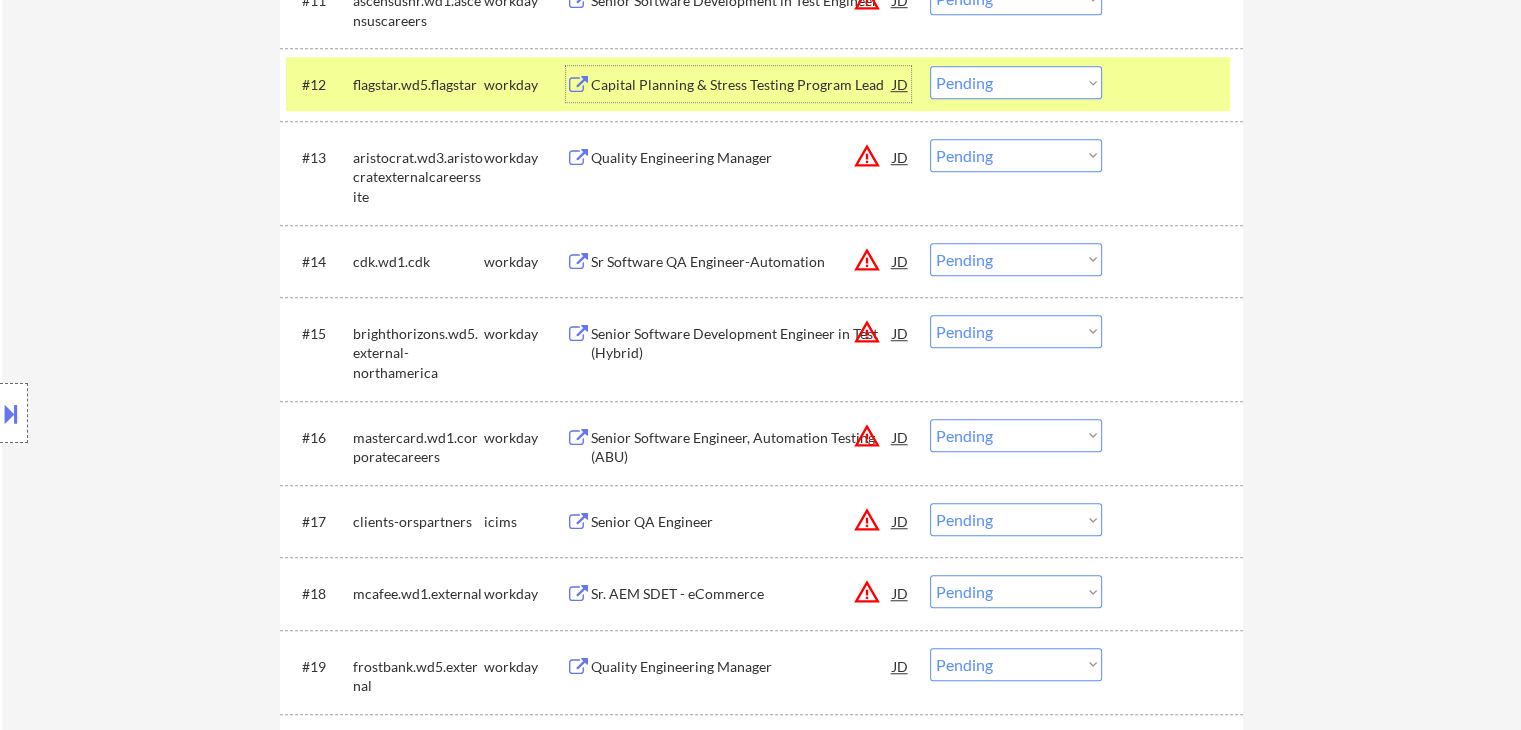 scroll, scrollTop: 1600, scrollLeft: 0, axis: vertical 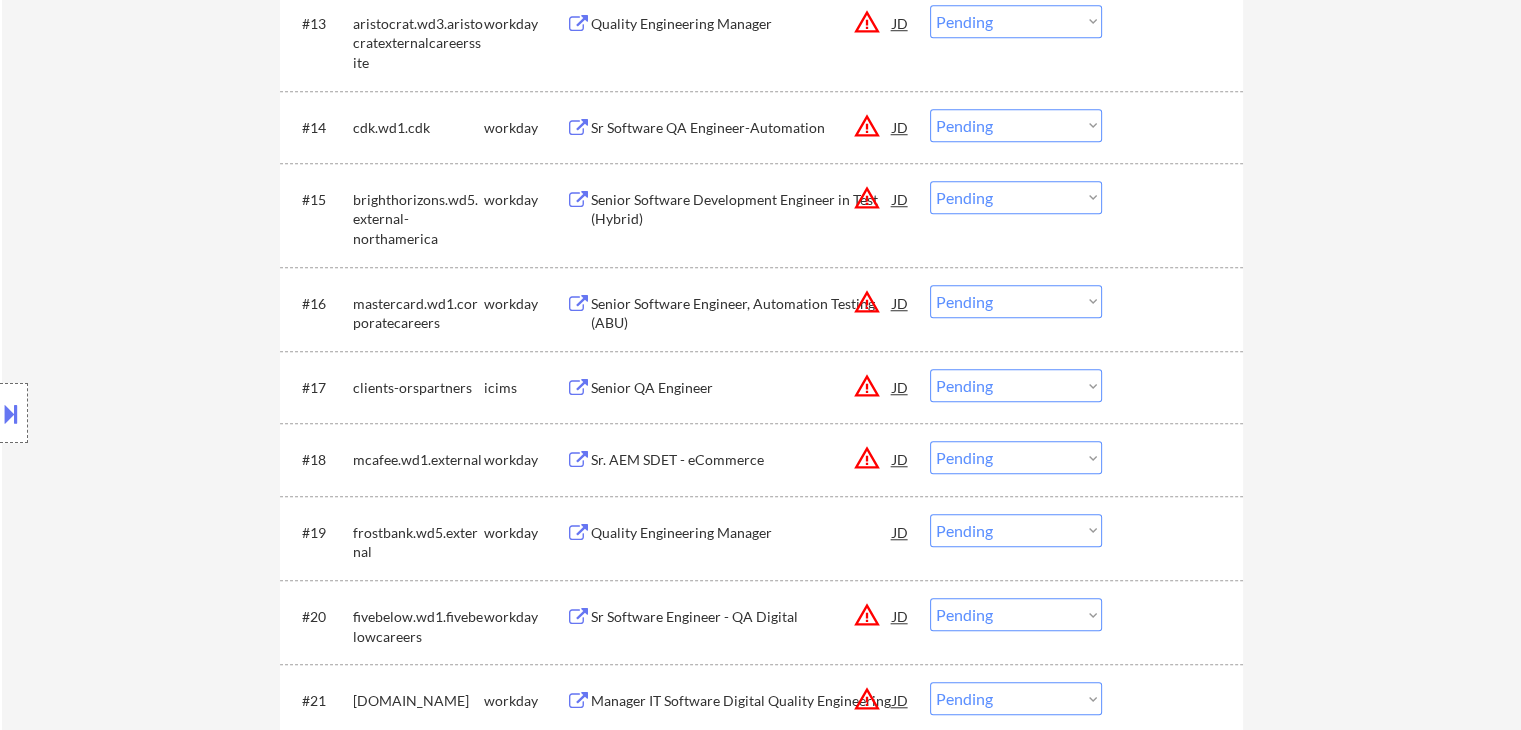 click on "Quality Engineering Manager" at bounding box center [742, 533] 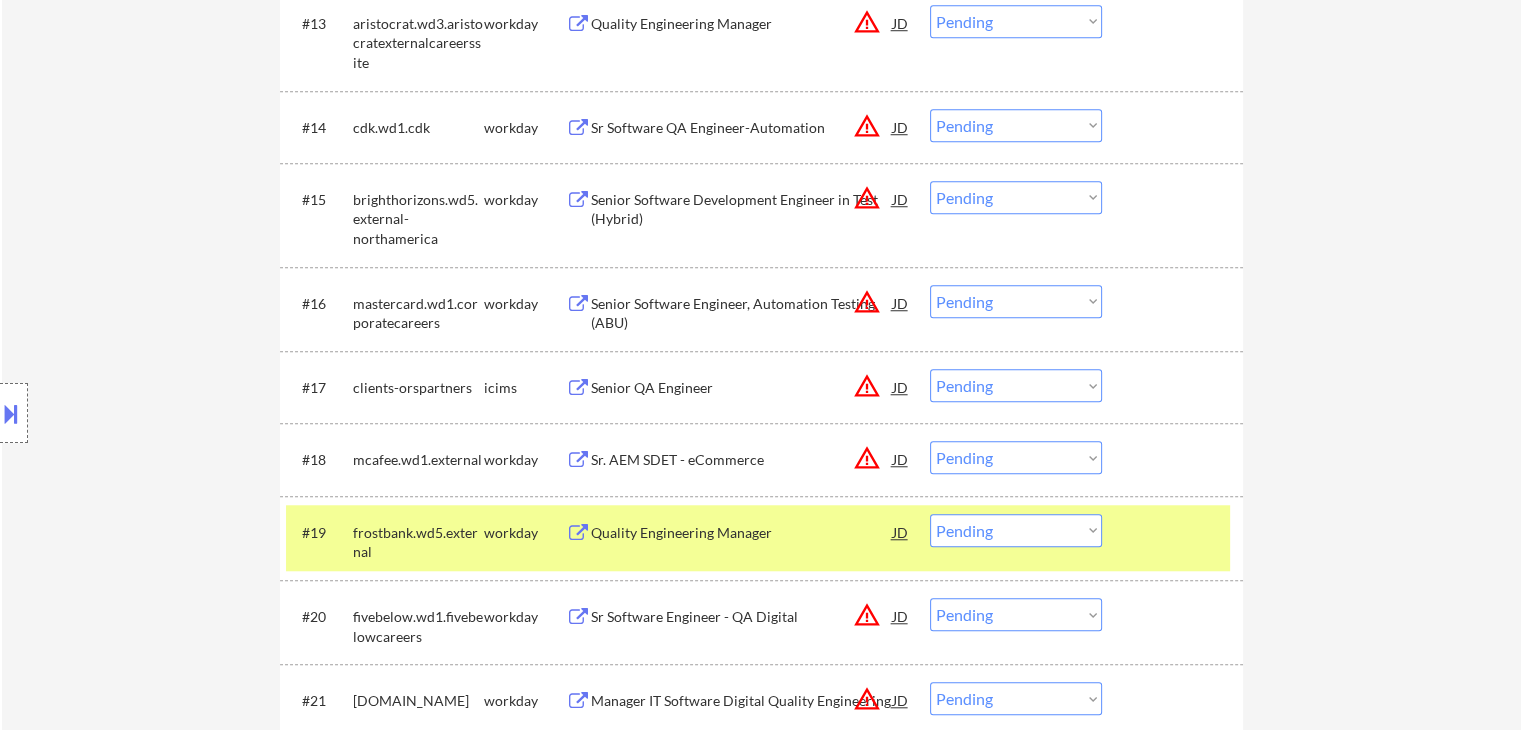 scroll, scrollTop: 1185, scrollLeft: 0, axis: vertical 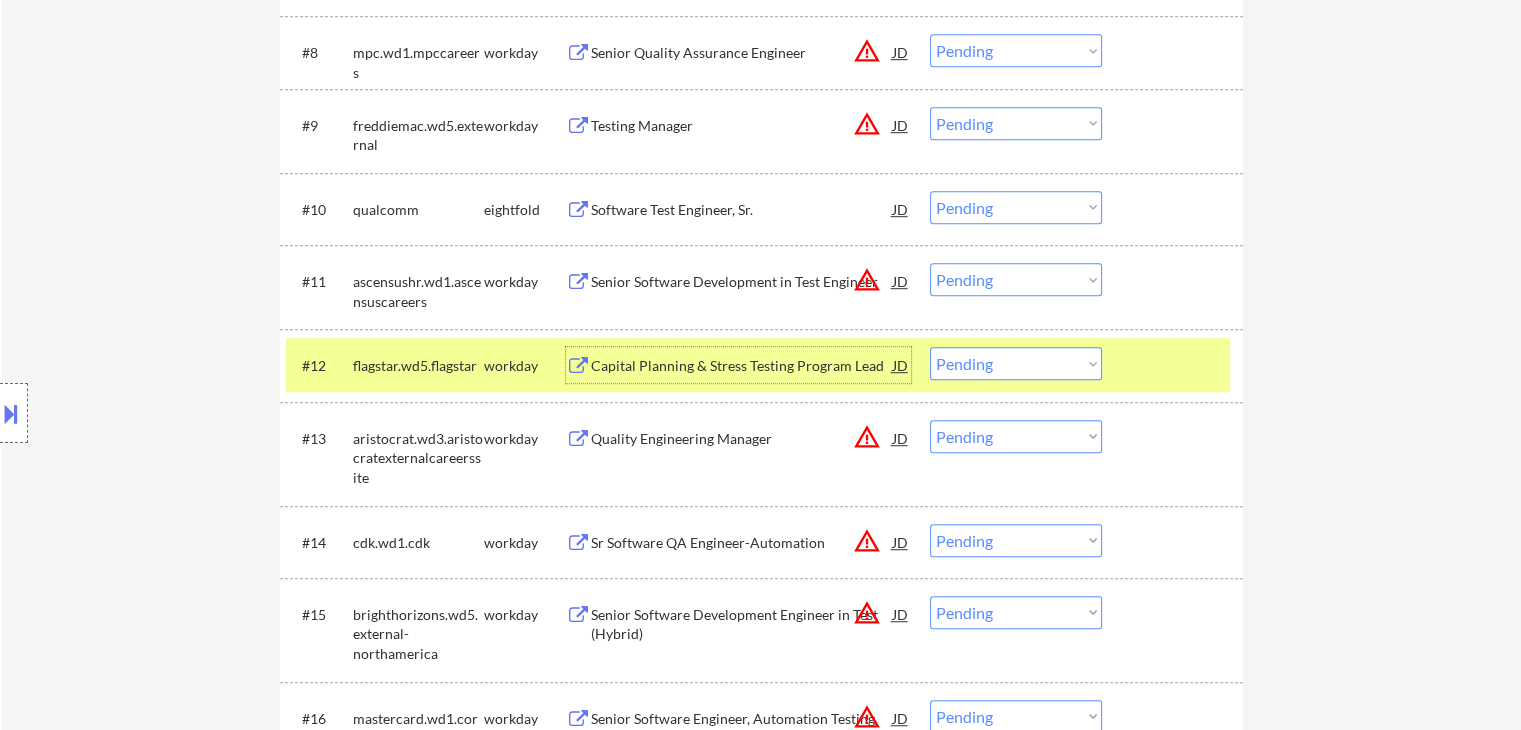 click on "Capital Planning & Stress Testing Program Lead" at bounding box center [742, 366] 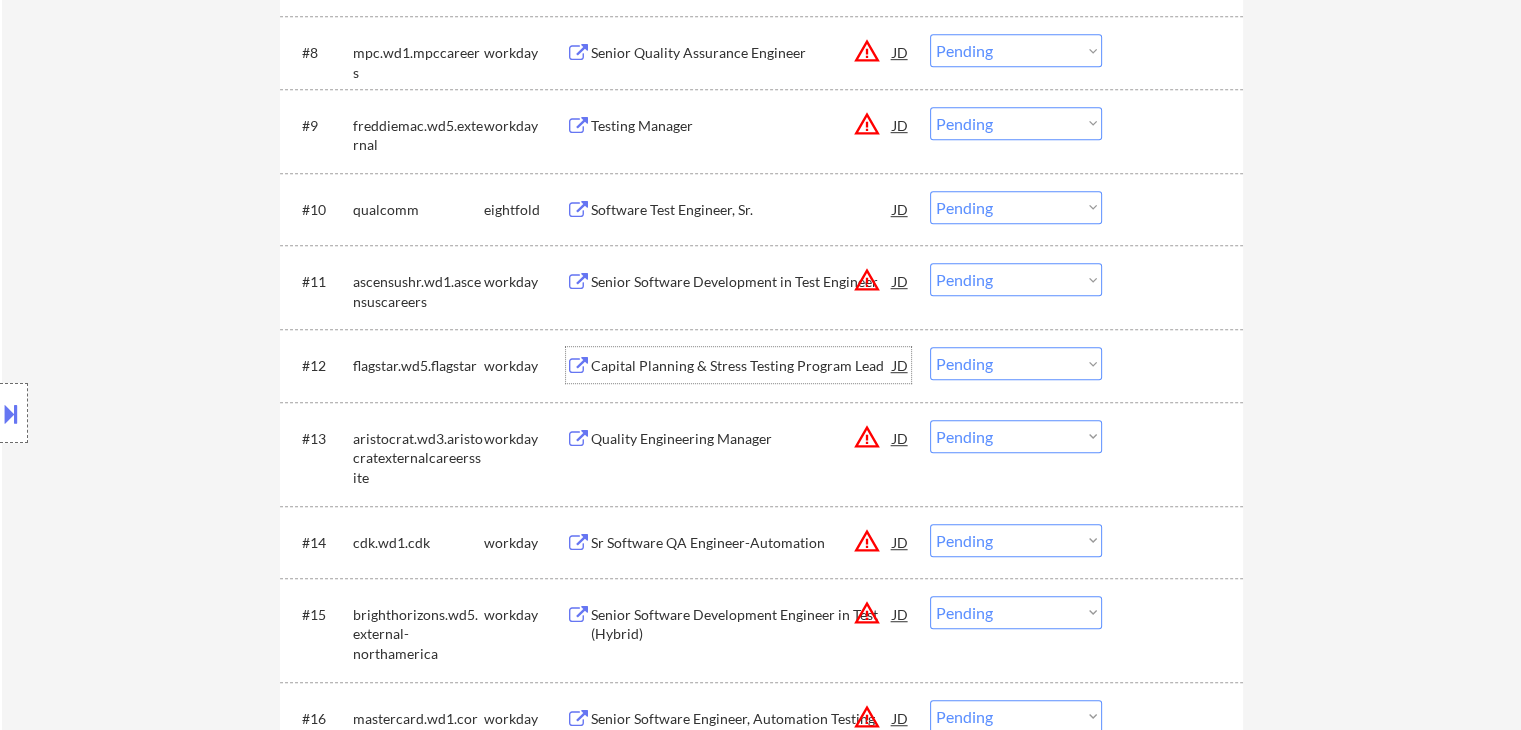 drag, startPoint x: 996, startPoint y: 361, endPoint x: 989, endPoint y: 378, distance: 18.384777 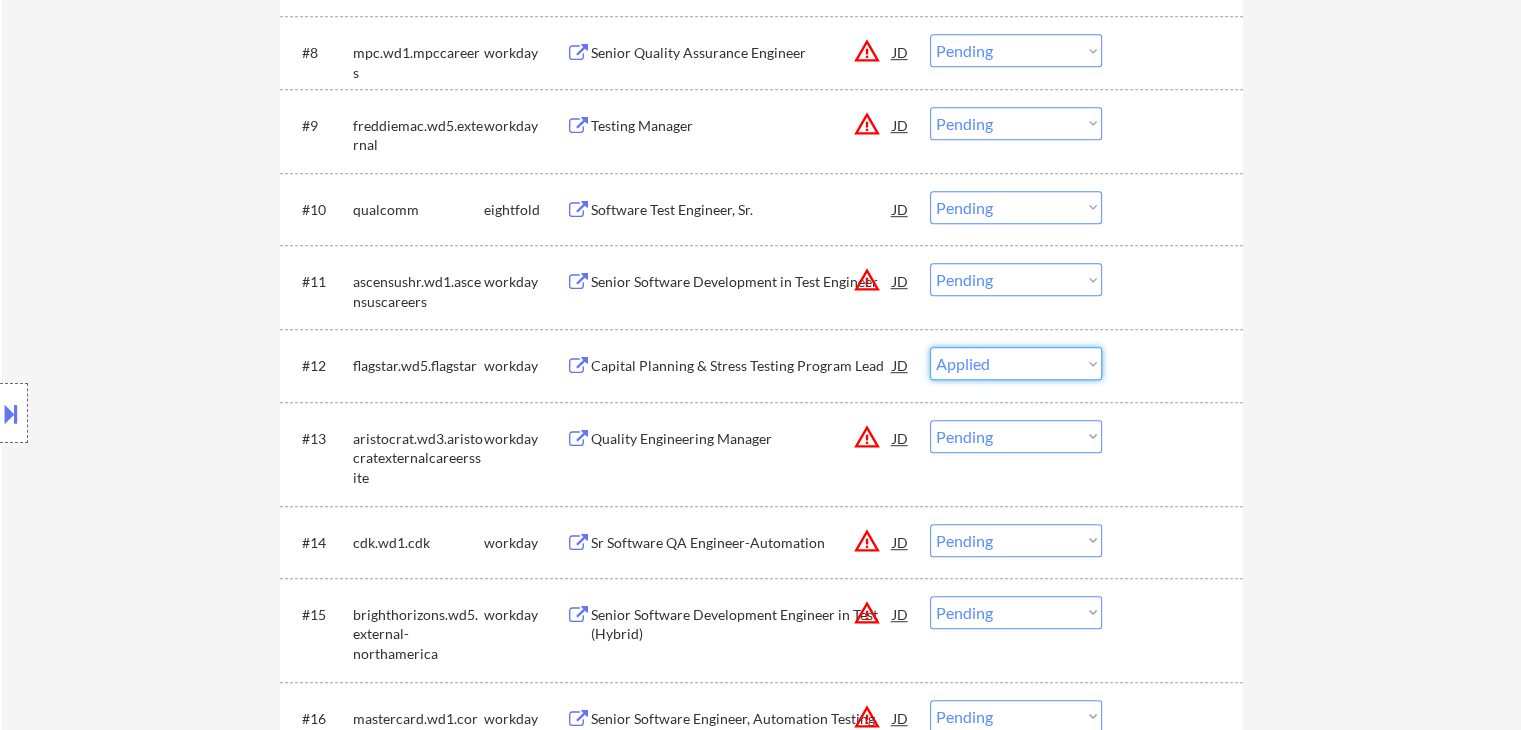 click on "Choose an option... Pending Applied Excluded (Questions) Excluded (Expired) Excluded (Location) Excluded (Bad Match) Excluded (Blocklist) Excluded (Salary) Excluded (Other)" at bounding box center [1016, 363] 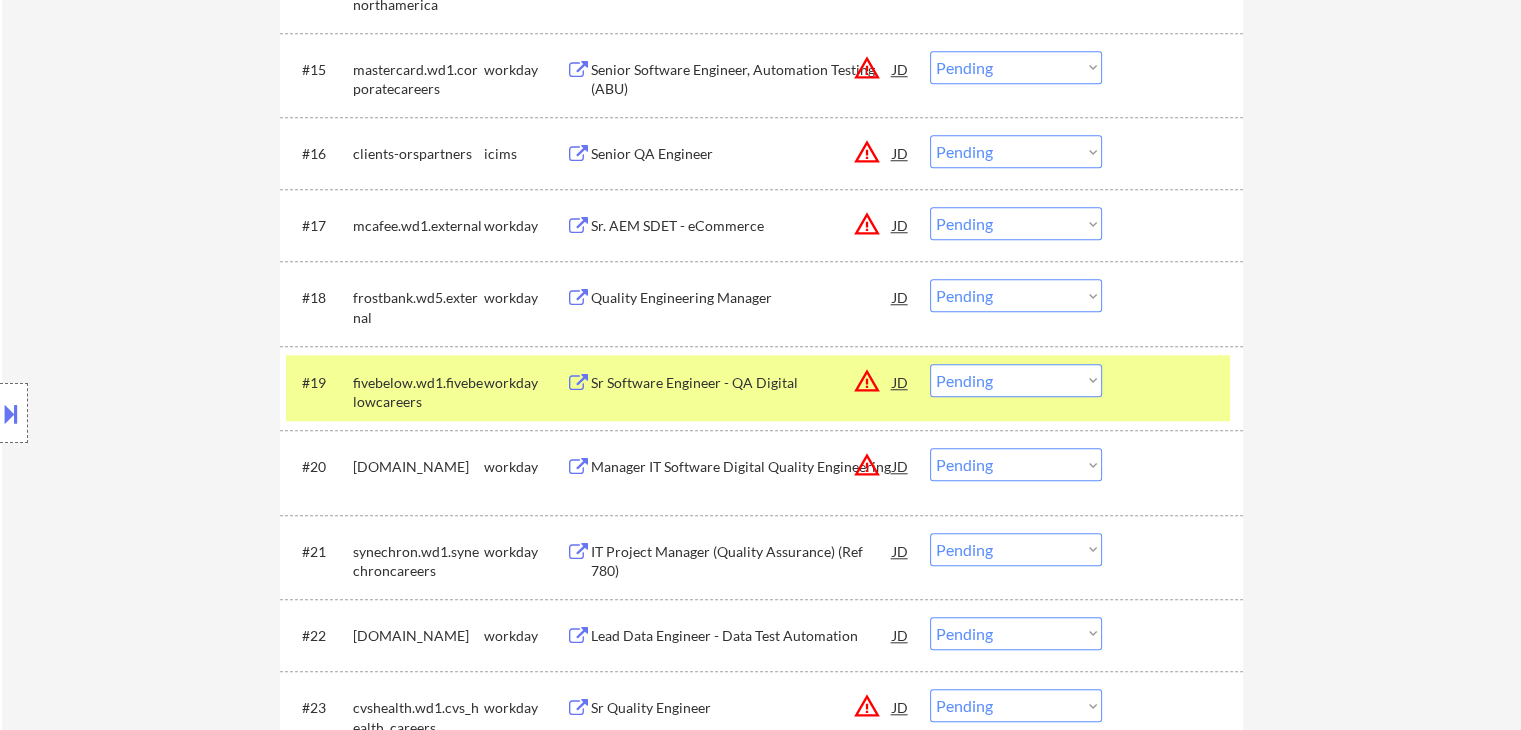 scroll, scrollTop: 1795, scrollLeft: 0, axis: vertical 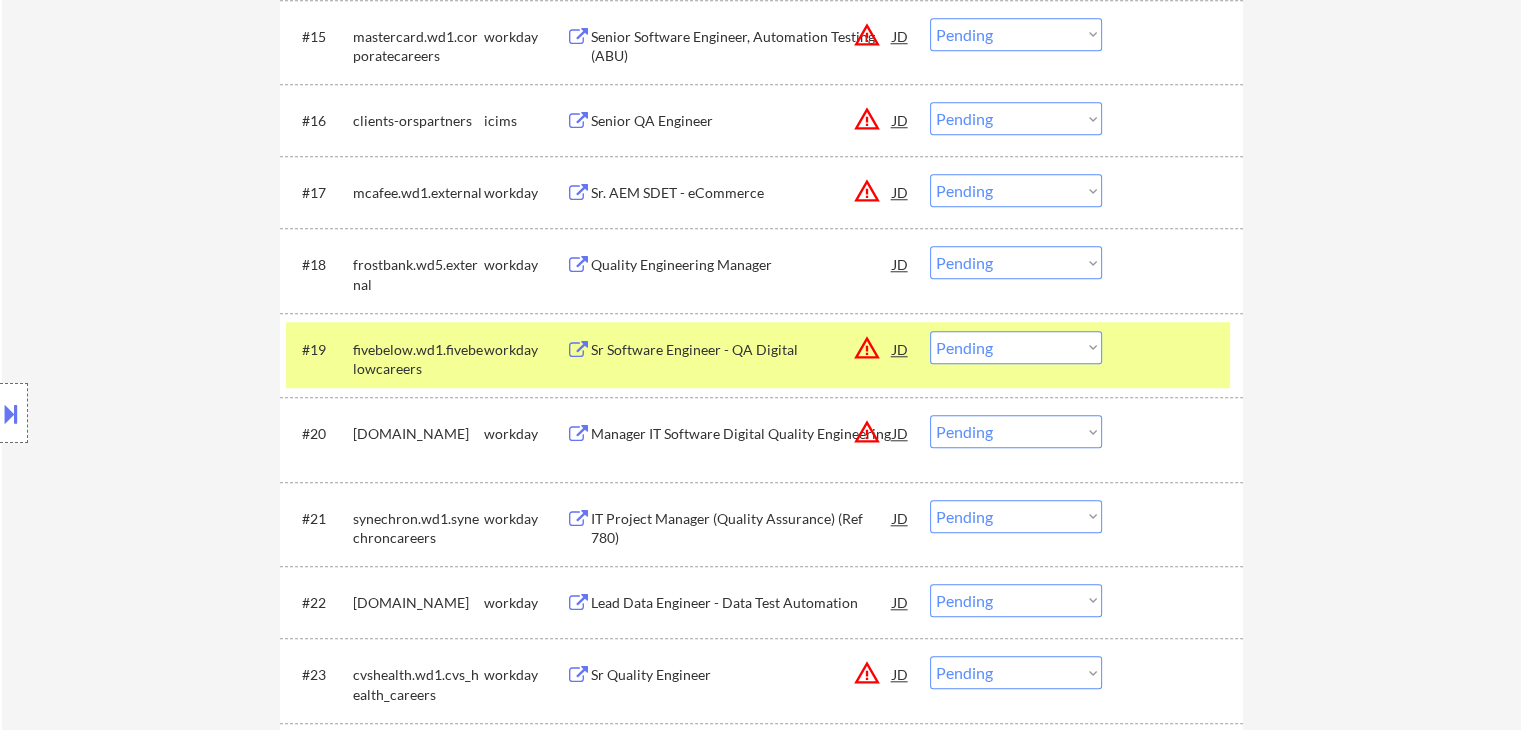 drag, startPoint x: 980, startPoint y: 257, endPoint x: 973, endPoint y: 269, distance: 13.892444 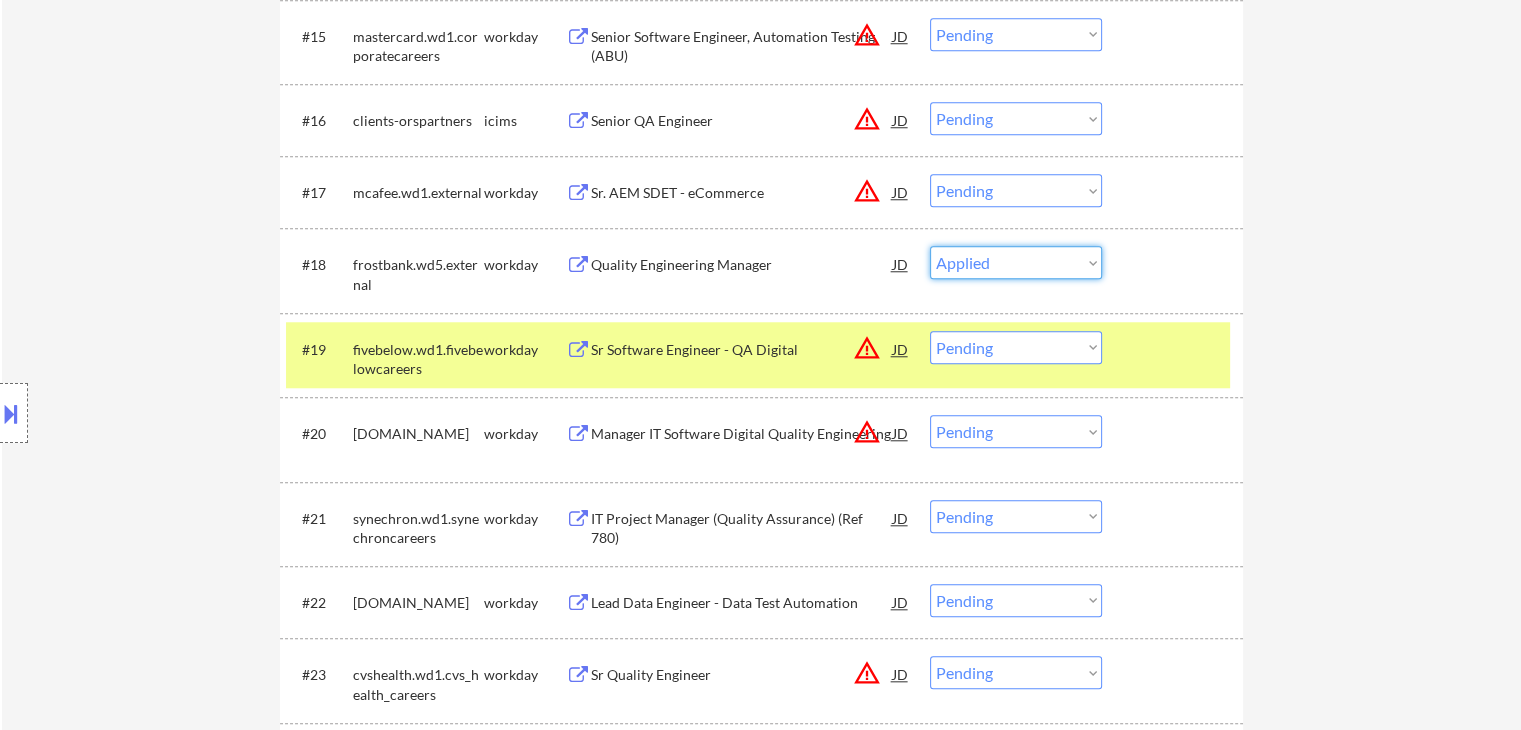 click on "Choose an option... Pending Applied Excluded (Questions) Excluded (Expired) Excluded (Location) Excluded (Bad Match) Excluded (Blocklist) Excluded (Salary) Excluded (Other)" at bounding box center [1016, 262] 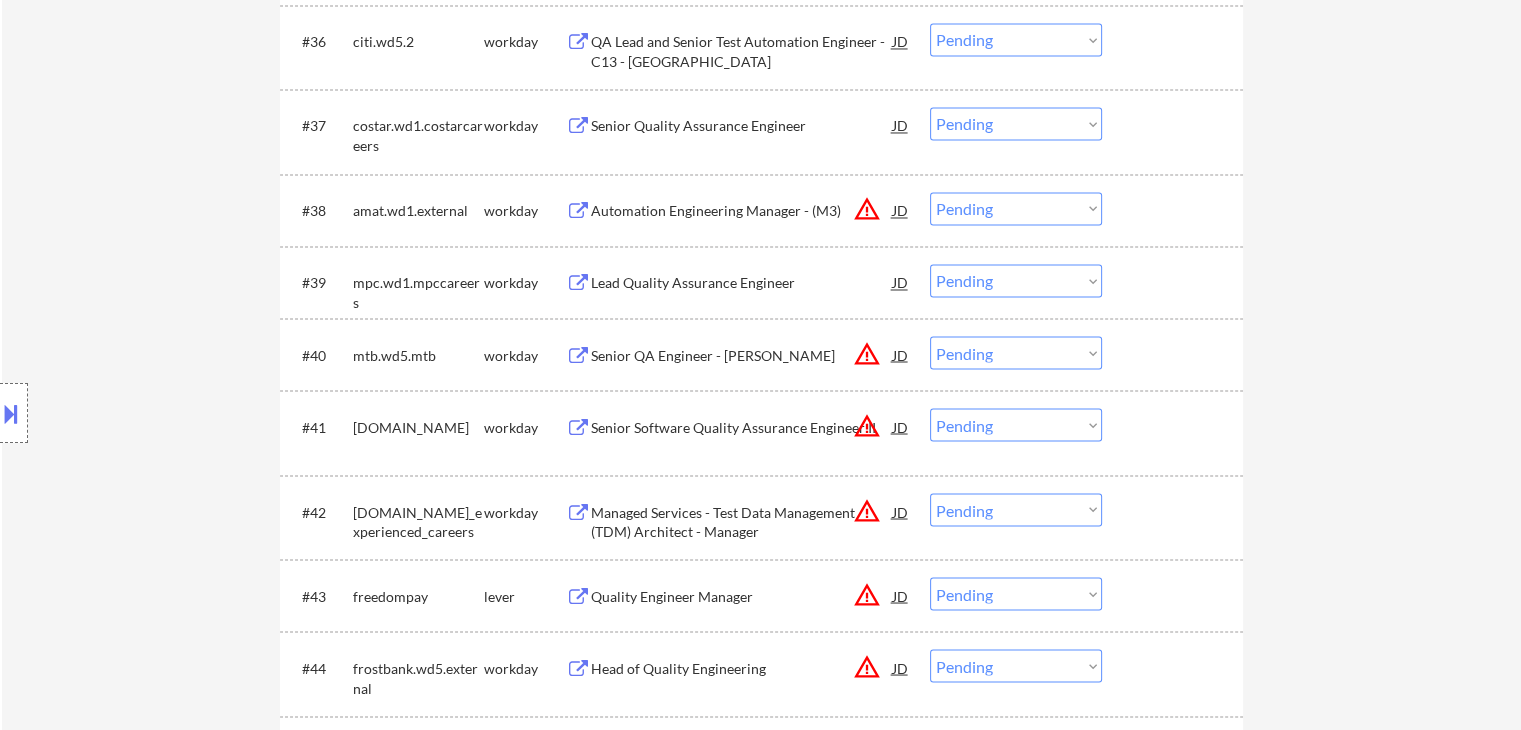 scroll, scrollTop: 3352, scrollLeft: 0, axis: vertical 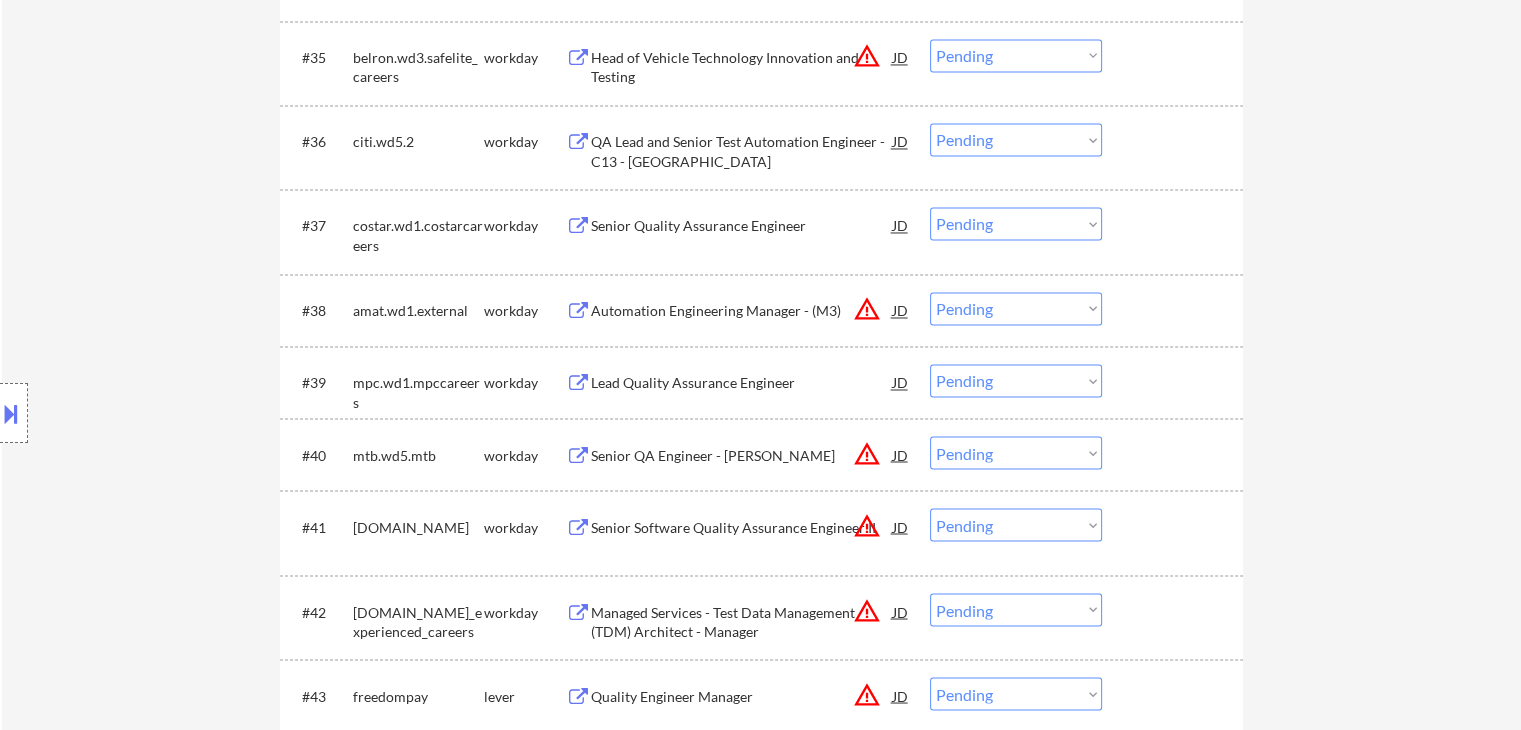 click on "QA Lead and Senior Test Automation Engineer - C13 - [GEOGRAPHIC_DATA]" at bounding box center (742, 151) 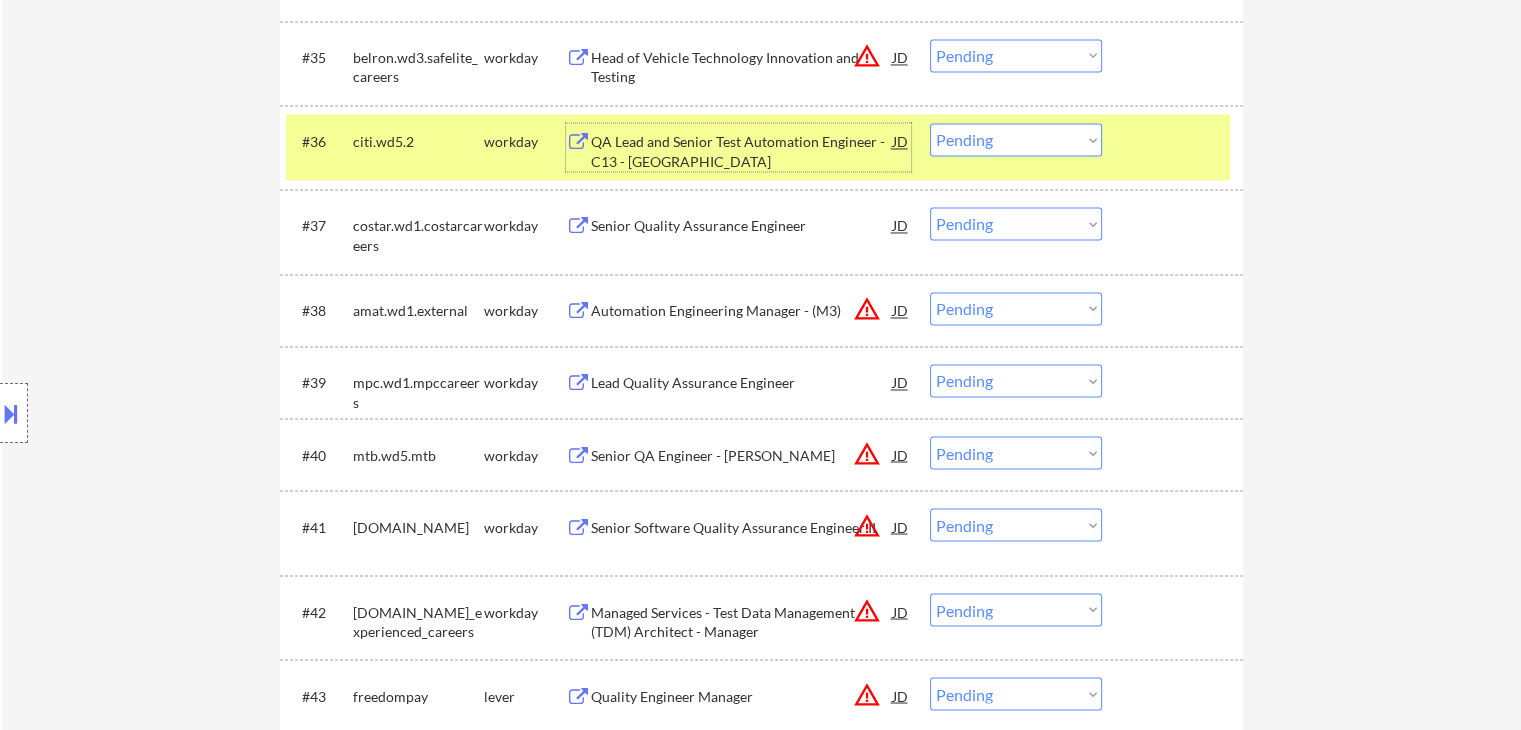 click on "Senior Quality Assurance Engineer" at bounding box center [742, 226] 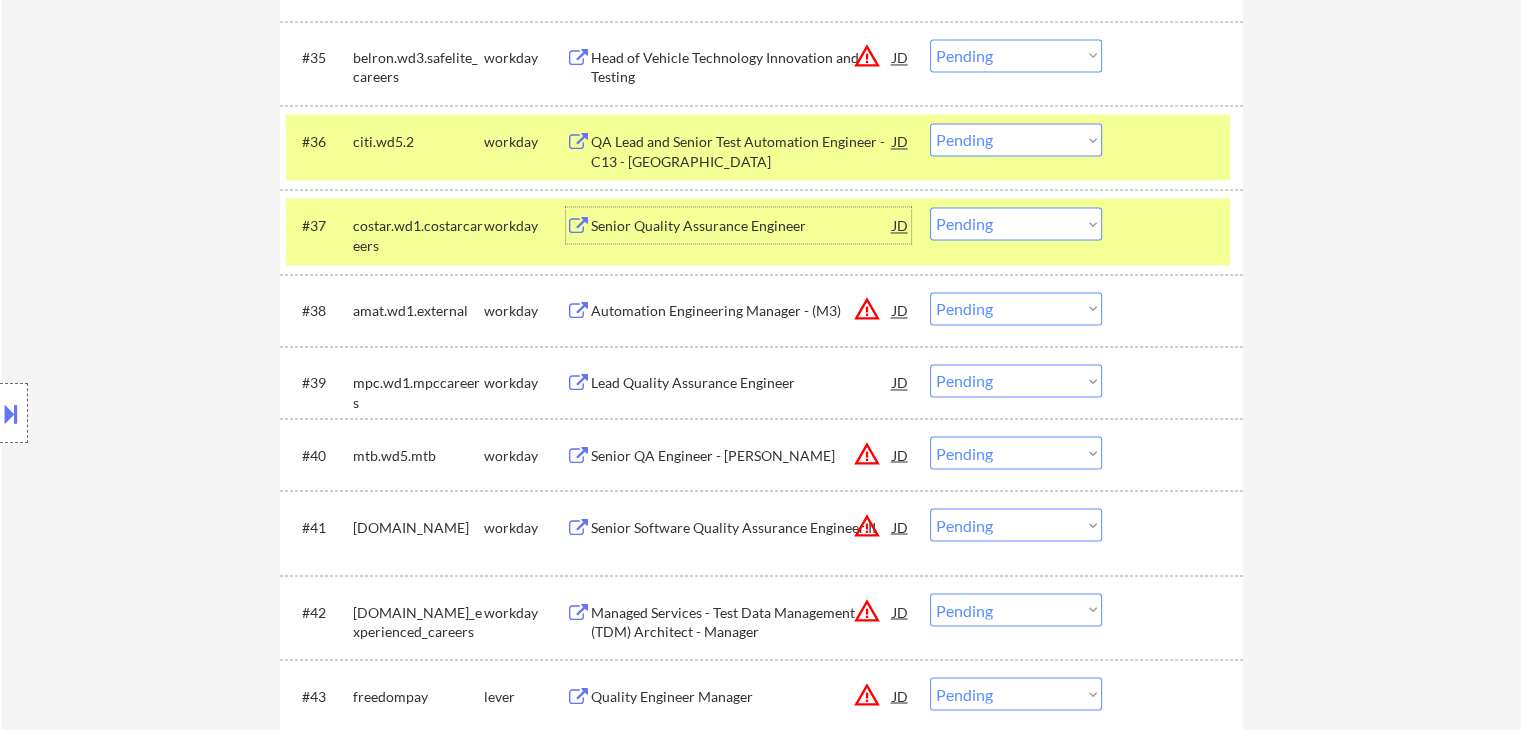 click on "Choose an option... Pending Applied Excluded (Questions) Excluded (Expired) Excluded (Location) Excluded (Bad Match) Excluded (Blocklist) Excluded (Salary) Excluded (Other)" at bounding box center [1016, 139] 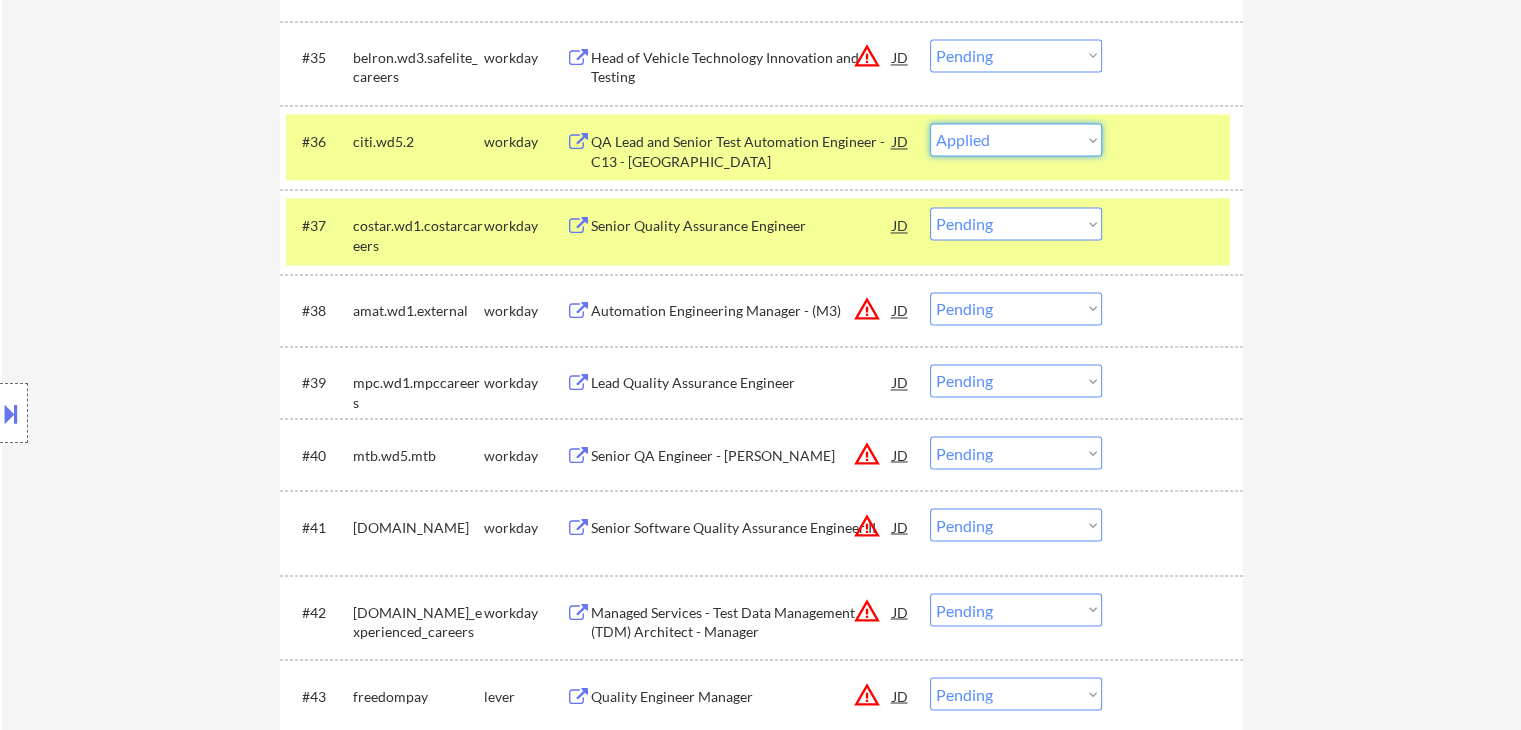 click on "Choose an option... Pending Applied Excluded (Questions) Excluded (Expired) Excluded (Location) Excluded (Bad Match) Excluded (Blocklist) Excluded (Salary) Excluded (Other)" at bounding box center (1016, 139) 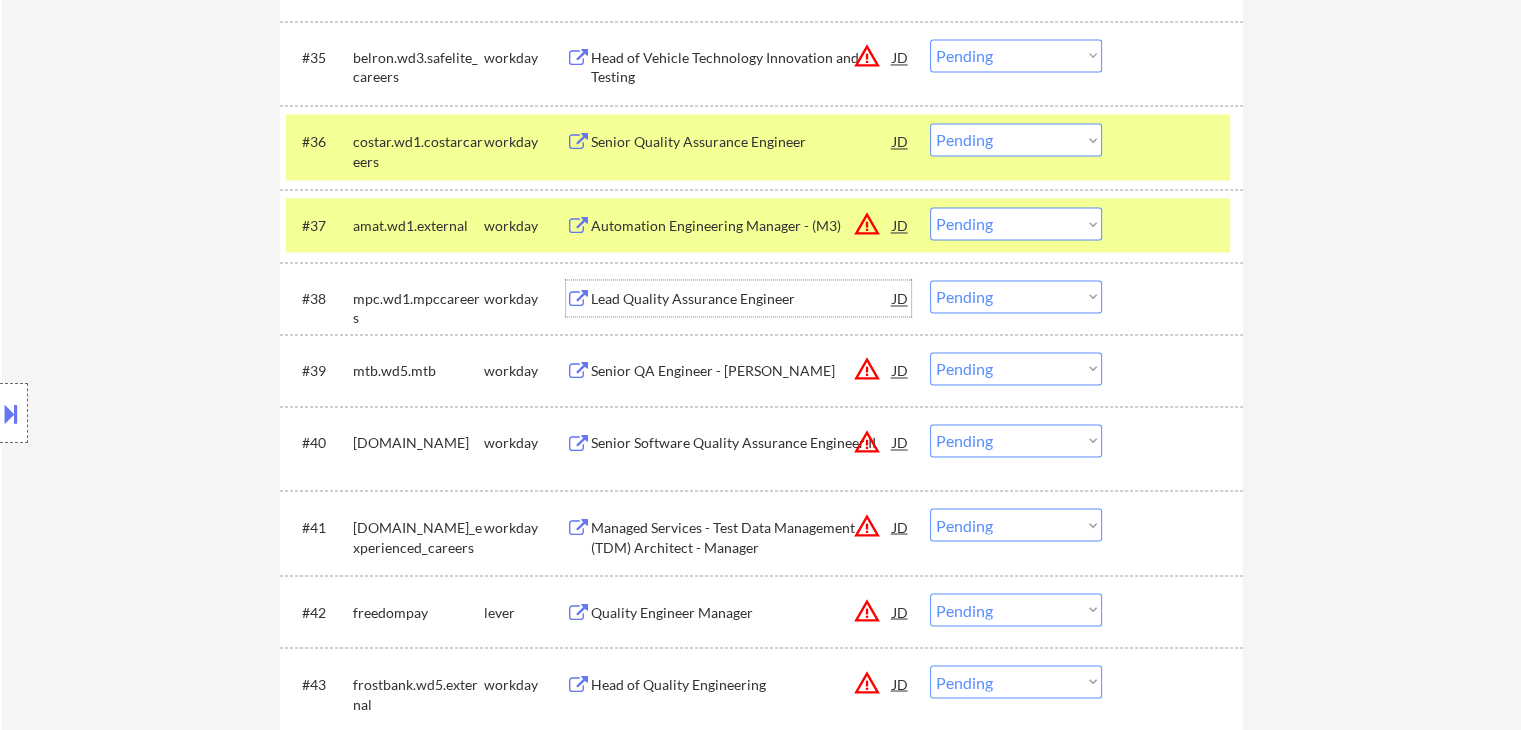 click on "Lead Quality Assurance Engineer" at bounding box center [742, 299] 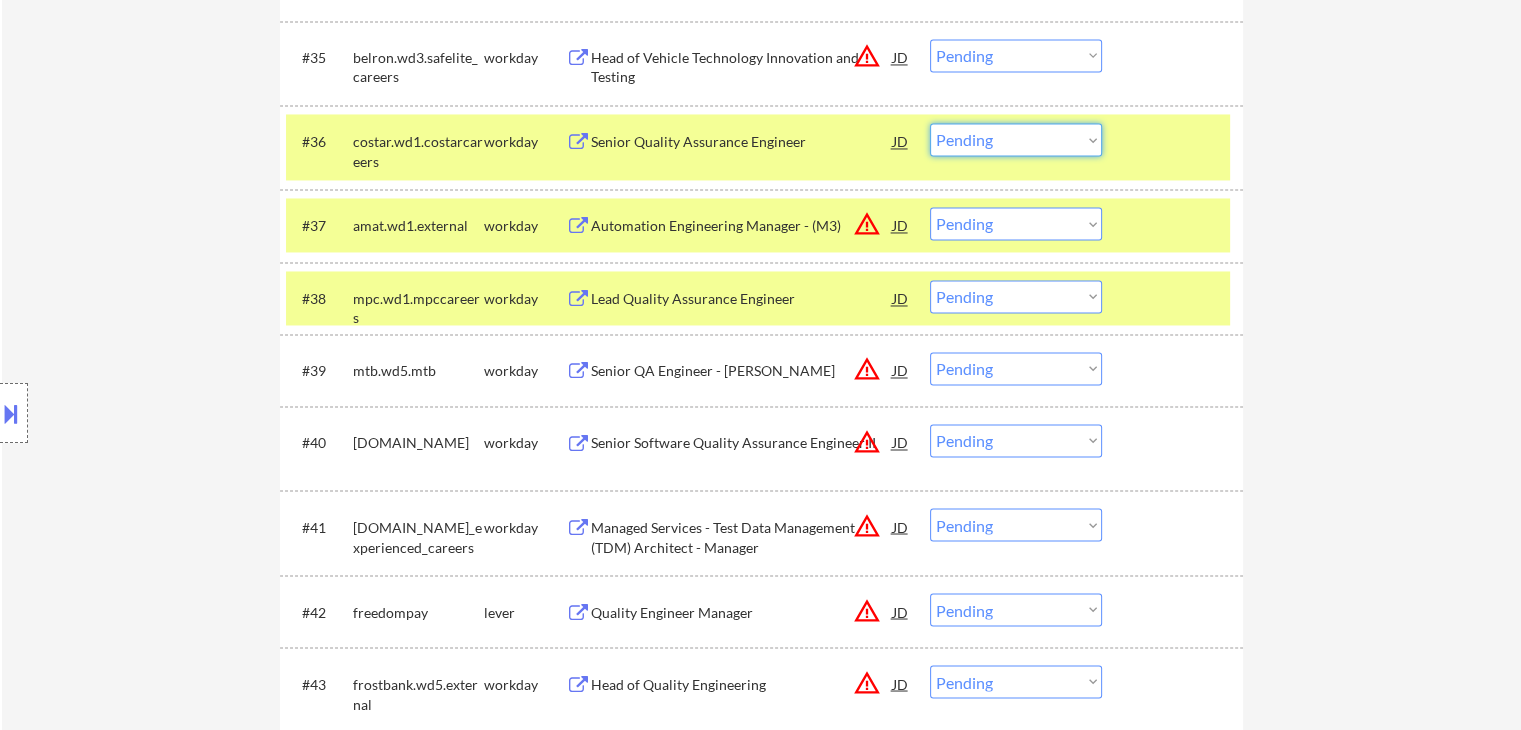 click on "Choose an option... Pending Applied Excluded (Questions) Excluded (Expired) Excluded (Location) Excluded (Bad Match) Excluded (Blocklist) Excluded (Salary) Excluded (Other)" at bounding box center (1016, 139) 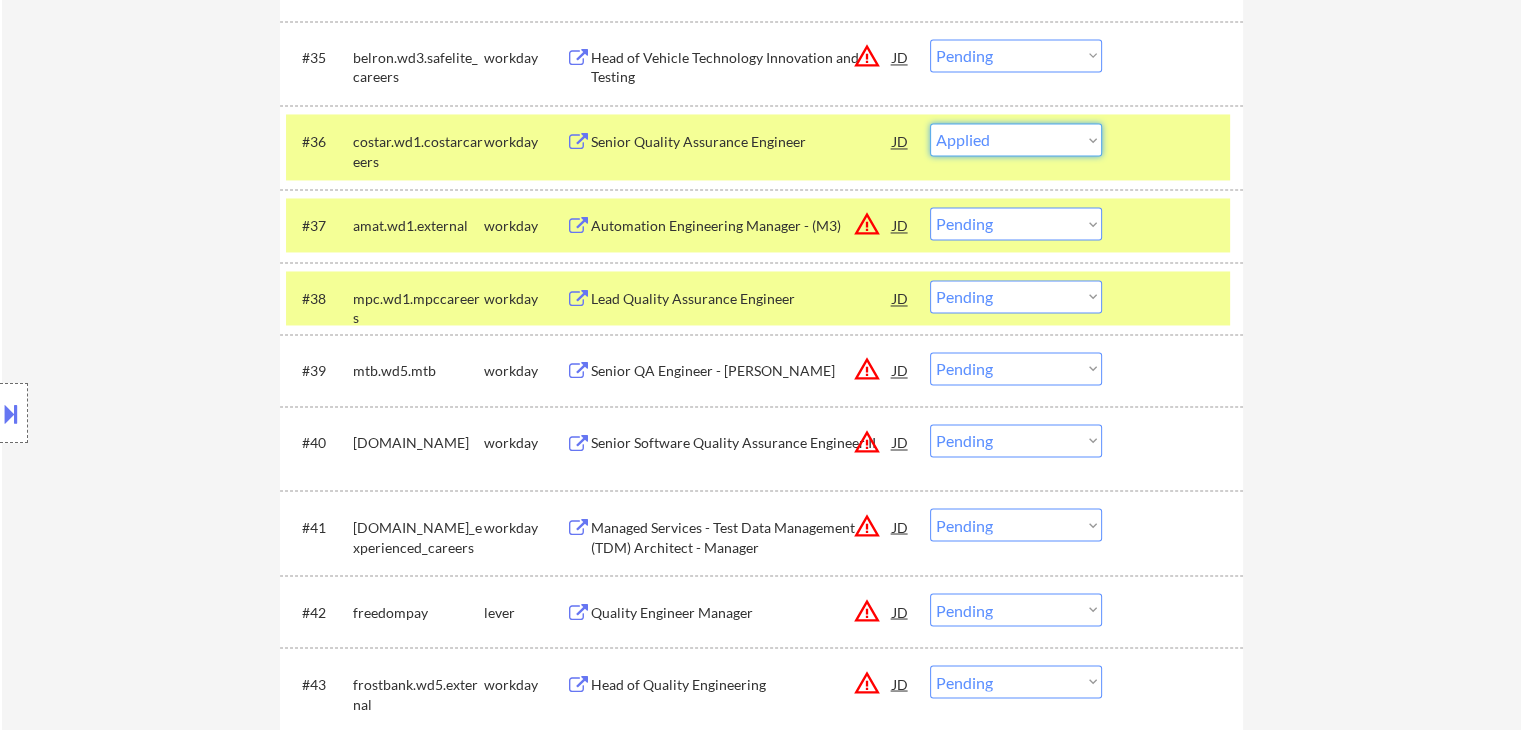 click on "Choose an option... Pending Applied Excluded (Questions) Excluded (Expired) Excluded (Location) Excluded (Bad Match) Excluded (Blocklist) Excluded (Salary) Excluded (Other)" at bounding box center (1016, 139) 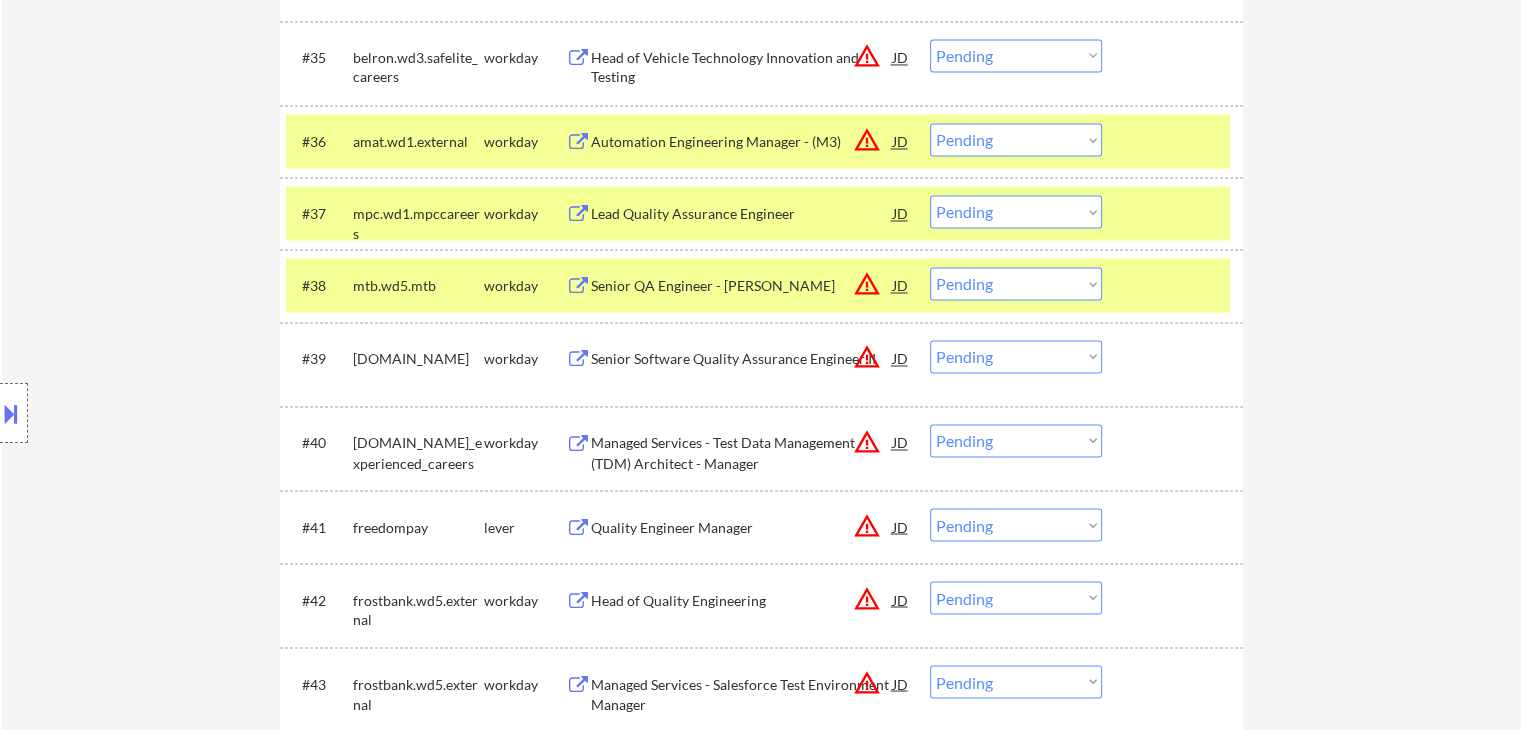 click on "Choose an option... Pending Applied Excluded (Questions) Excluded (Expired) Excluded (Location) Excluded (Bad Match) Excluded (Blocklist) Excluded (Salary) Excluded (Other)" at bounding box center (1016, 211) 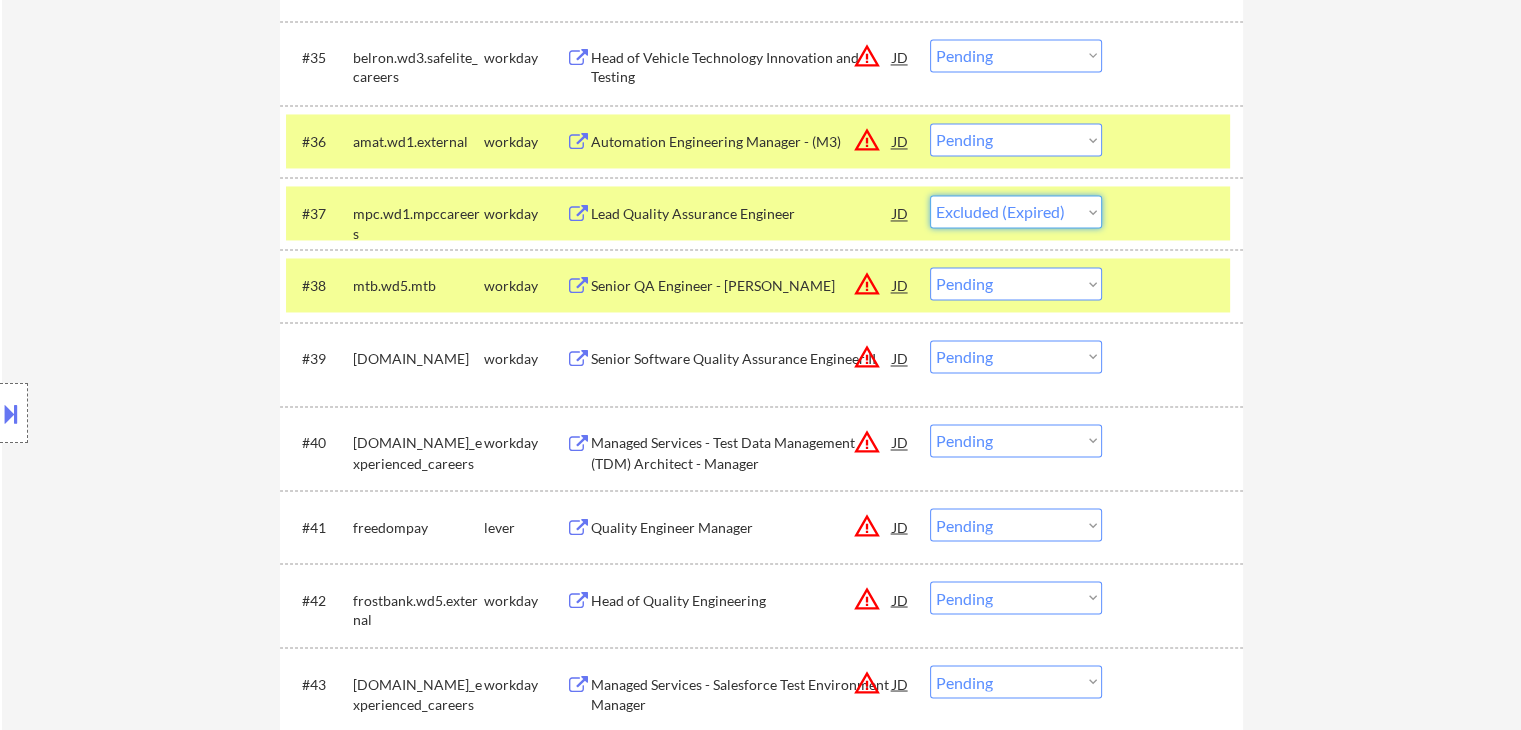 click on "Choose an option... Pending Applied Excluded (Questions) Excluded (Expired) Excluded (Location) Excluded (Bad Match) Excluded (Blocklist) Excluded (Salary) Excluded (Other)" at bounding box center [1016, 211] 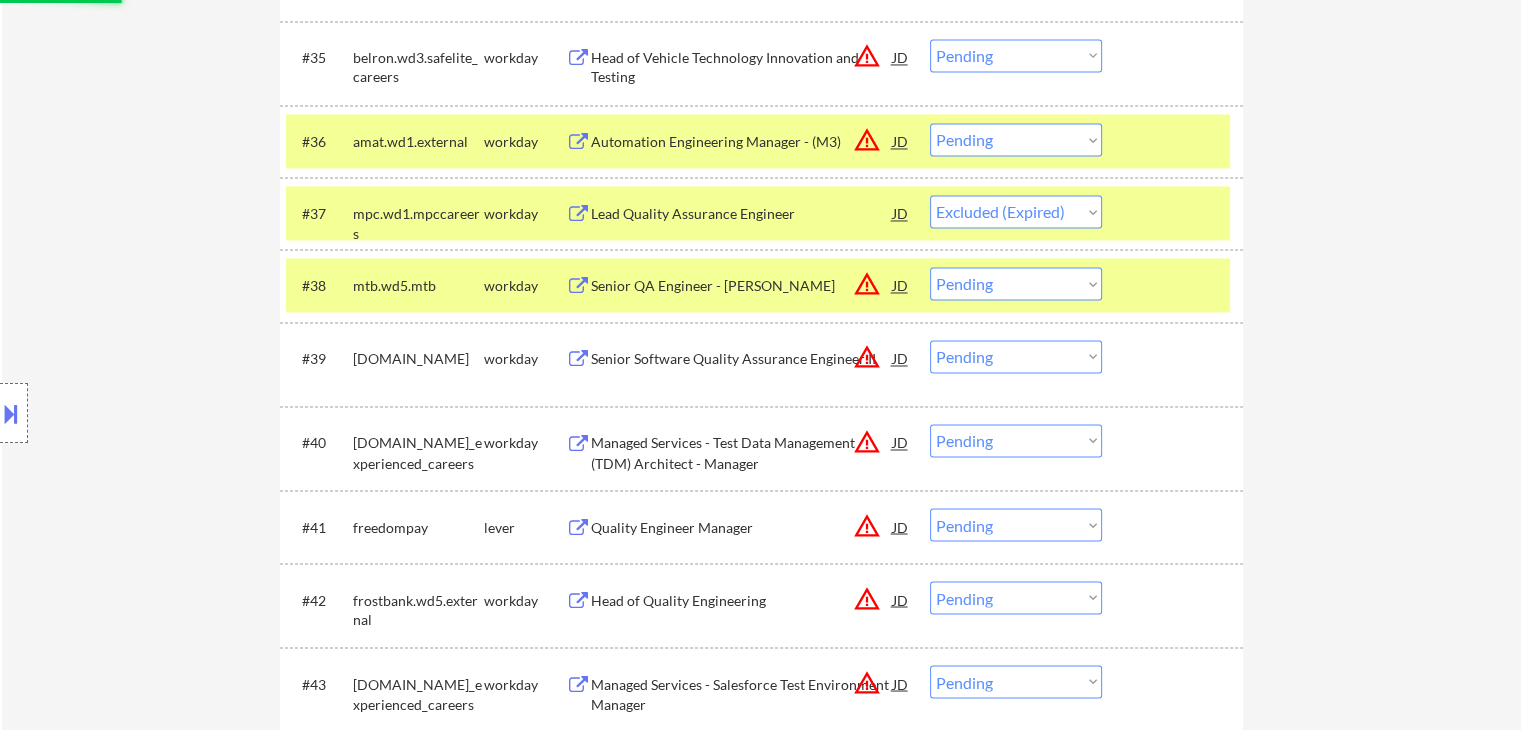 click on "mtb.wd5.mtb" at bounding box center (418, 286) 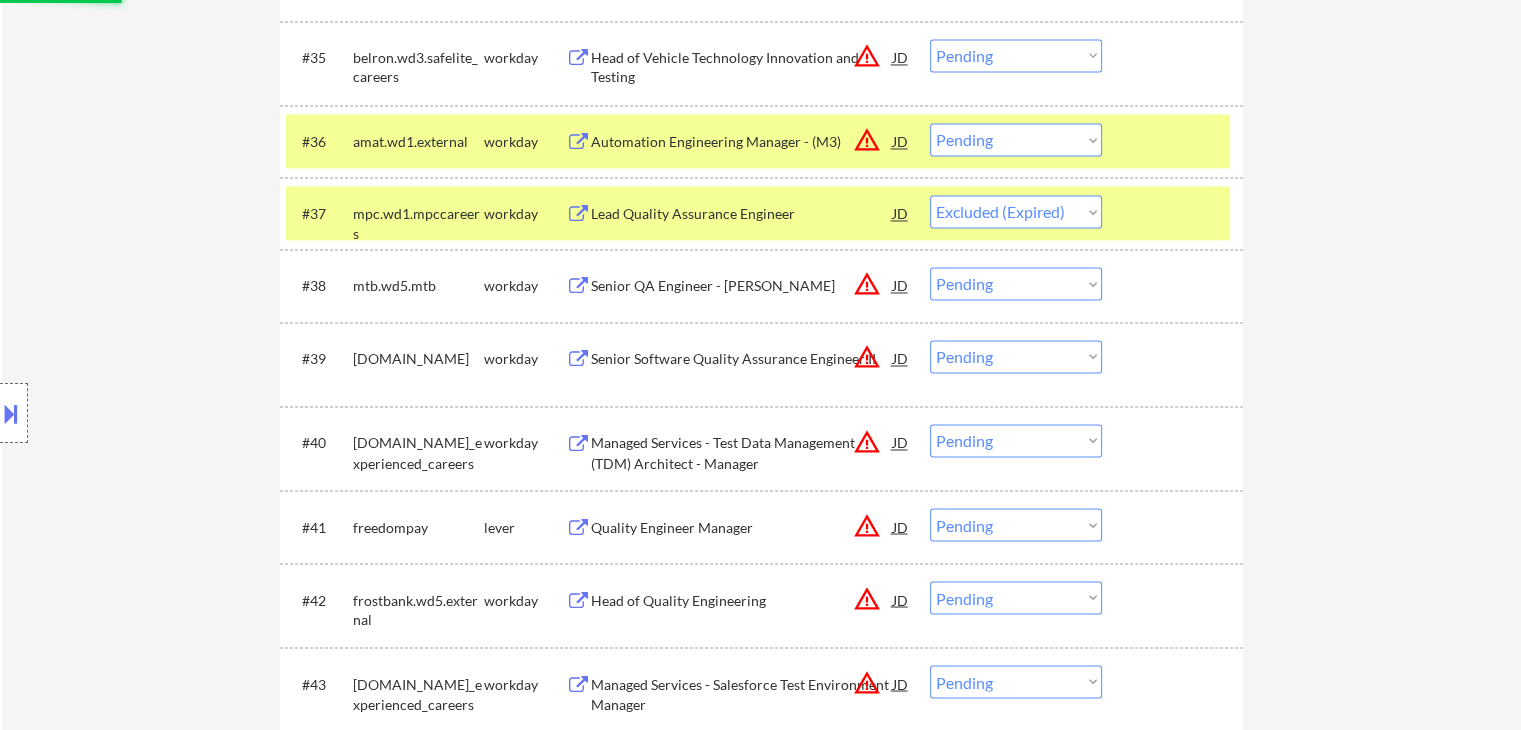 click on "amat.wd1.external" at bounding box center (418, 141) 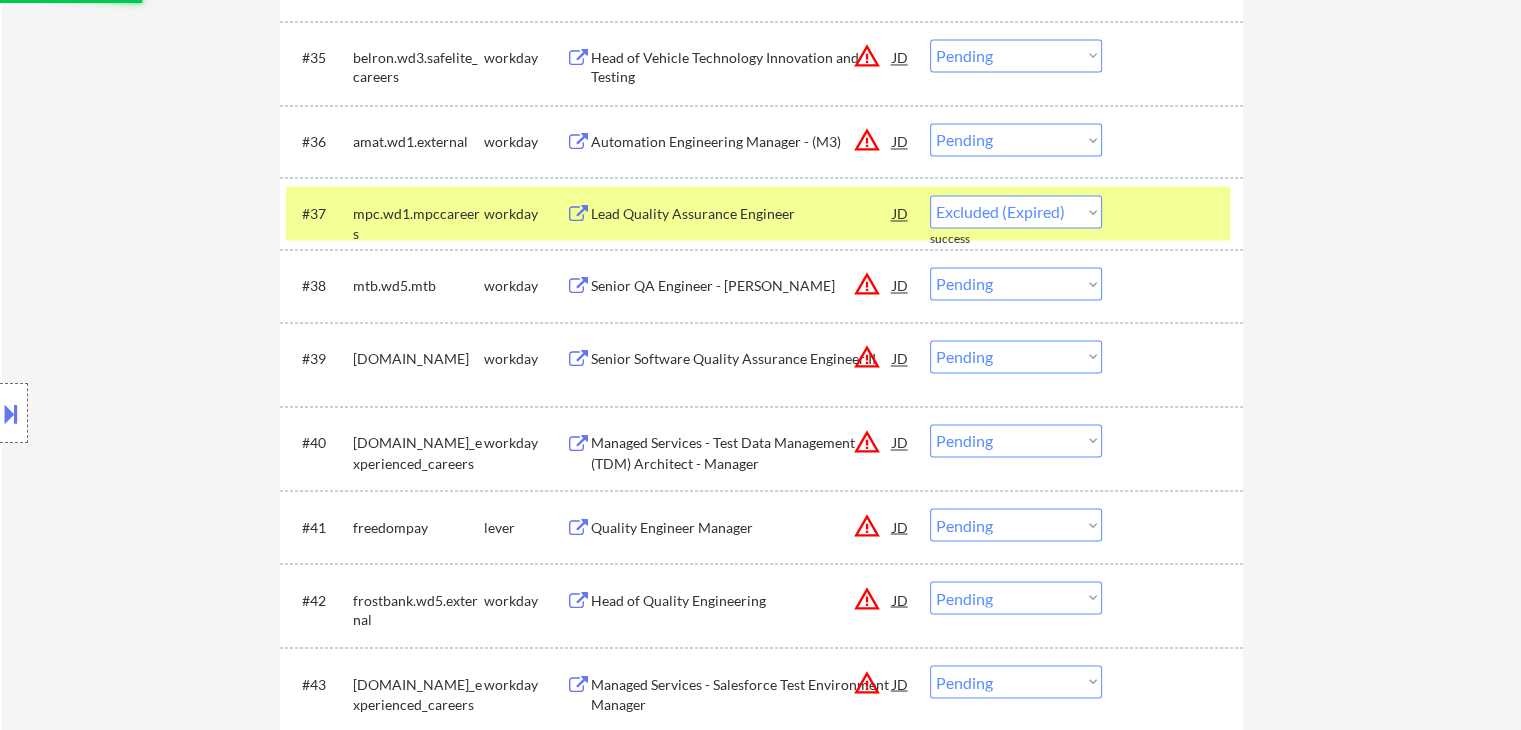 click on "mpc.wd1.mpccareers" at bounding box center [418, 213] 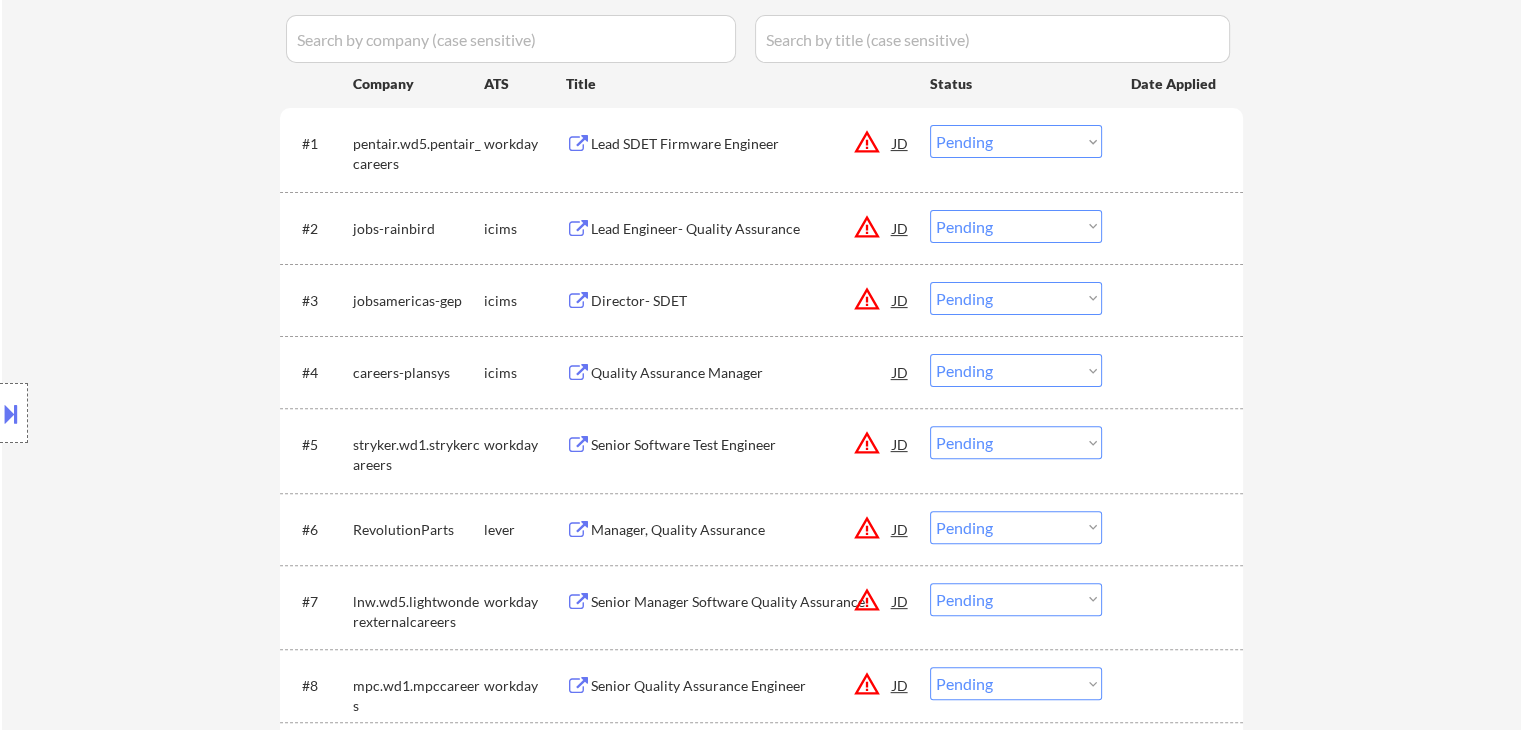 scroll, scrollTop: 52, scrollLeft: 0, axis: vertical 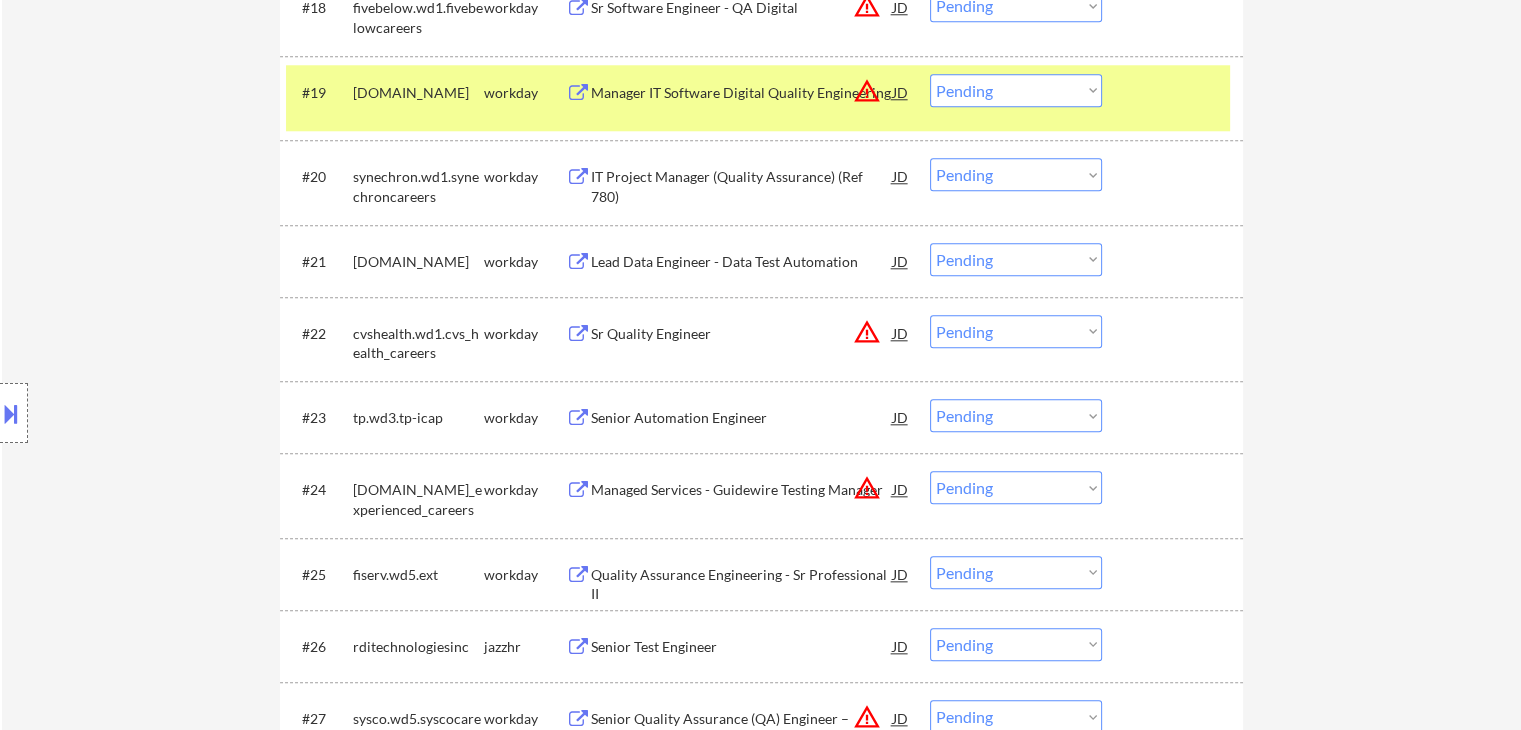 click on "#20 synechron.wd1.synechroncareers workday IT Project Manager (Quality Assurance) (Ref 780) JD warning_amber Choose an option... Pending Applied Excluded (Questions) Excluded (Expired) Excluded (Location) Excluded (Bad Match) Excluded (Blocklist) Excluded (Salary) Excluded (Other)" at bounding box center (758, 182) 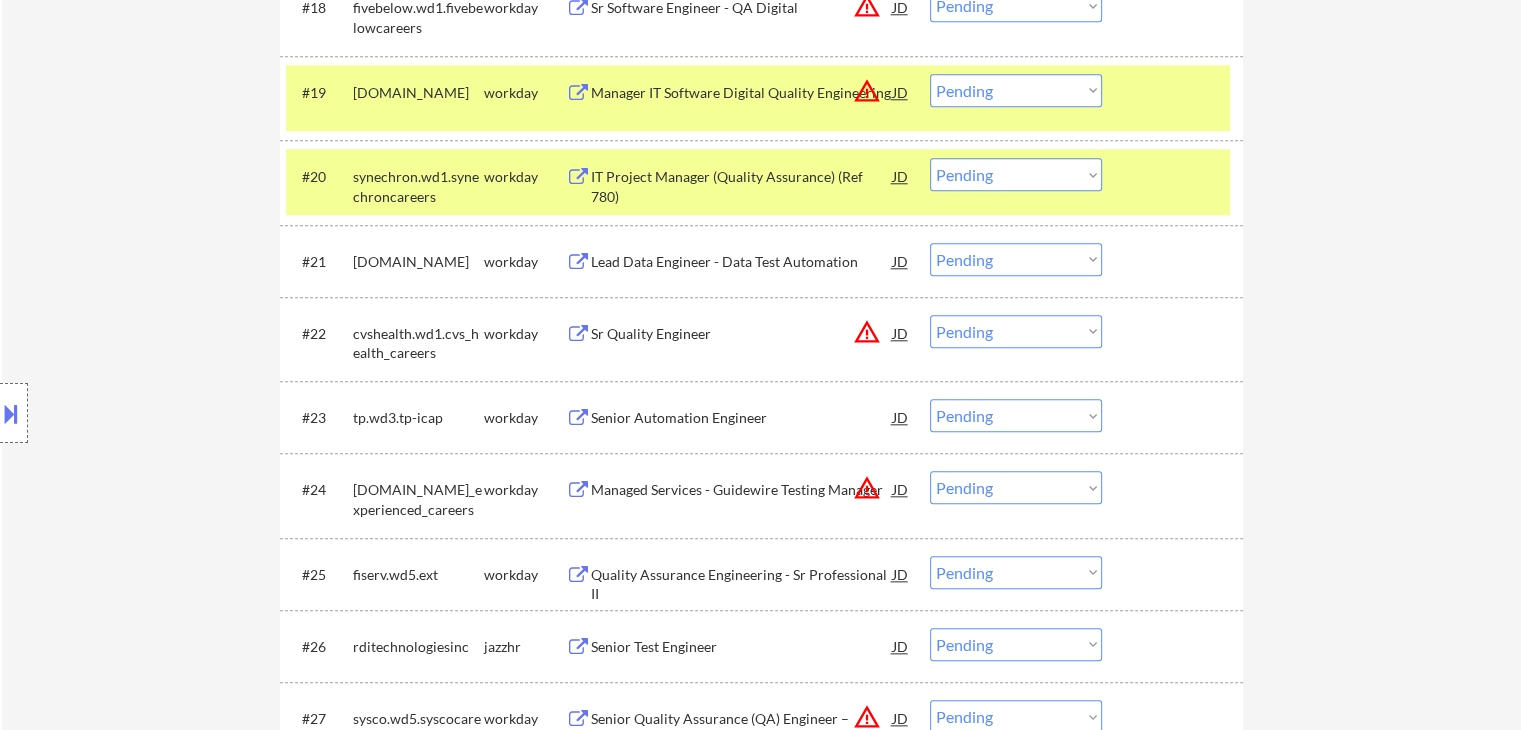 click on "IT Project Manager (Quality Assurance) (Ref 780)" at bounding box center [742, 186] 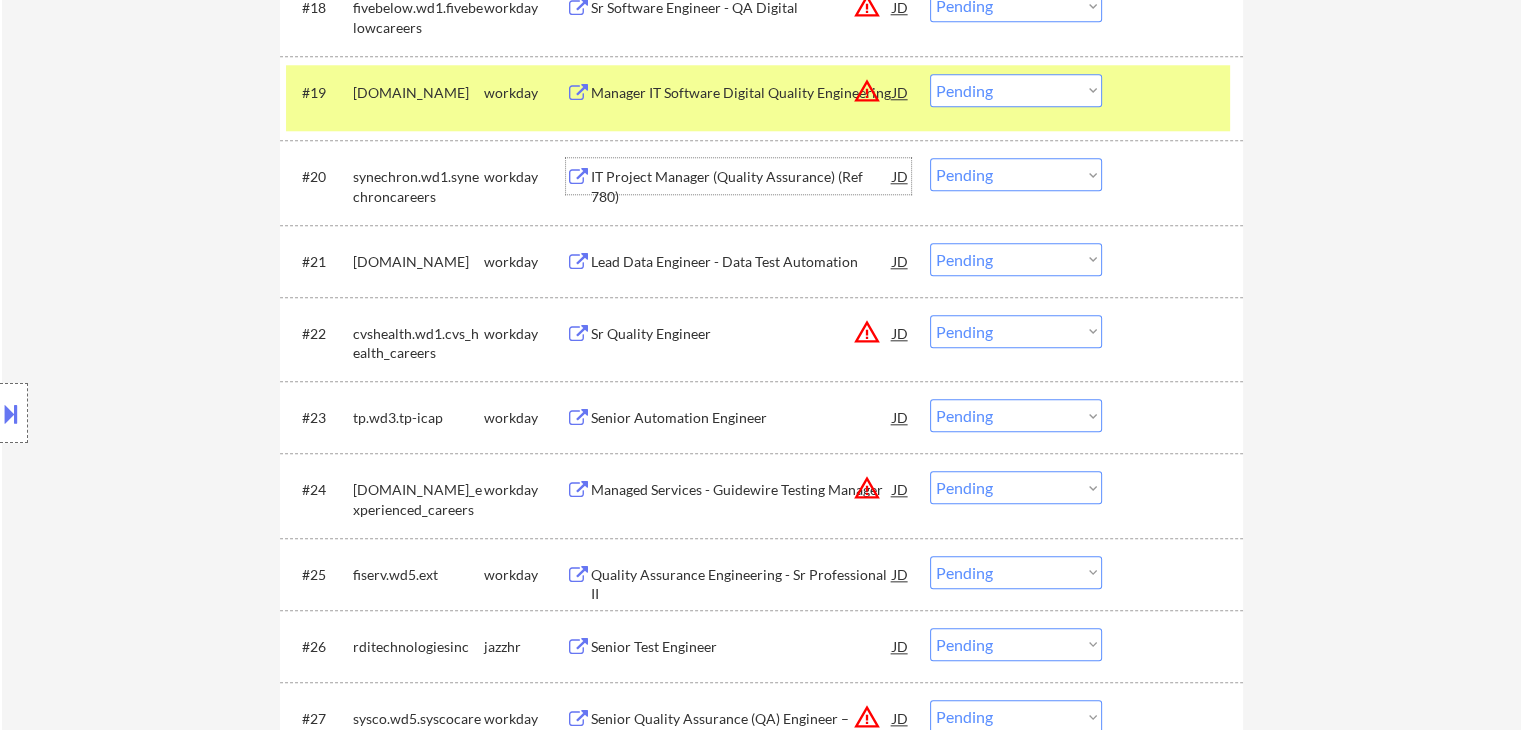 click on "IT Project Manager (Quality Assurance) (Ref 780)" at bounding box center (742, 186) 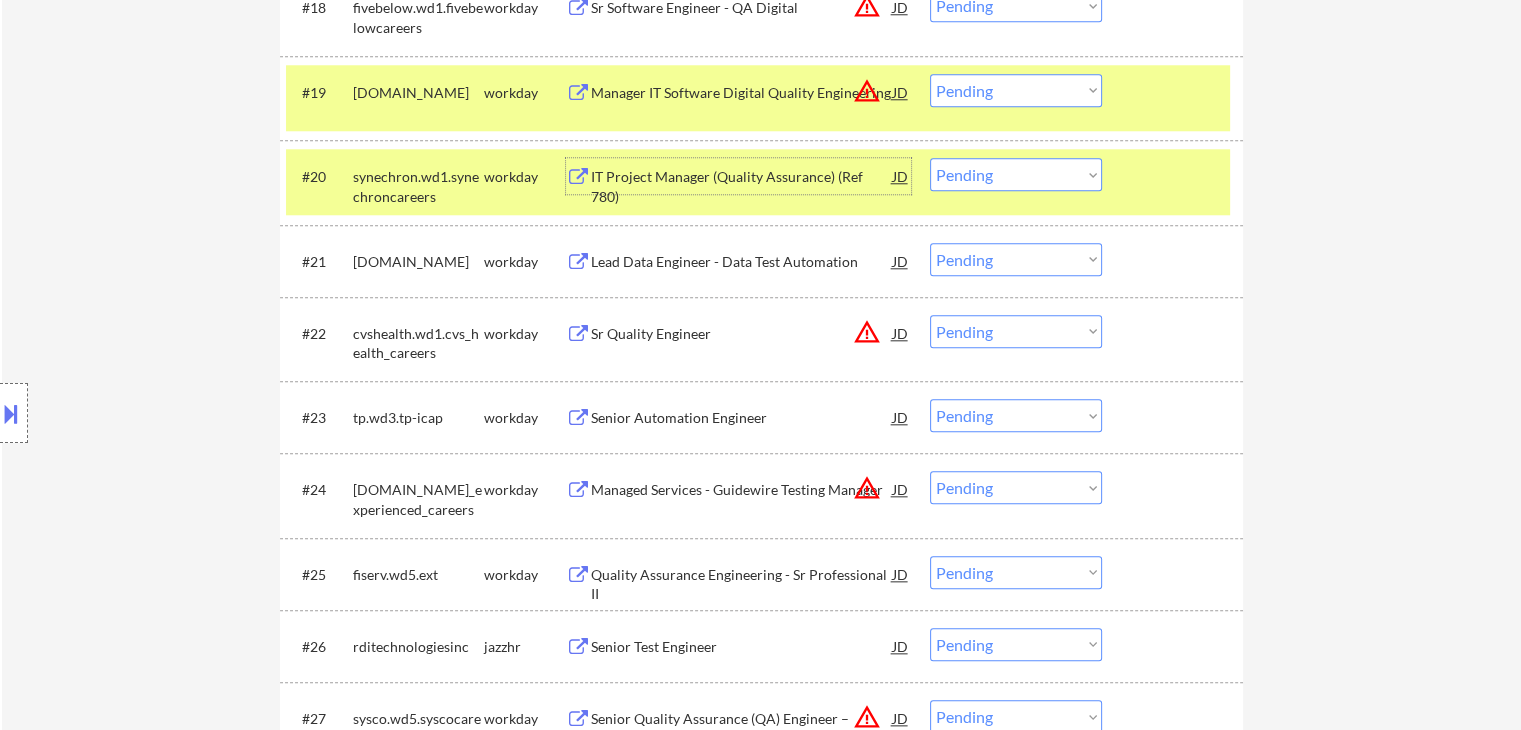 click on "Choose an option... Pending Applied Excluded (Questions) Excluded (Expired) Excluded (Location) Excluded (Bad Match) Excluded (Blocklist) Excluded (Salary) Excluded (Other)" at bounding box center [1016, 174] 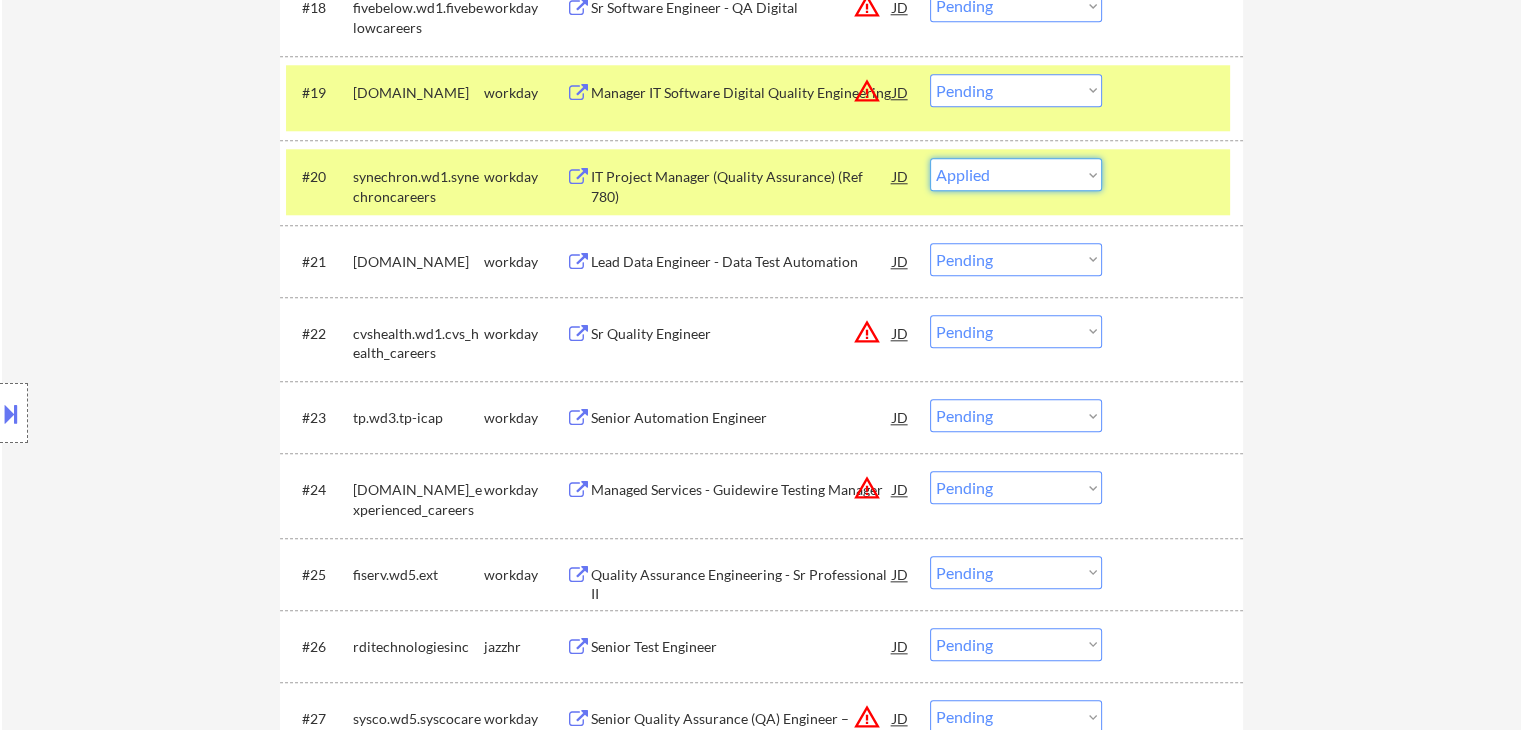 click on "Choose an option... Pending Applied Excluded (Questions) Excluded (Expired) Excluded (Location) Excluded (Bad Match) Excluded (Blocklist) Excluded (Salary) Excluded (Other)" at bounding box center (1016, 174) 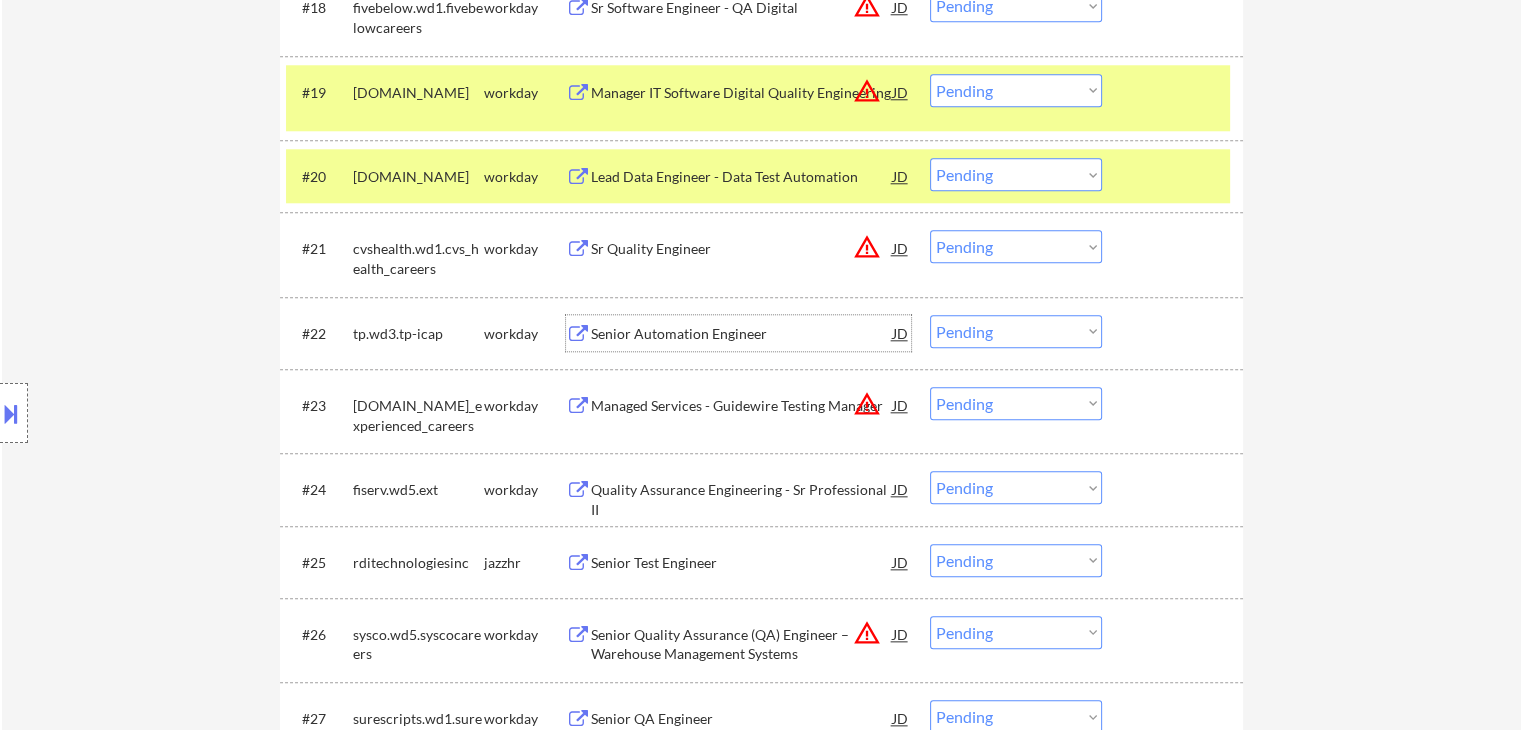 click on "Senior Automation Engineer" at bounding box center [742, 334] 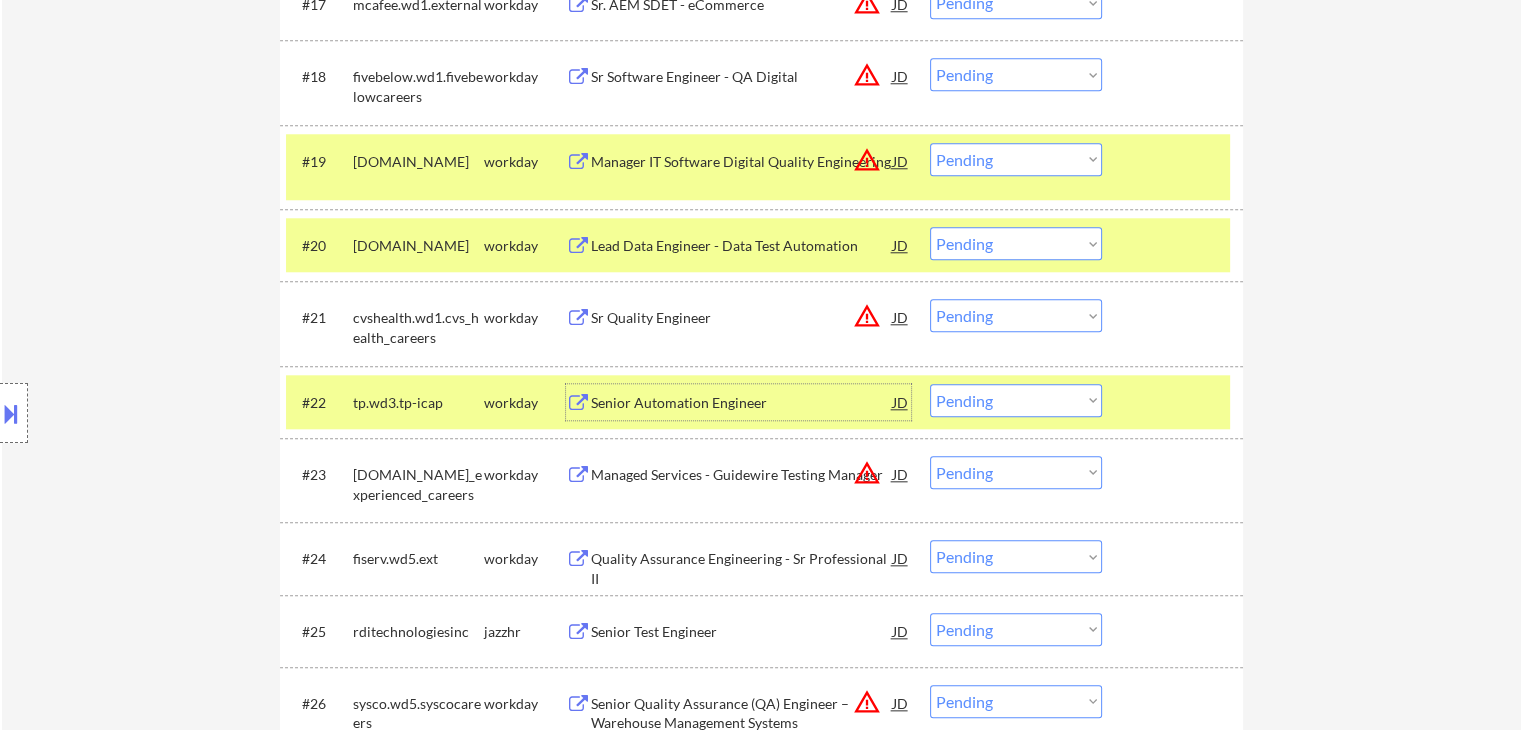 scroll, scrollTop: 1952, scrollLeft: 0, axis: vertical 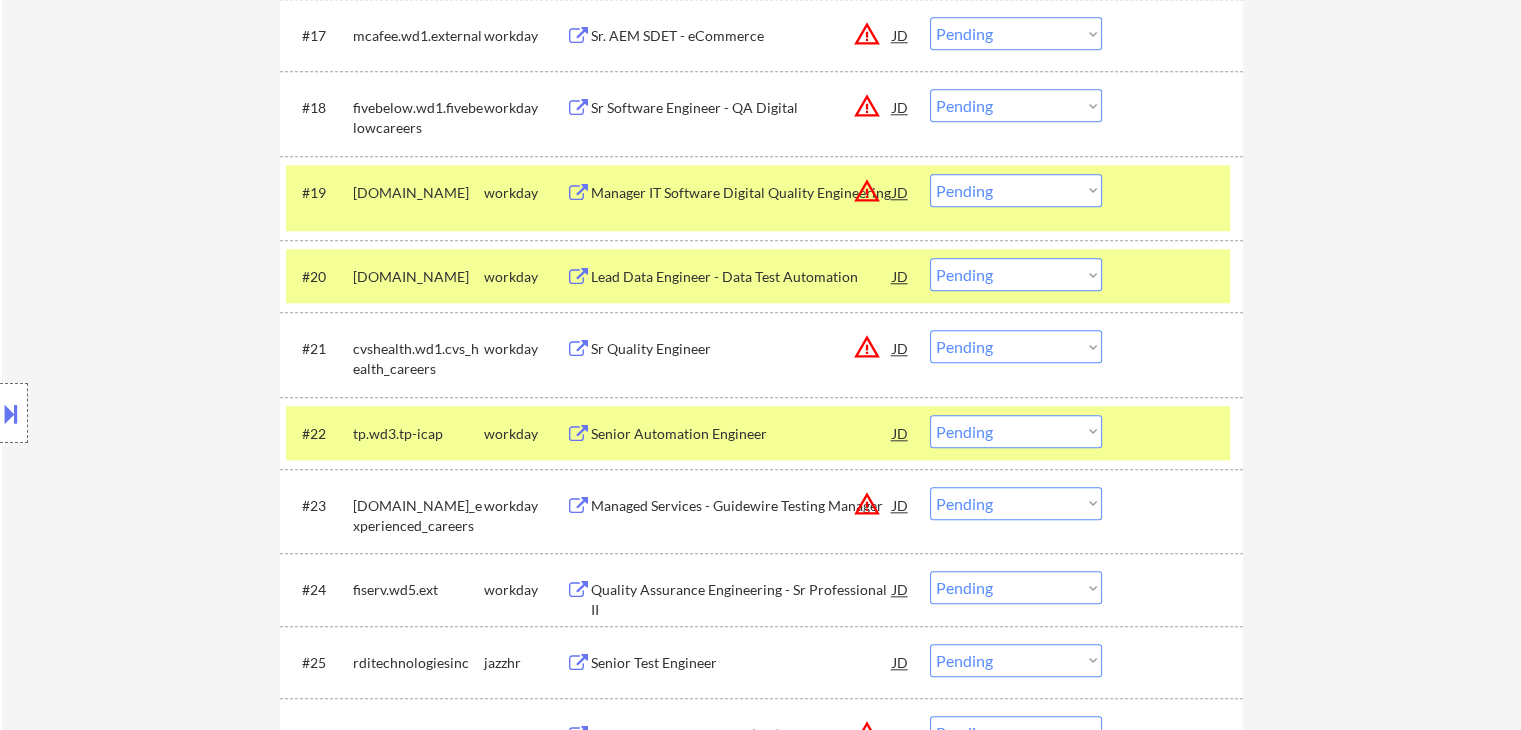 click on "Lead Data Engineer - Data Test Automation" at bounding box center (742, 277) 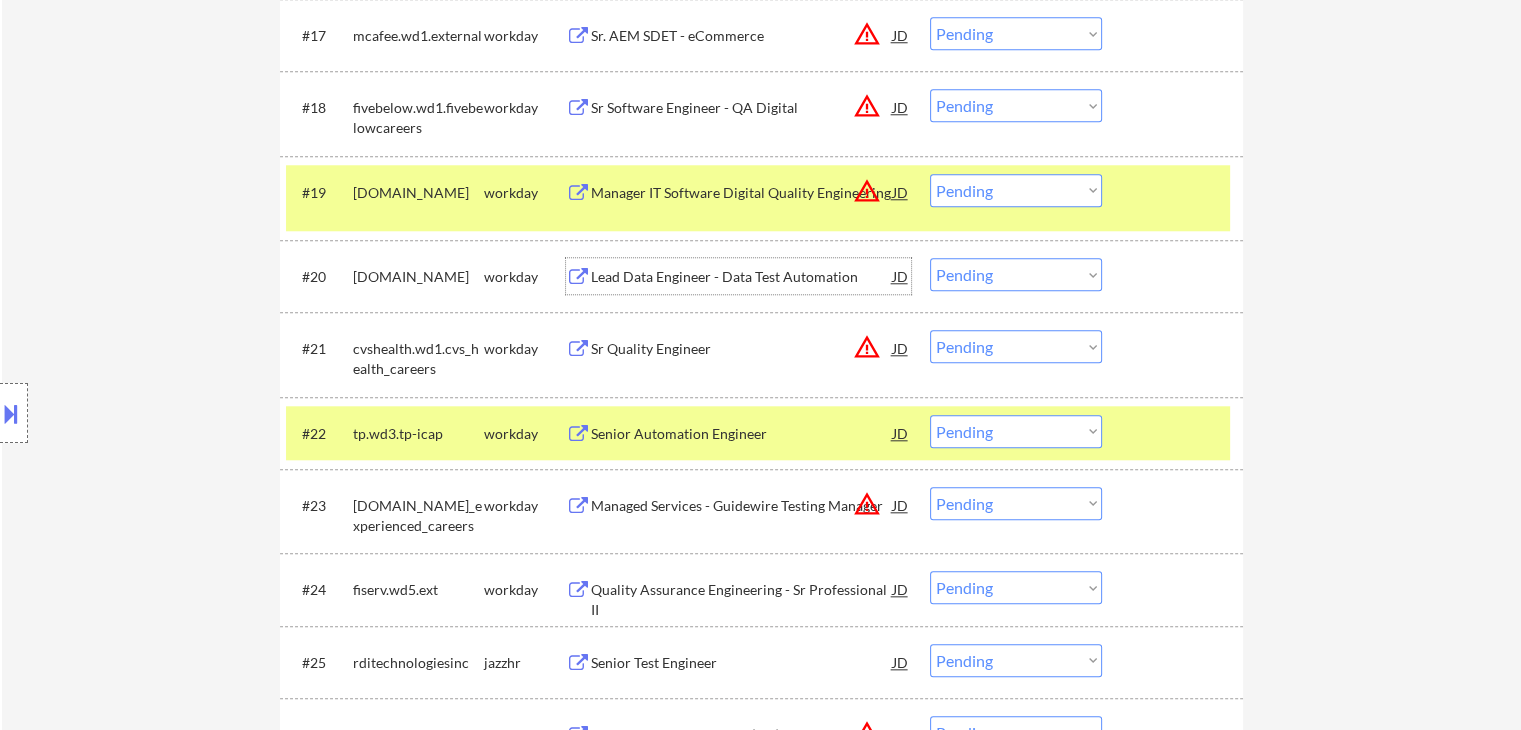 click on "Choose an option... Pending Applied Excluded (Questions) Excluded (Expired) Excluded (Location) Excluded (Bad Match) Excluded (Blocklist) Excluded (Salary) Excluded (Other)" at bounding box center (1016, 274) 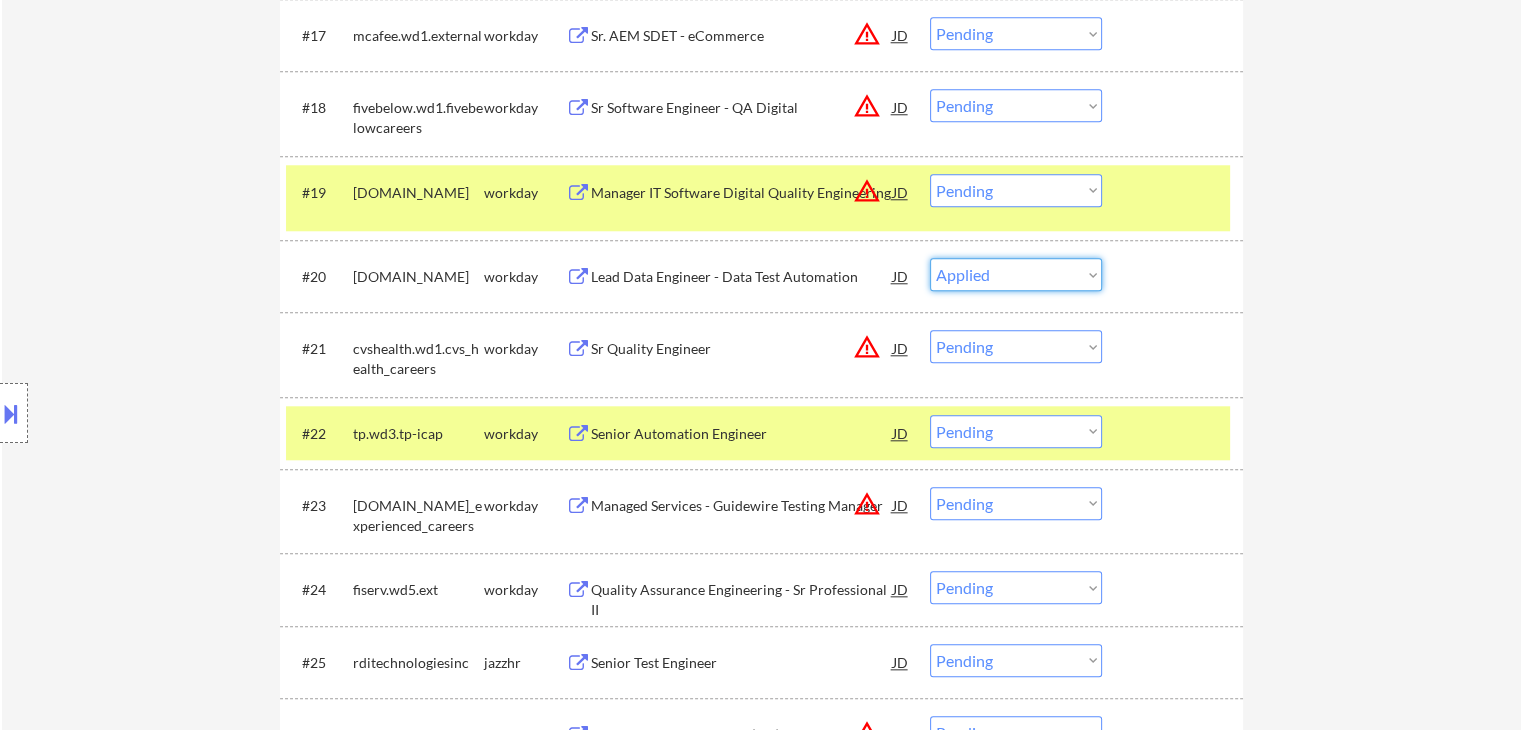 click on "Choose an option... Pending Applied Excluded (Questions) Excluded (Expired) Excluded (Location) Excluded (Bad Match) Excluded (Blocklist) Excluded (Salary) Excluded (Other)" at bounding box center [1016, 274] 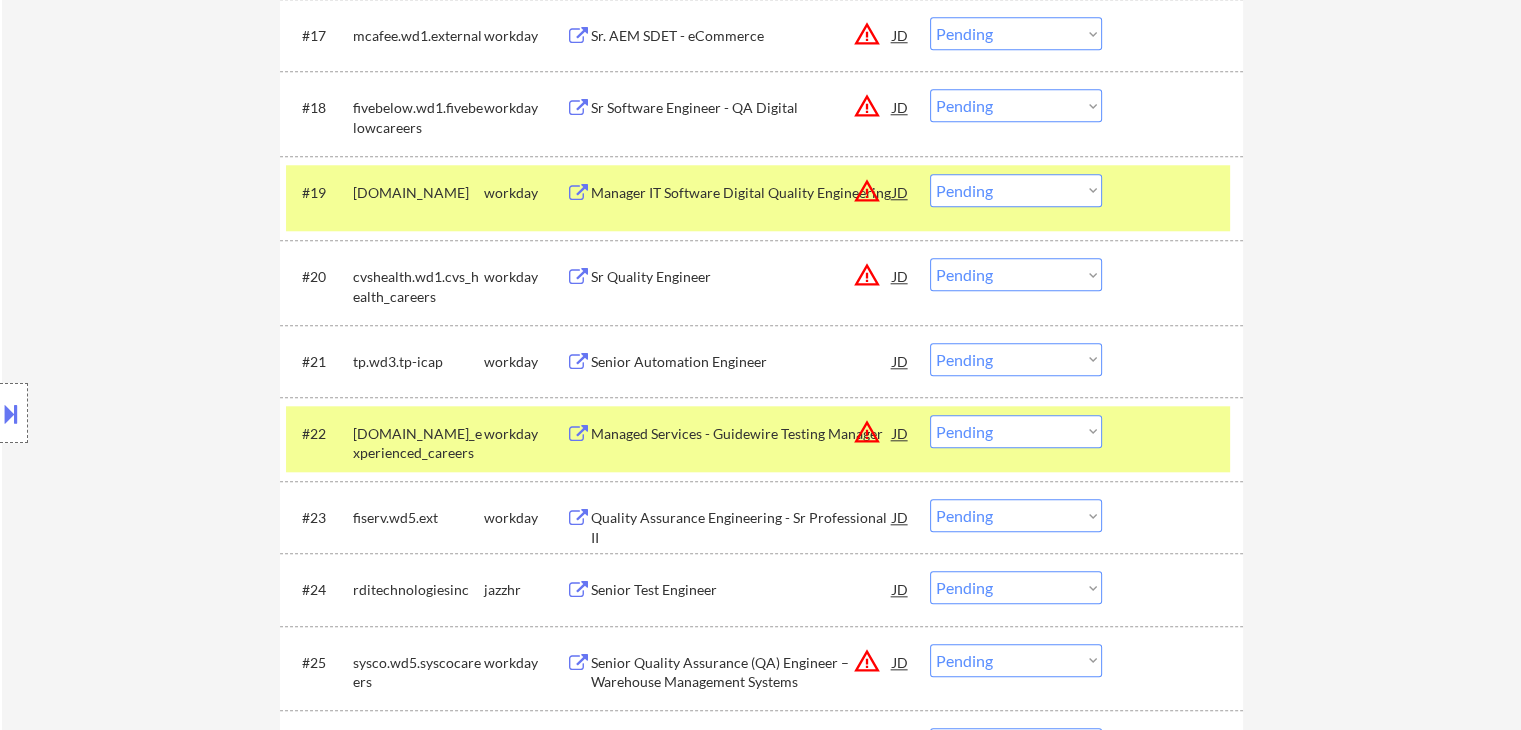 drag, startPoint x: 992, startPoint y: 359, endPoint x: 988, endPoint y: 370, distance: 11.7046995 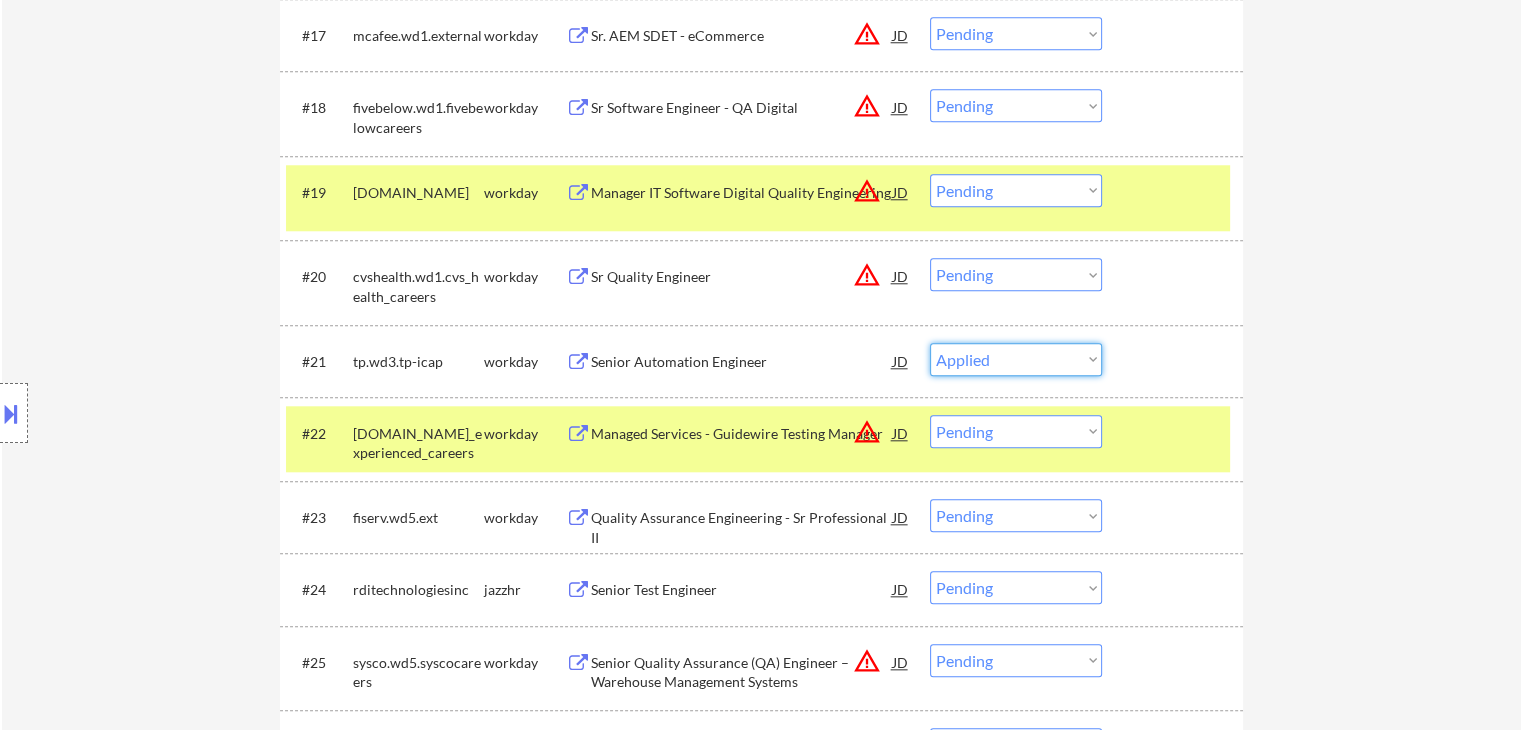 click on "Choose an option... Pending Applied Excluded (Questions) Excluded (Expired) Excluded (Location) Excluded (Bad Match) Excluded (Blocklist) Excluded (Salary) Excluded (Other)" at bounding box center (1016, 359) 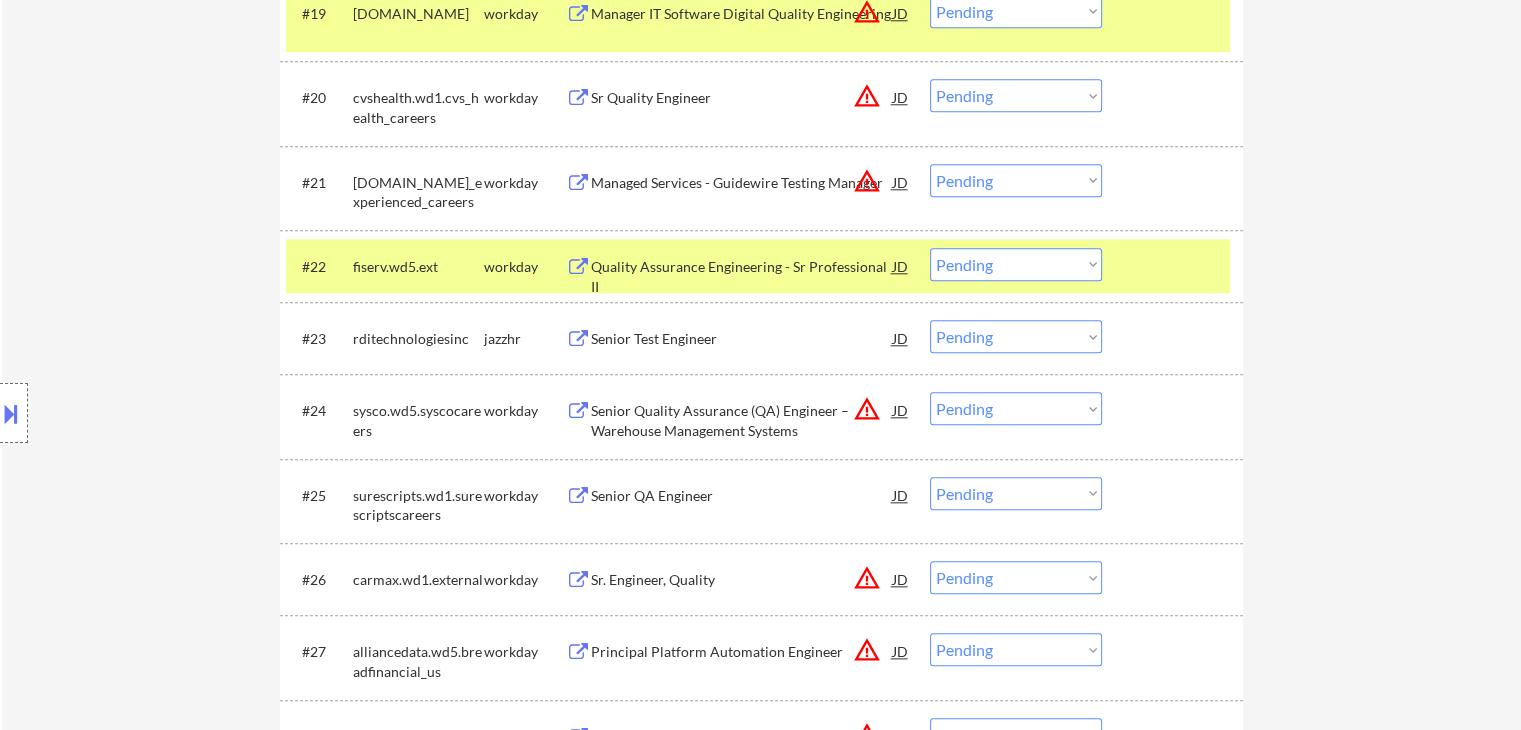 scroll, scrollTop: 2152, scrollLeft: 0, axis: vertical 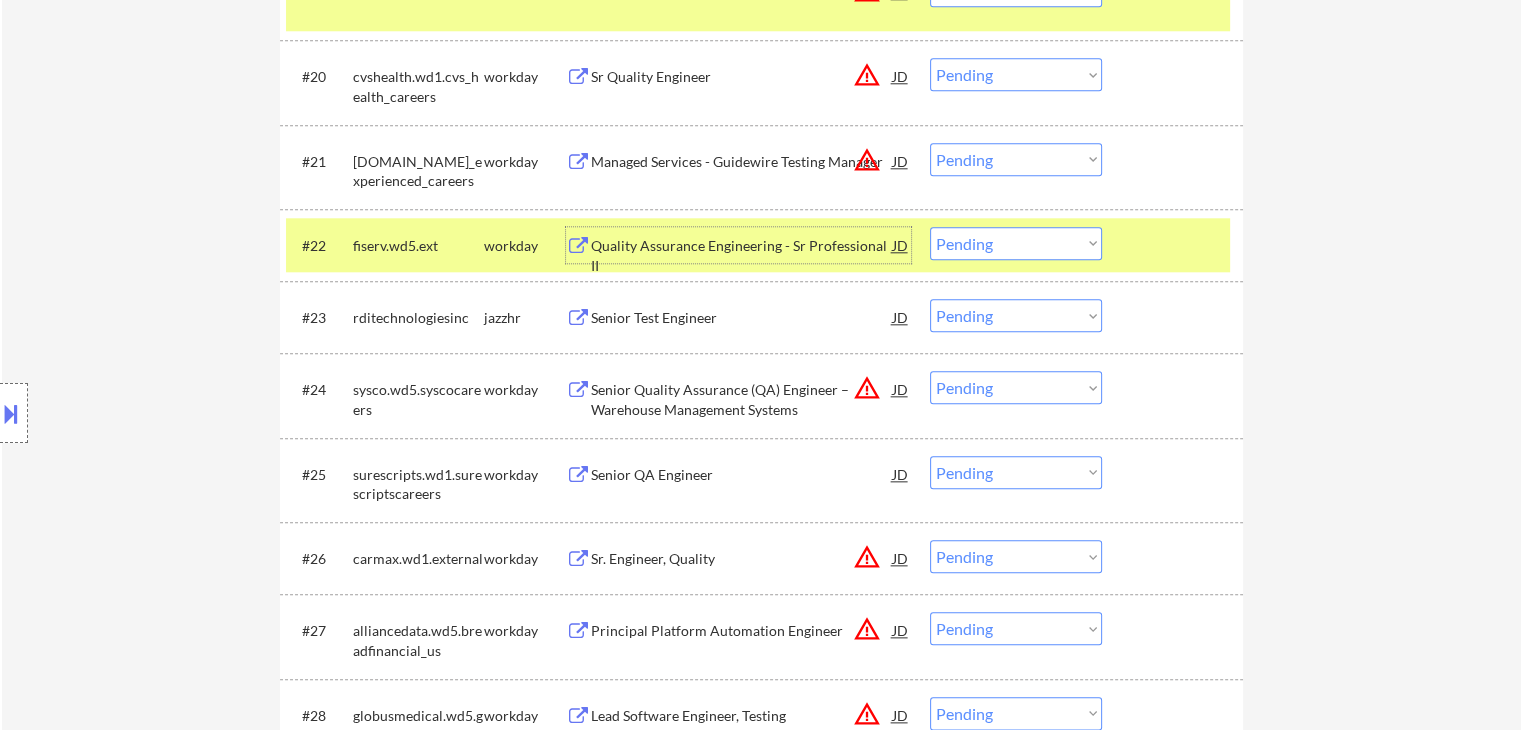 click on "Quality Assurance Engineering - Sr Professional II" at bounding box center [742, 245] 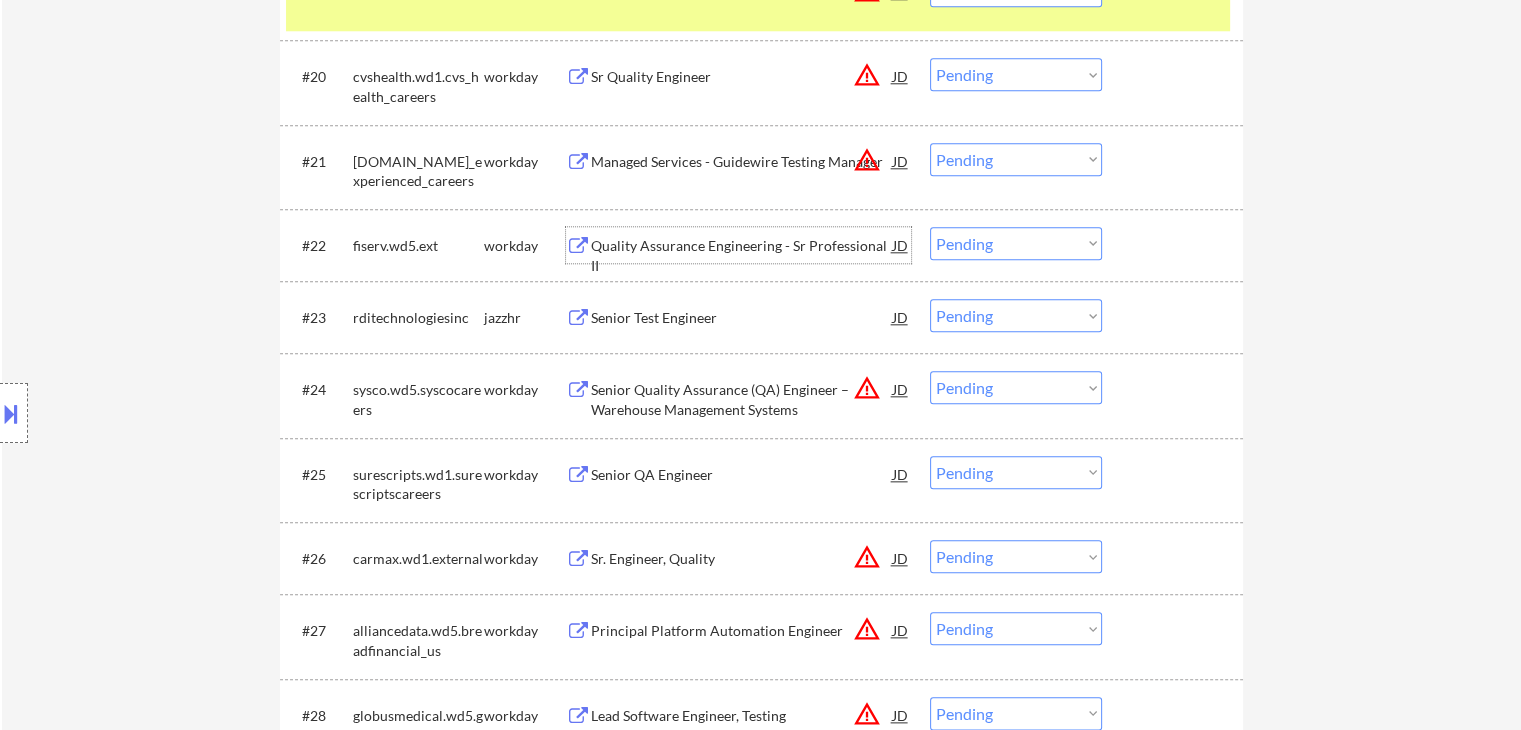 click on "Senior Test Engineer" at bounding box center [742, 318] 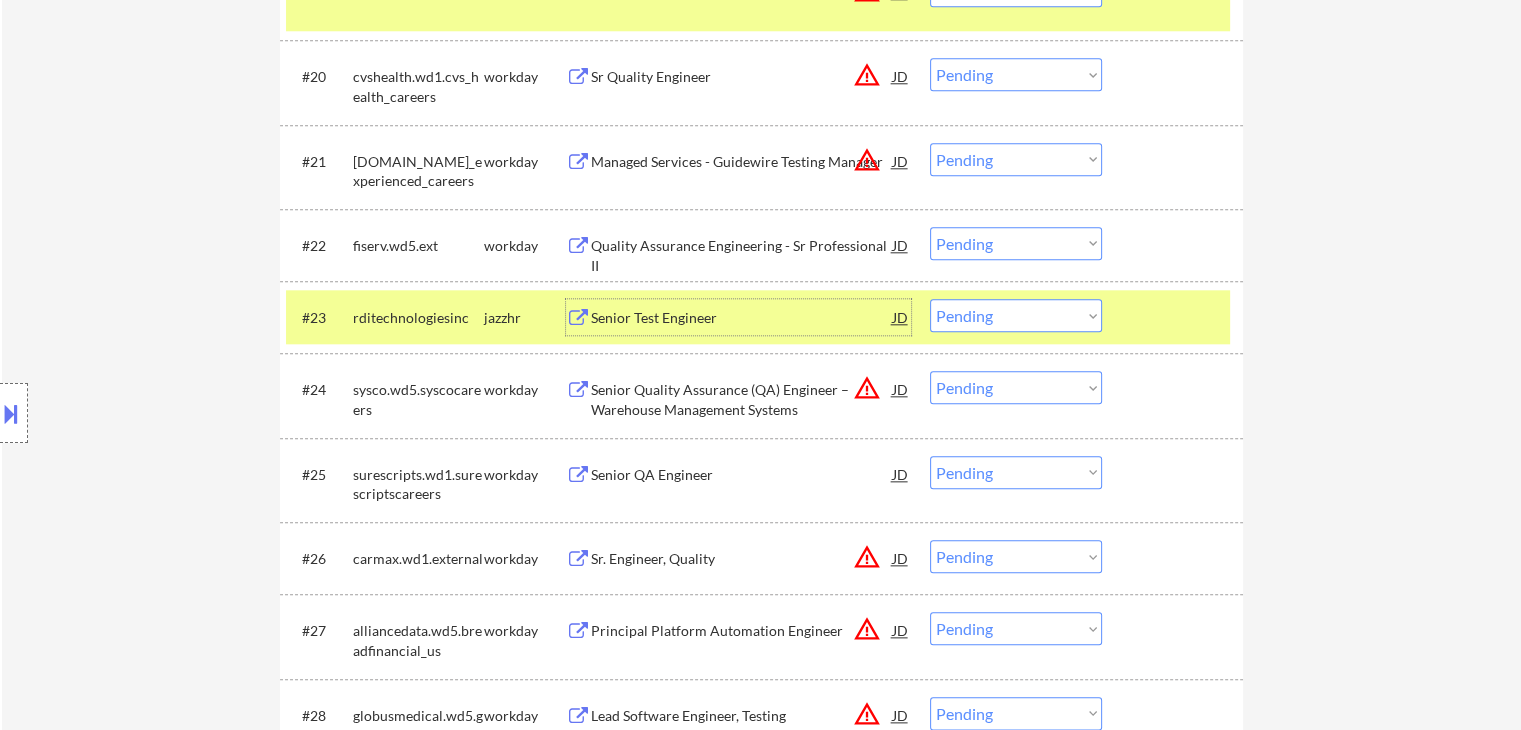 click on "Choose an option... Pending Applied Excluded (Questions) Excluded (Expired) Excluded (Location) Excluded (Bad Match) Excluded (Blocklist) Excluded (Salary) Excluded (Other)" at bounding box center [1016, 243] 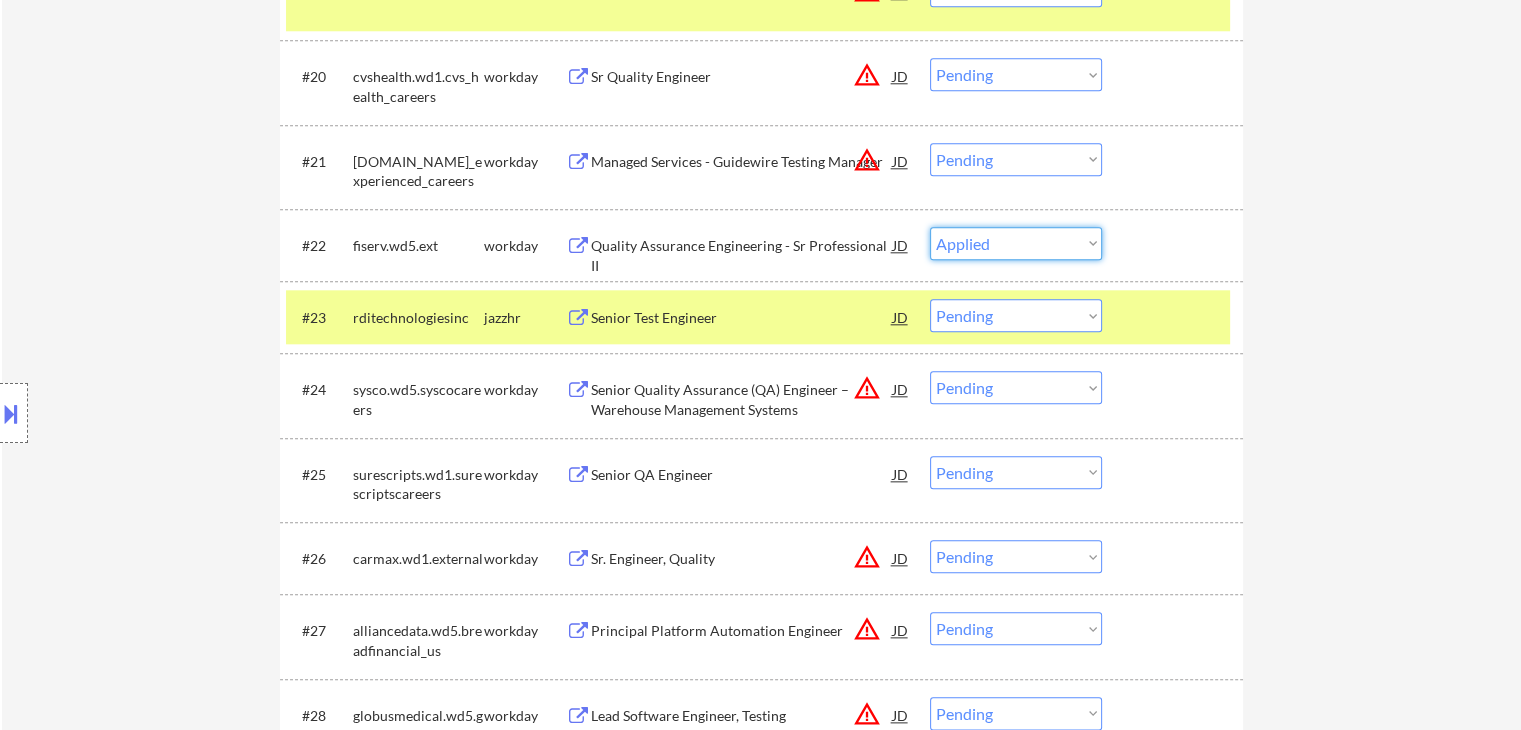 click on "Choose an option... Pending Applied Excluded (Questions) Excluded (Expired) Excluded (Location) Excluded (Bad Match) Excluded (Blocklist) Excluded (Salary) Excluded (Other)" at bounding box center [1016, 243] 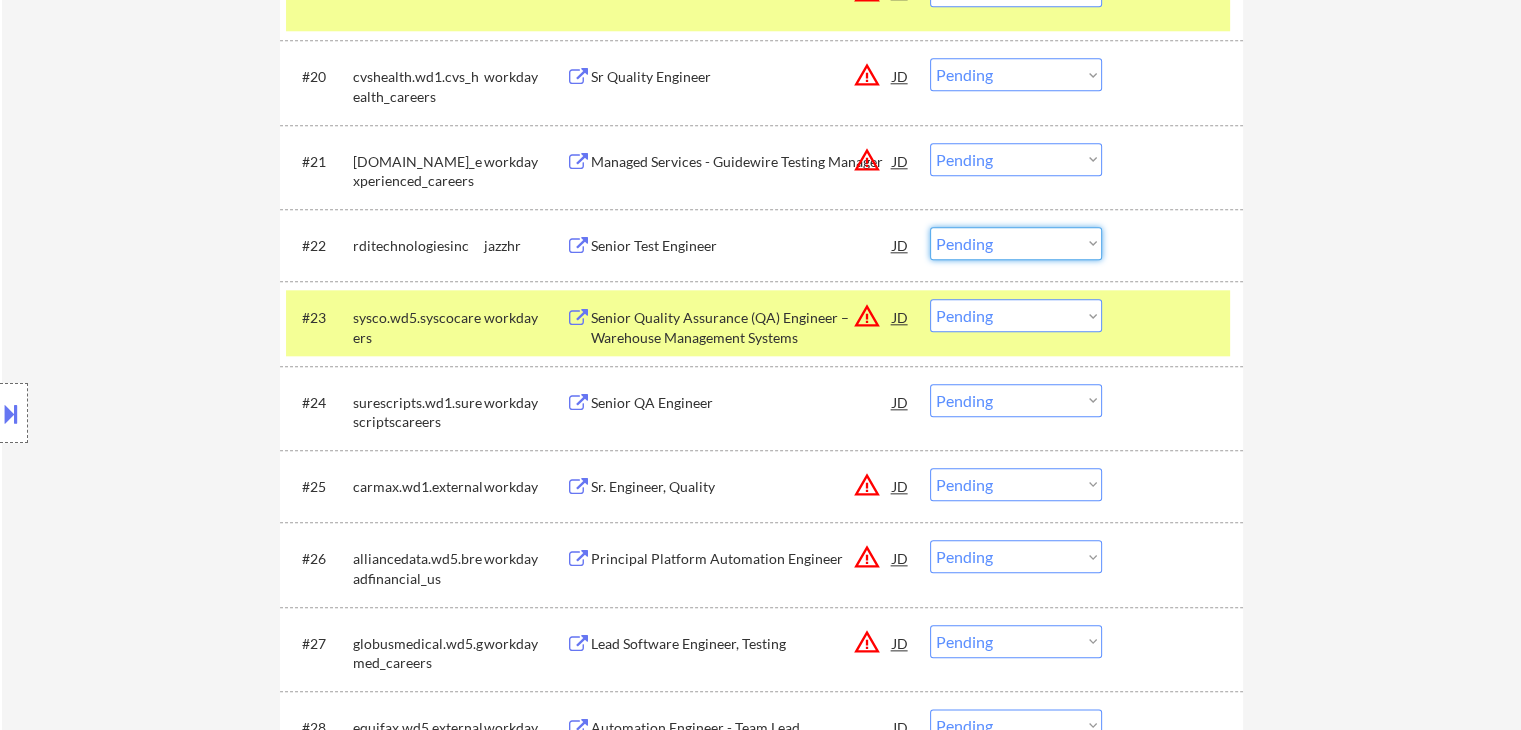drag, startPoint x: 978, startPoint y: 237, endPoint x: 978, endPoint y: 258, distance: 21 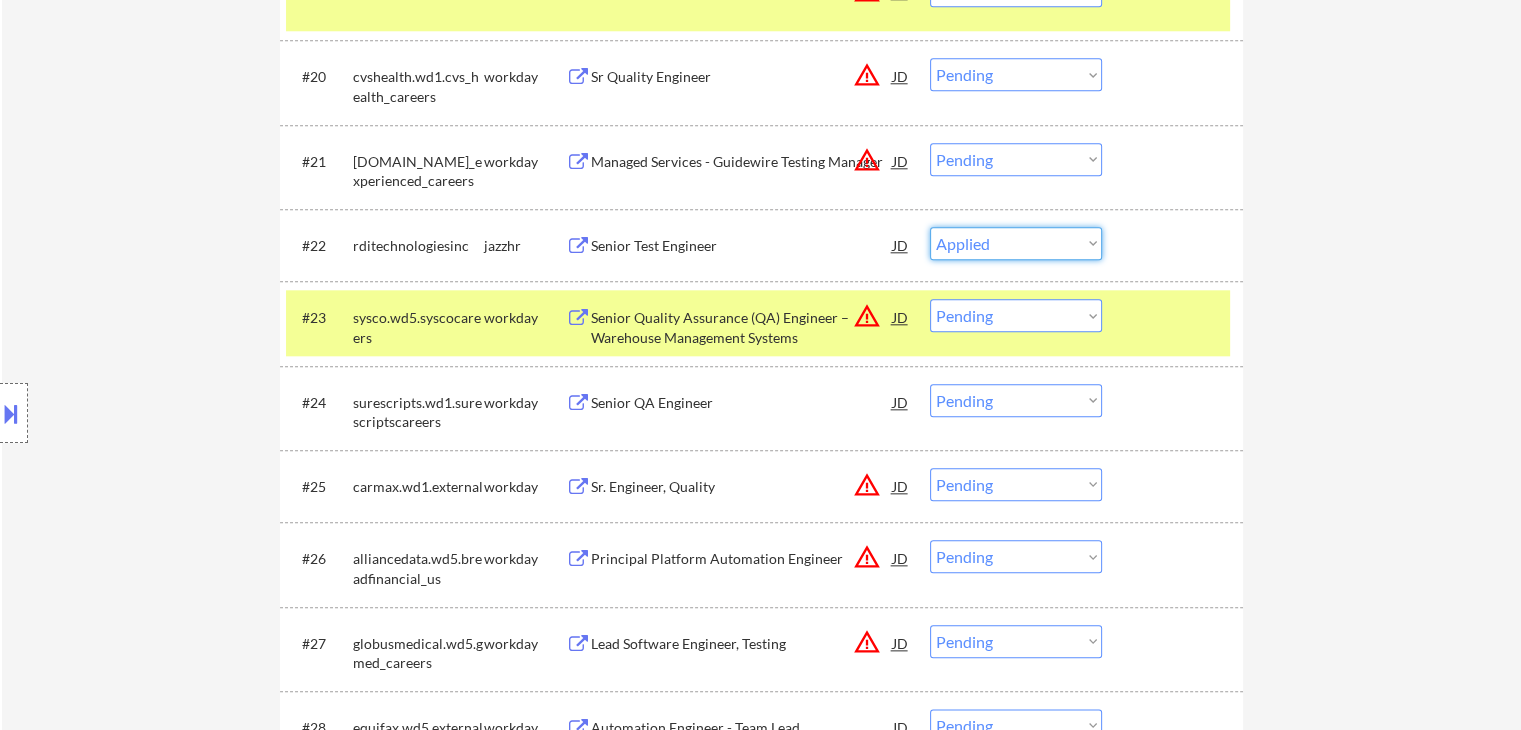 click on "Choose an option... Pending Applied Excluded (Questions) Excluded (Expired) Excluded (Location) Excluded (Bad Match) Excluded (Blocklist) Excluded (Salary) Excluded (Other)" at bounding box center [1016, 243] 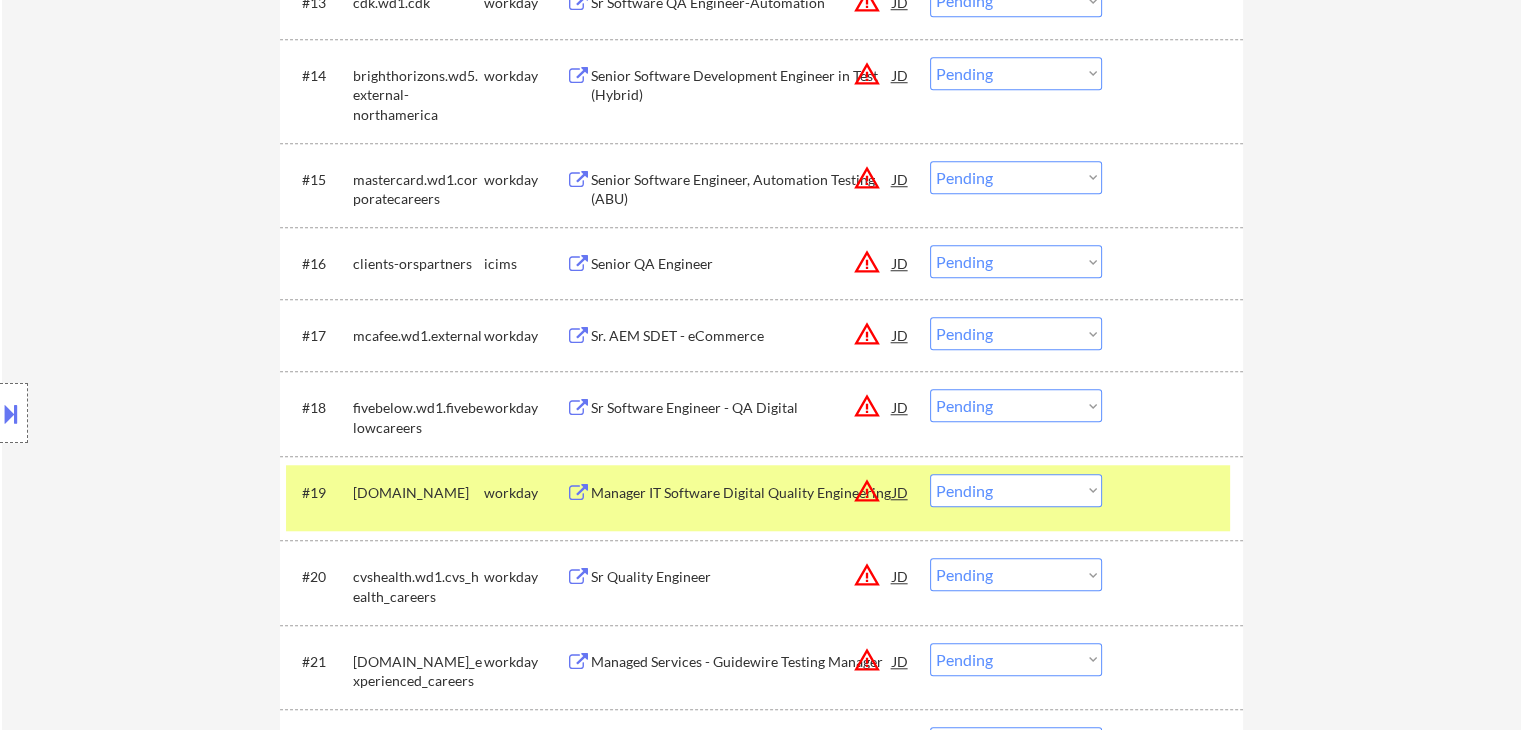 scroll, scrollTop: 1952, scrollLeft: 0, axis: vertical 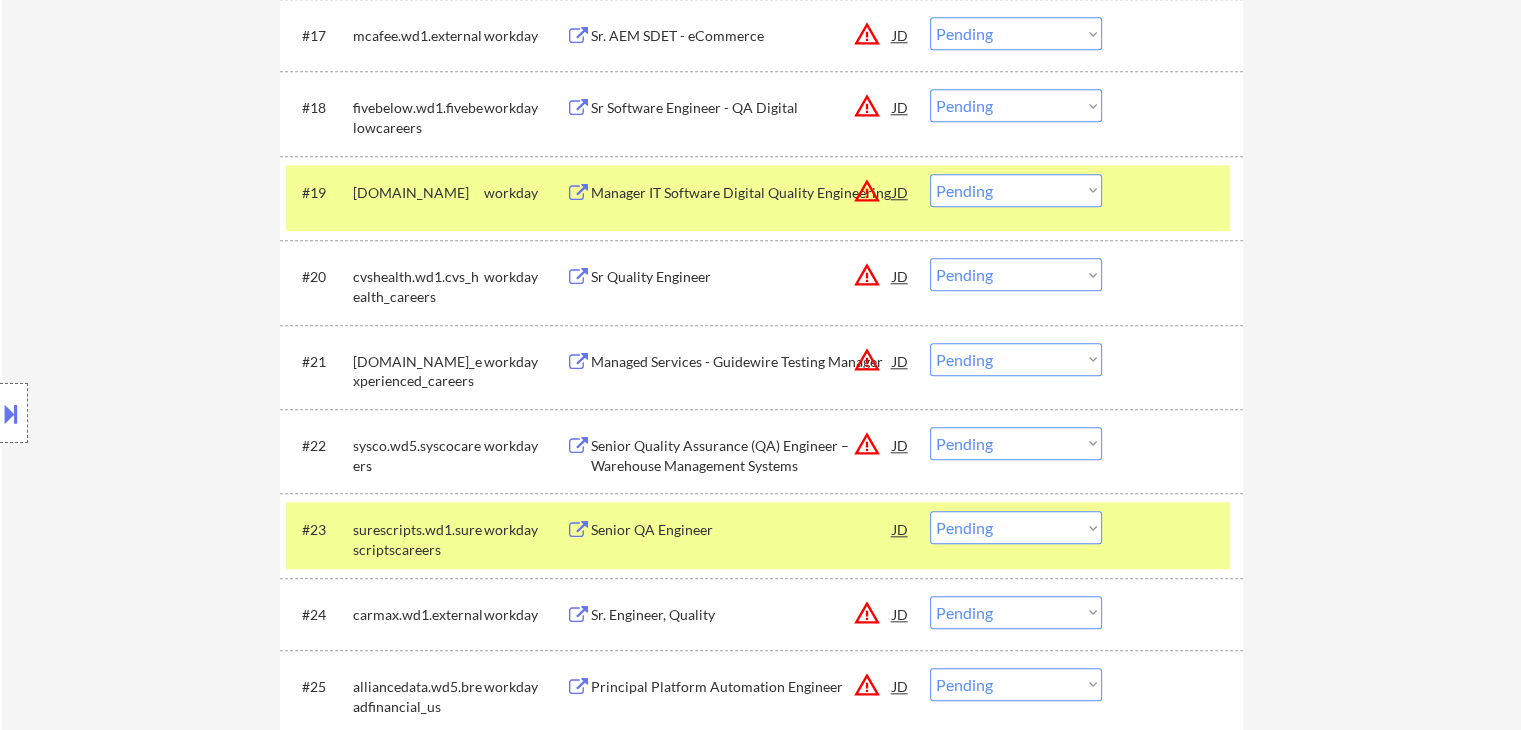 click on "[DOMAIN_NAME]" at bounding box center [418, 193] 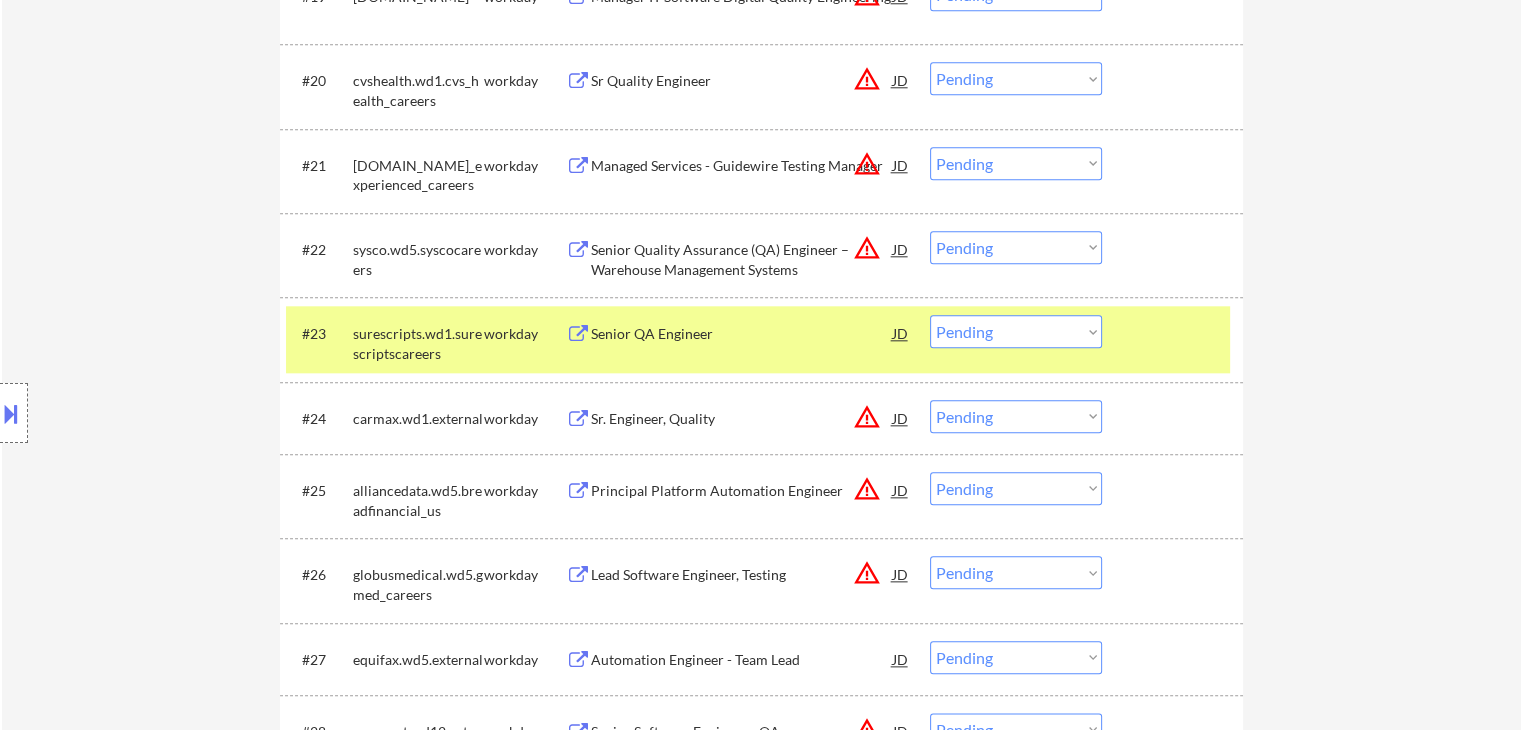 scroll, scrollTop: 2152, scrollLeft: 0, axis: vertical 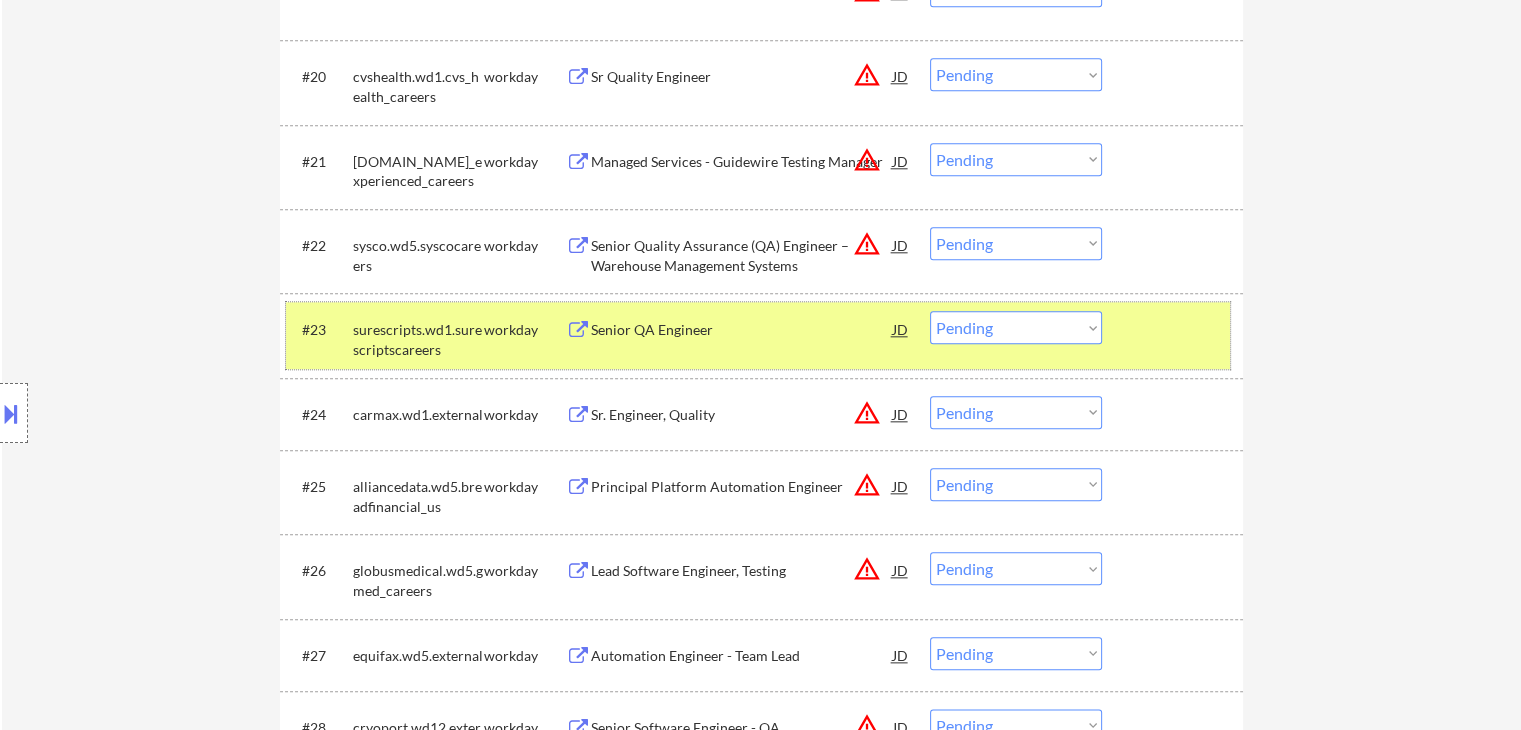 click on "workday" at bounding box center (525, 330) 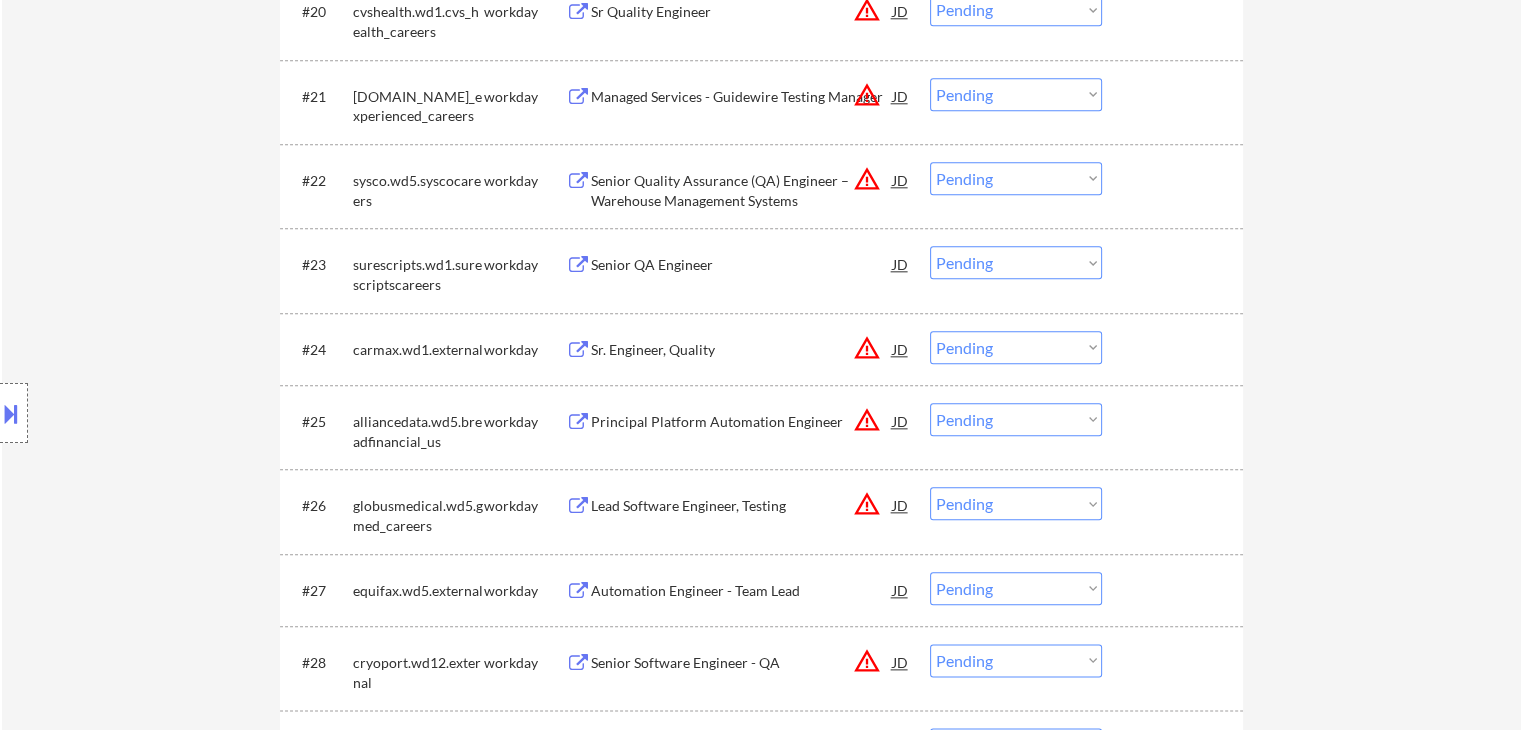 scroll, scrollTop: 2252, scrollLeft: 0, axis: vertical 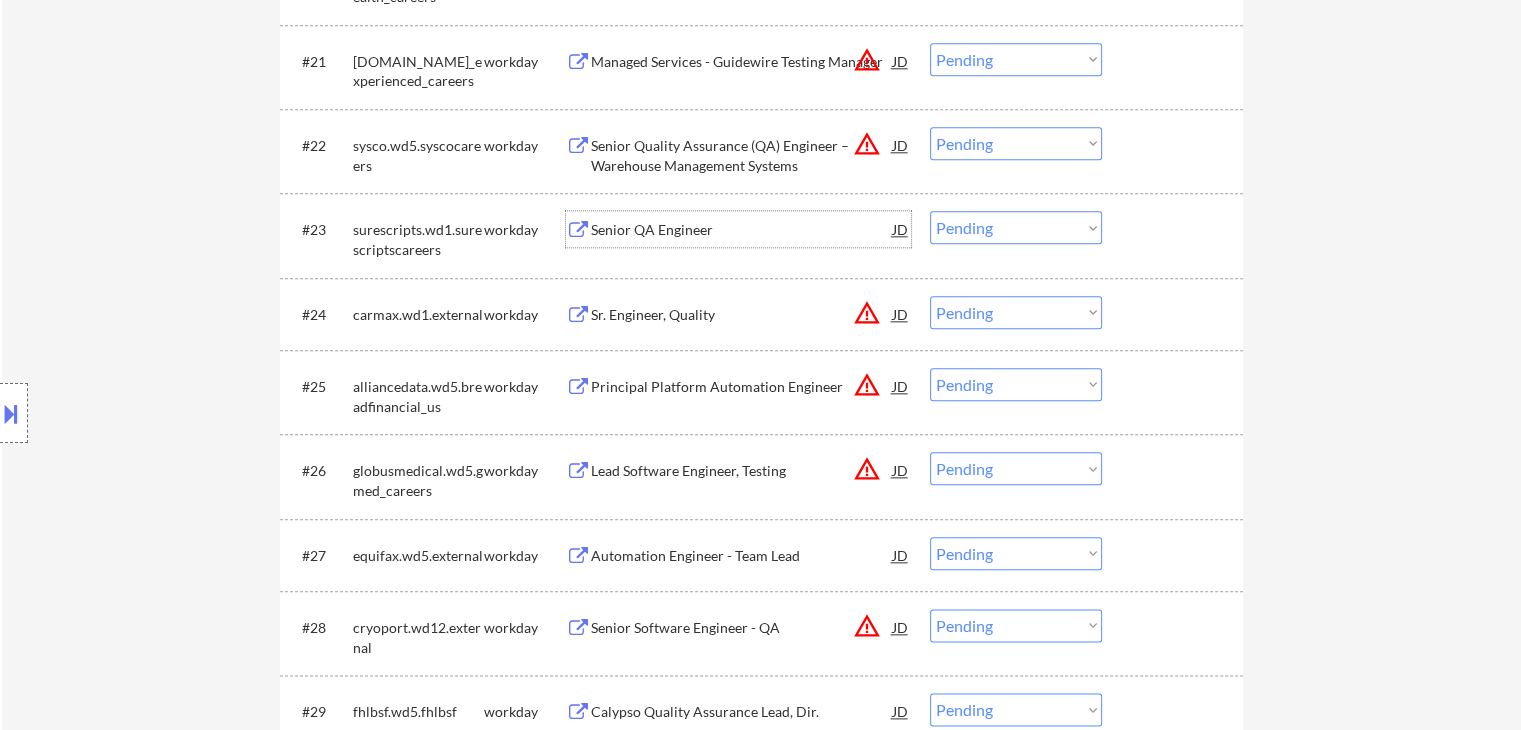 click on "Senior QA Engineer" at bounding box center (742, 230) 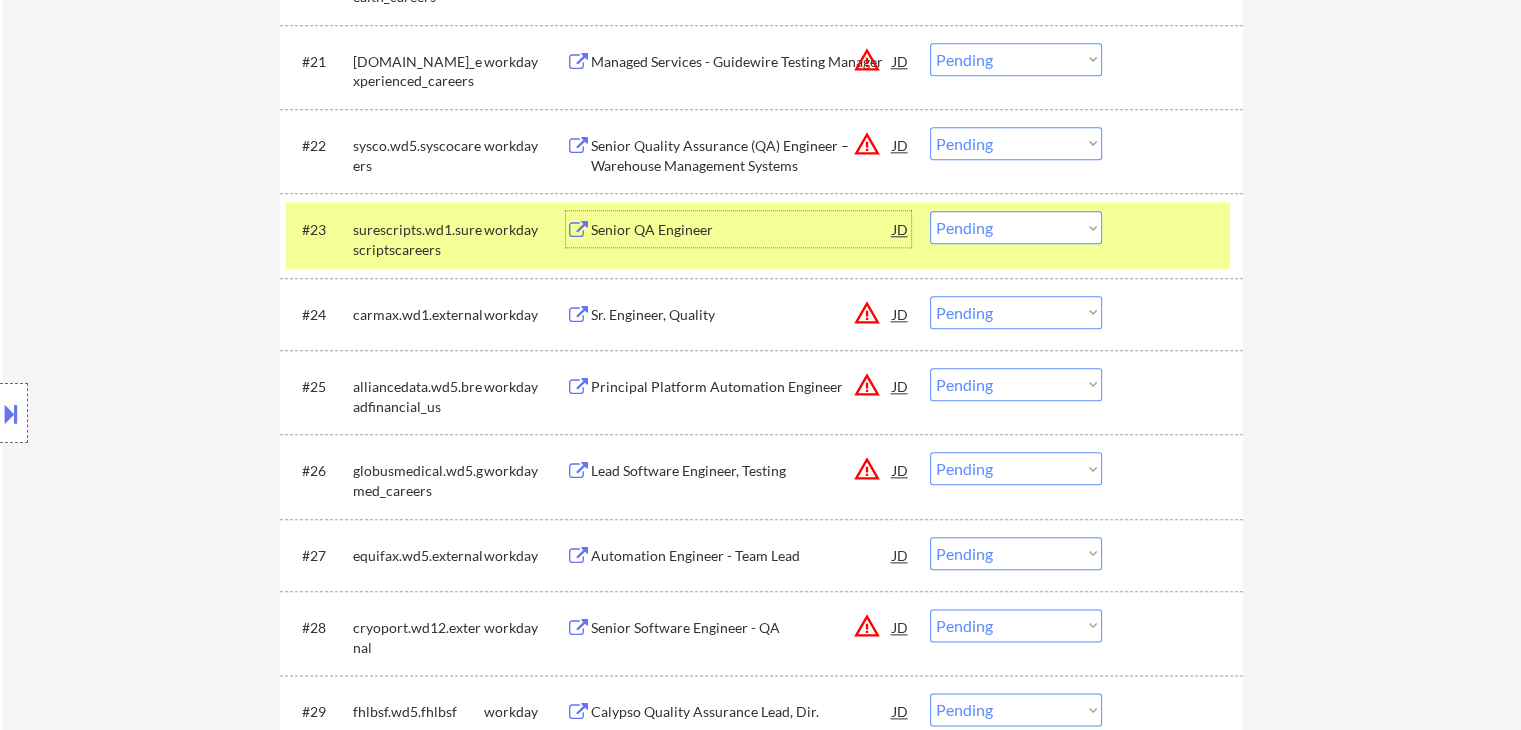 click on "Automation Engineer - Team Lead" at bounding box center [742, 556] 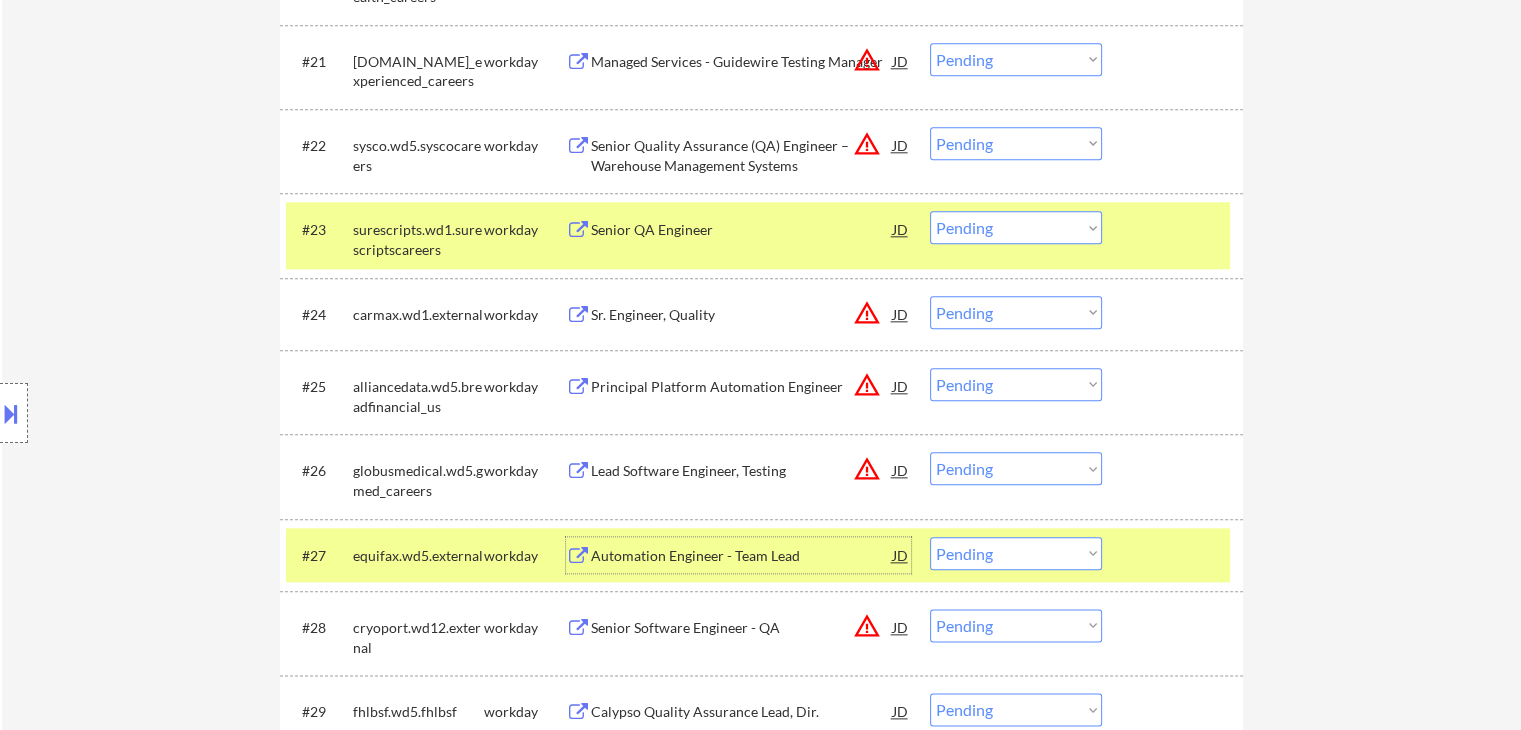 click on "Choose an option... Pending Applied Excluded (Questions) Excluded (Expired) Excluded (Location) Excluded (Bad Match) Excluded (Blocklist) Excluded (Salary) Excluded (Other)" at bounding box center (1016, 227) 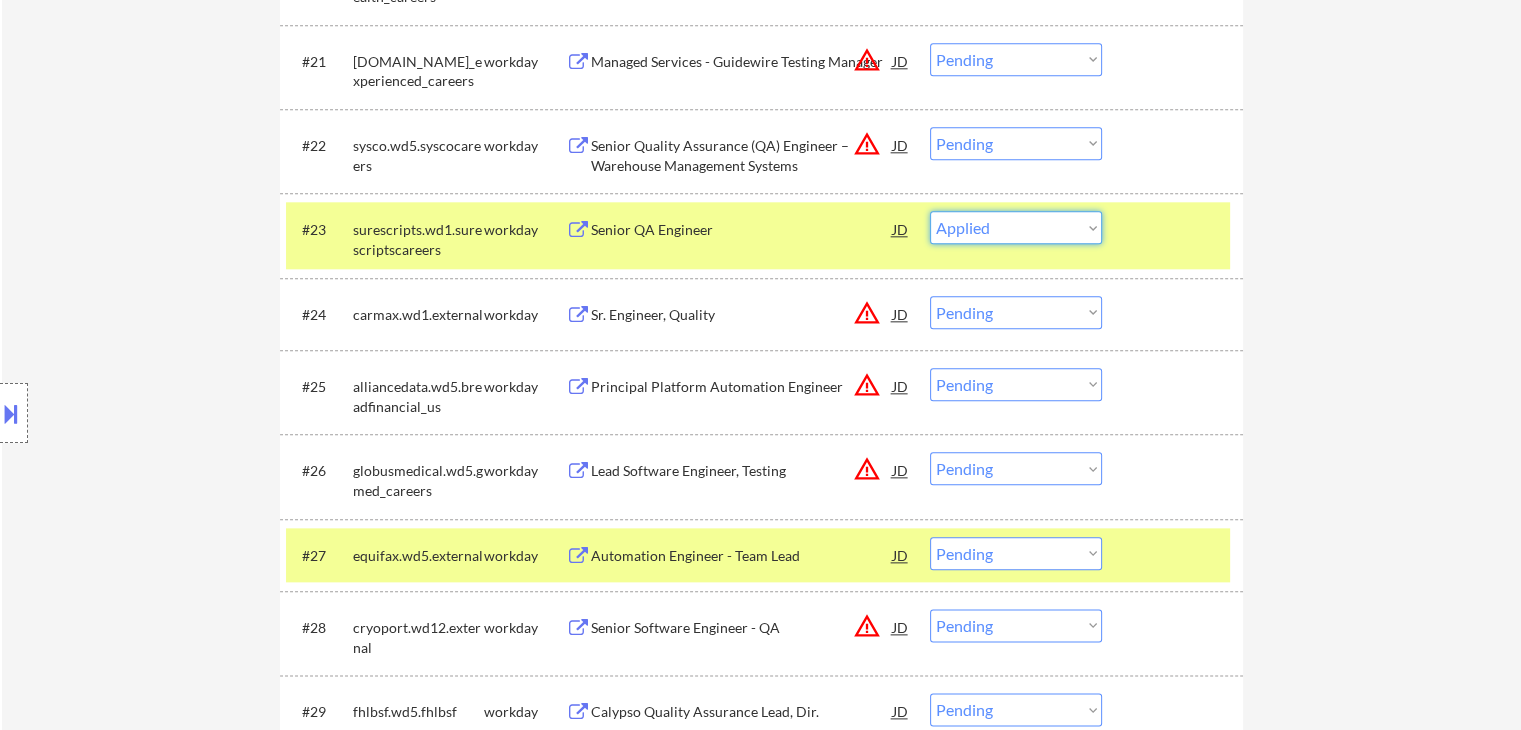 click on "Choose an option... Pending Applied Excluded (Questions) Excluded (Expired) Excluded (Location) Excluded (Bad Match) Excluded (Blocklist) Excluded (Salary) Excluded (Other)" at bounding box center [1016, 227] 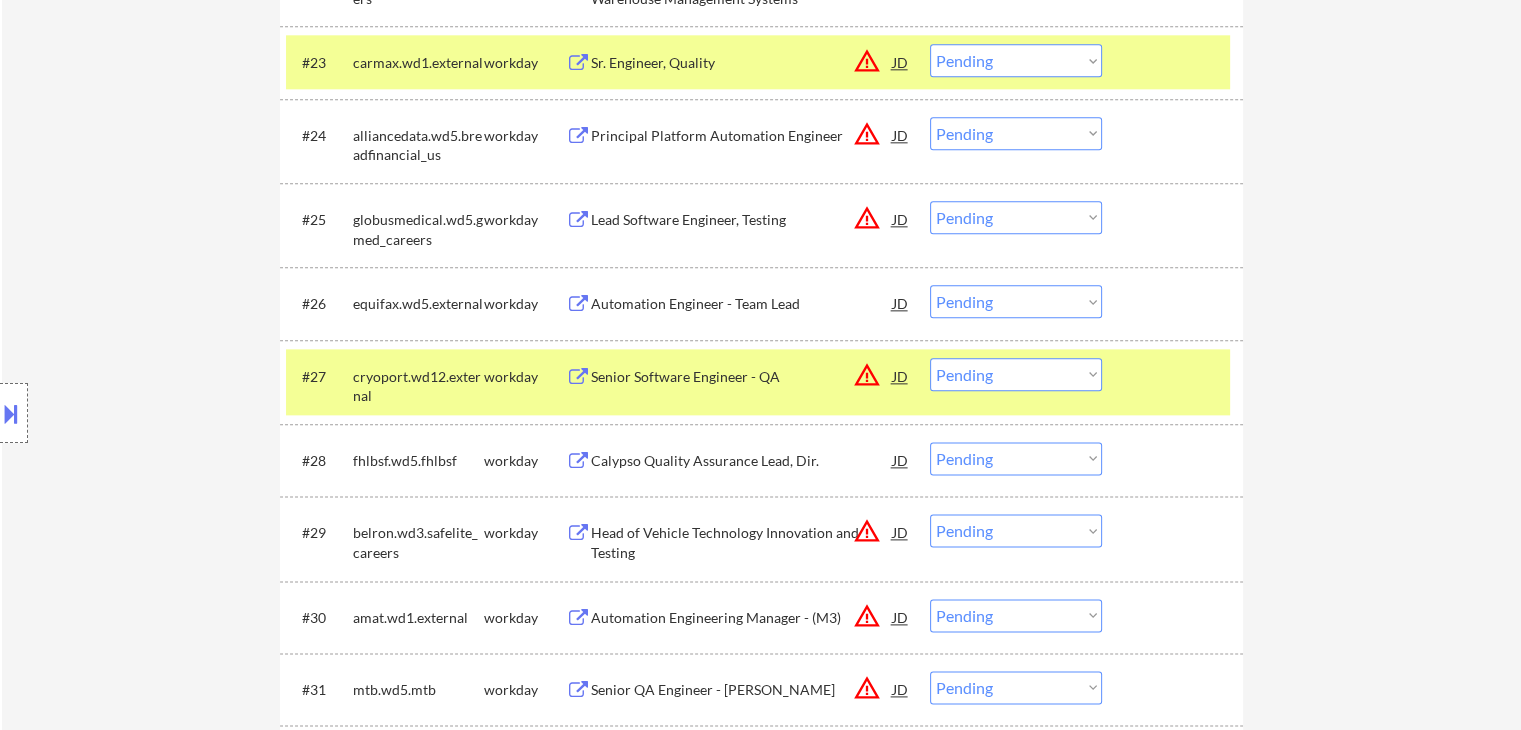 scroll, scrollTop: 2452, scrollLeft: 0, axis: vertical 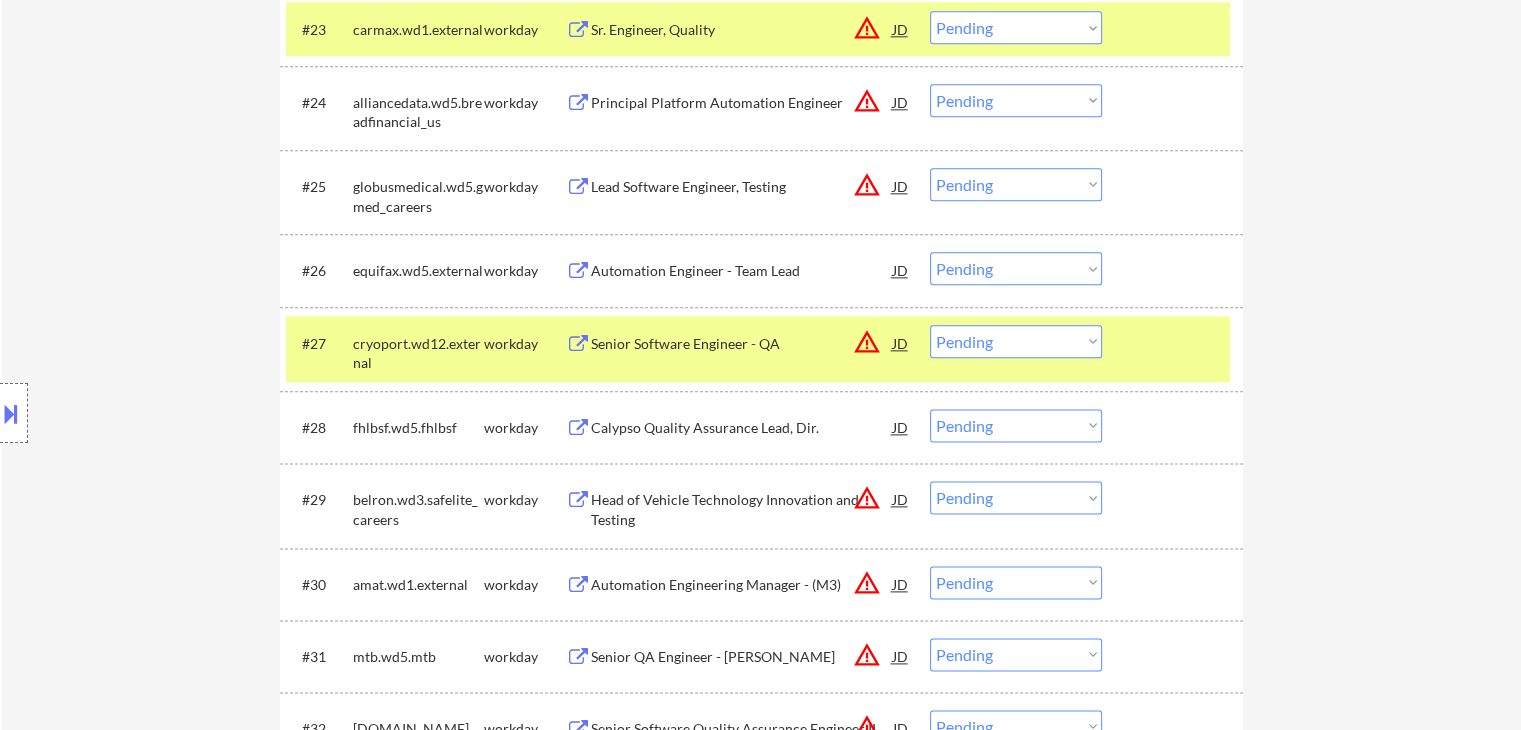 click on "Choose an option... Pending Applied Excluded (Questions) Excluded (Expired) Excluded (Location) Excluded (Bad Match) Excluded (Blocklist) Excluded (Salary) Excluded (Other)" at bounding box center (1016, 268) 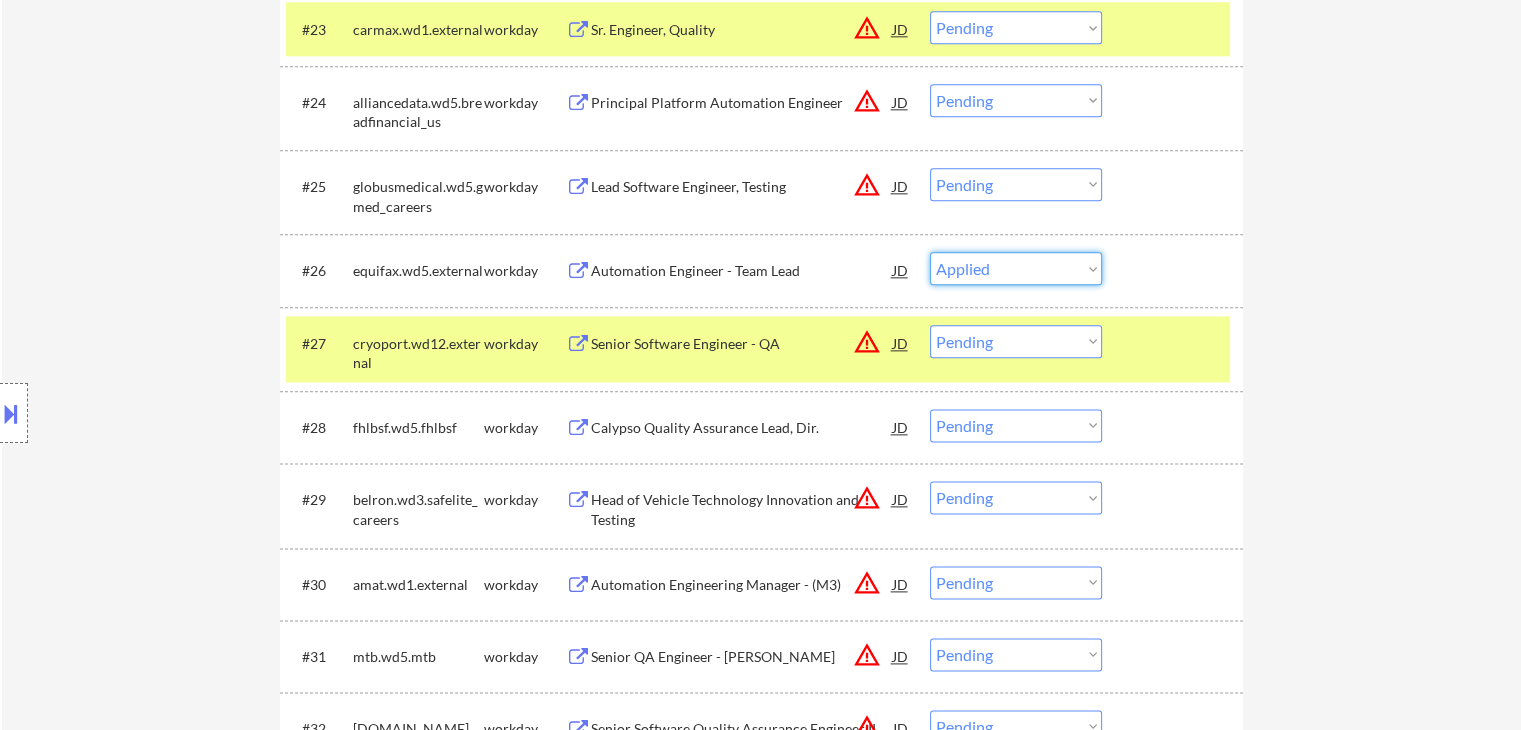 click on "Choose an option... Pending Applied Excluded (Questions) Excluded (Expired) Excluded (Location) Excluded (Bad Match) Excluded (Blocklist) Excluded (Salary) Excluded (Other)" at bounding box center (1016, 268) 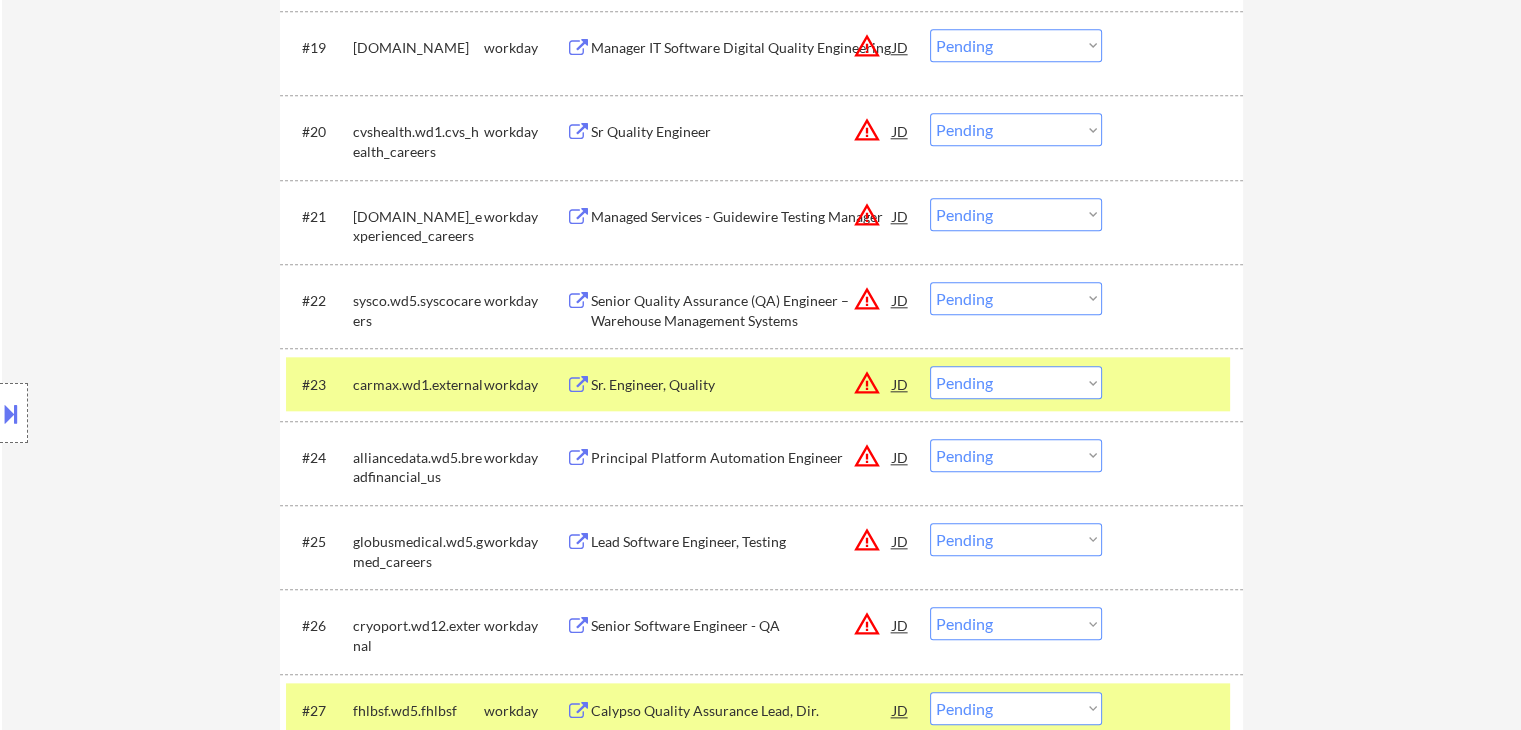 scroll, scrollTop: 2252, scrollLeft: 0, axis: vertical 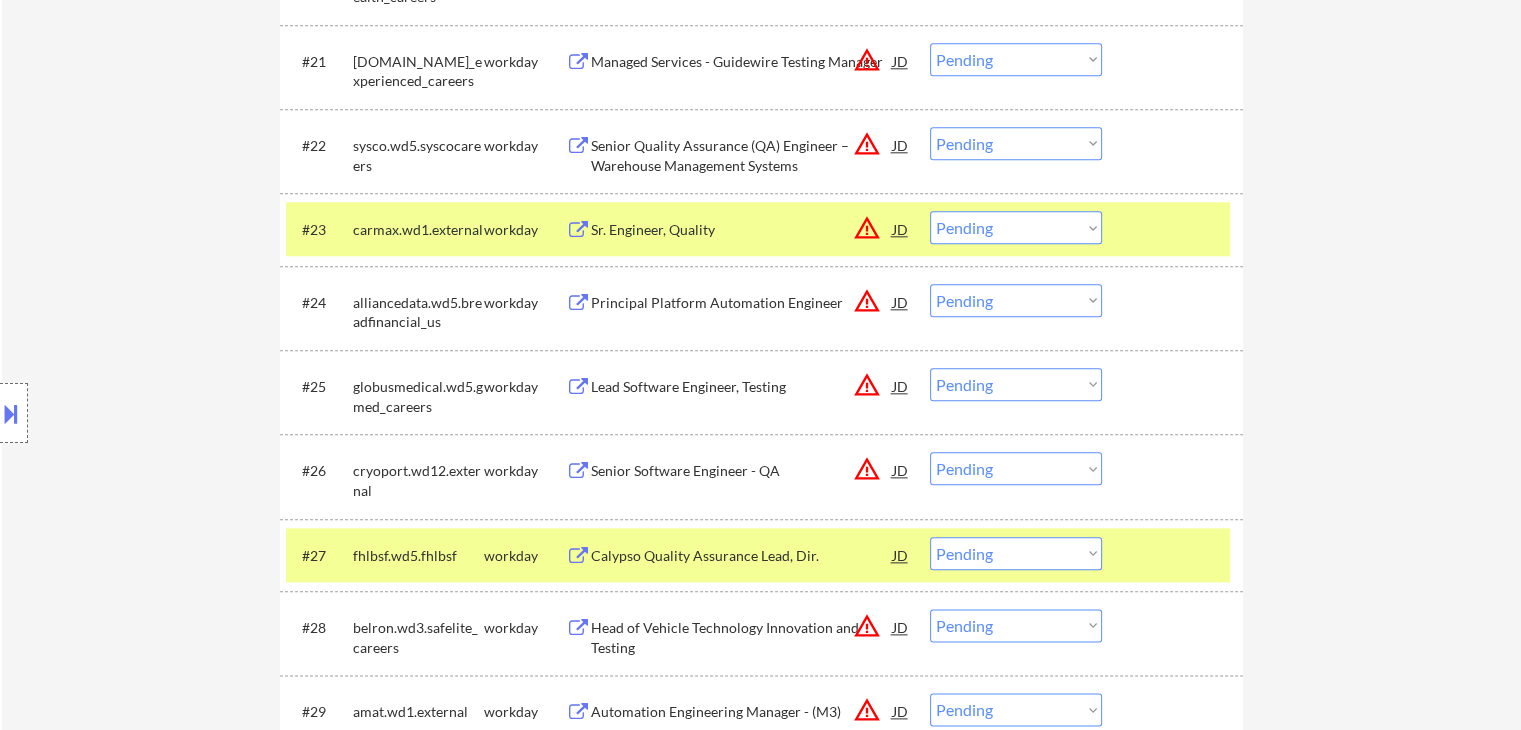 click on "carmax.wd1.external" at bounding box center [418, 230] 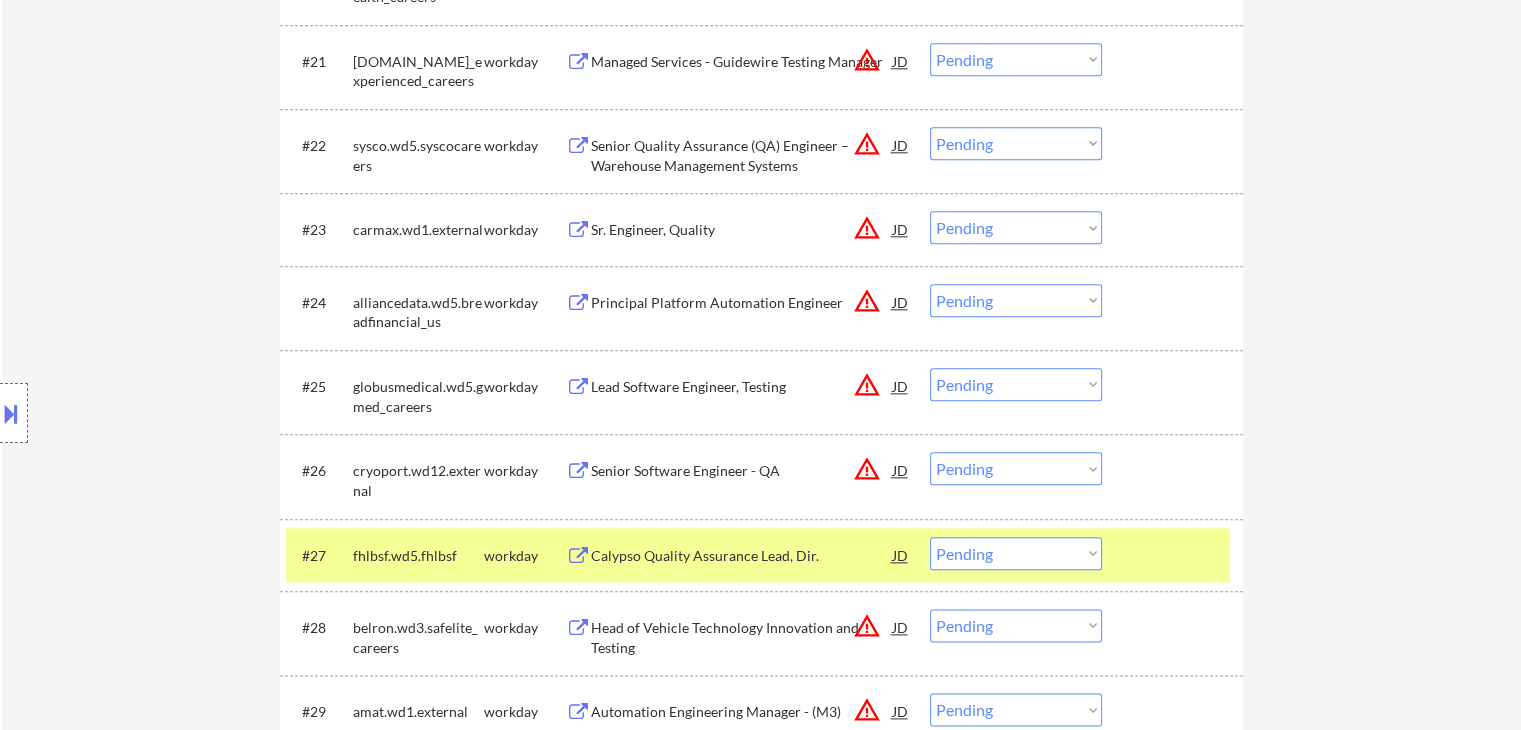 click on "fhlbsf.wd5.fhlbsf" at bounding box center (418, 556) 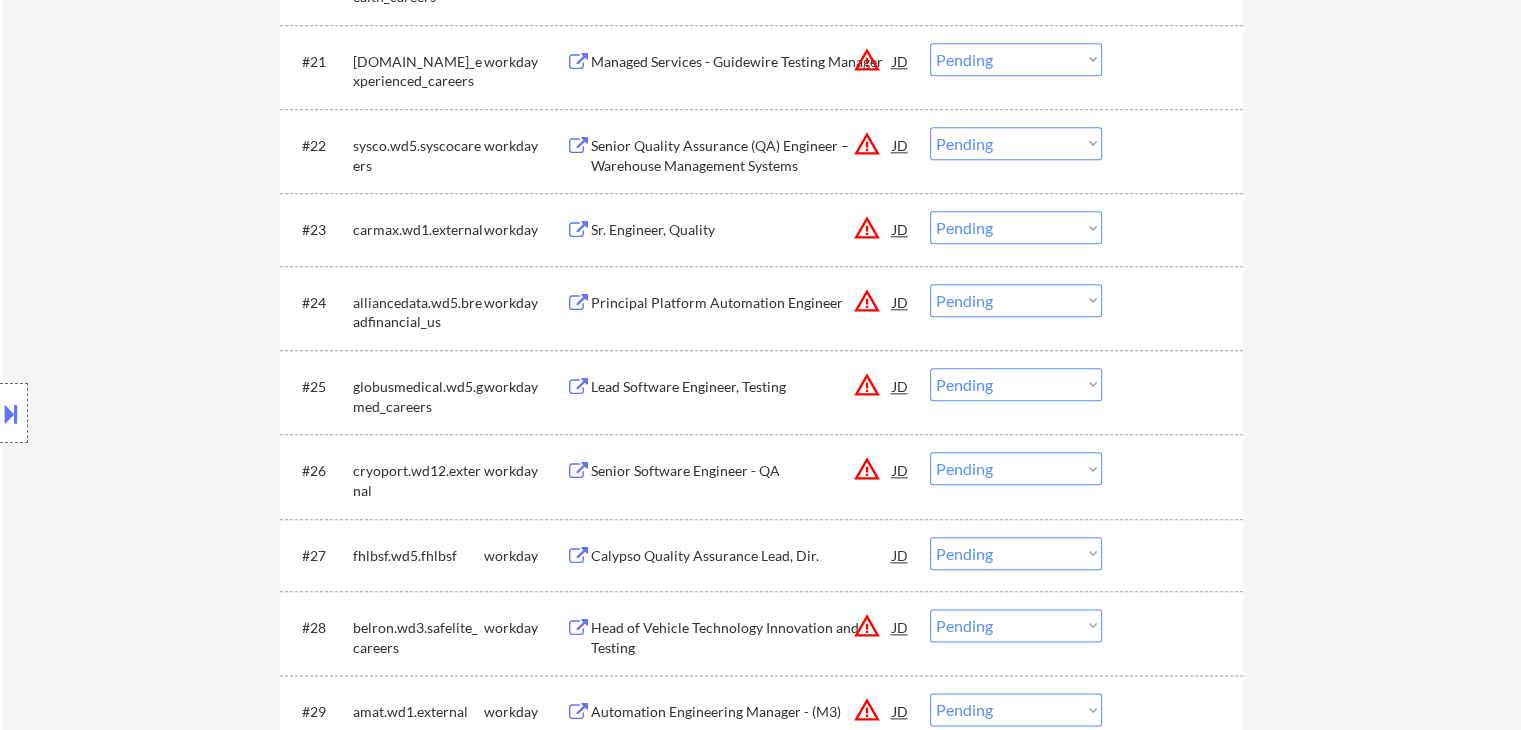 scroll, scrollTop: 2552, scrollLeft: 0, axis: vertical 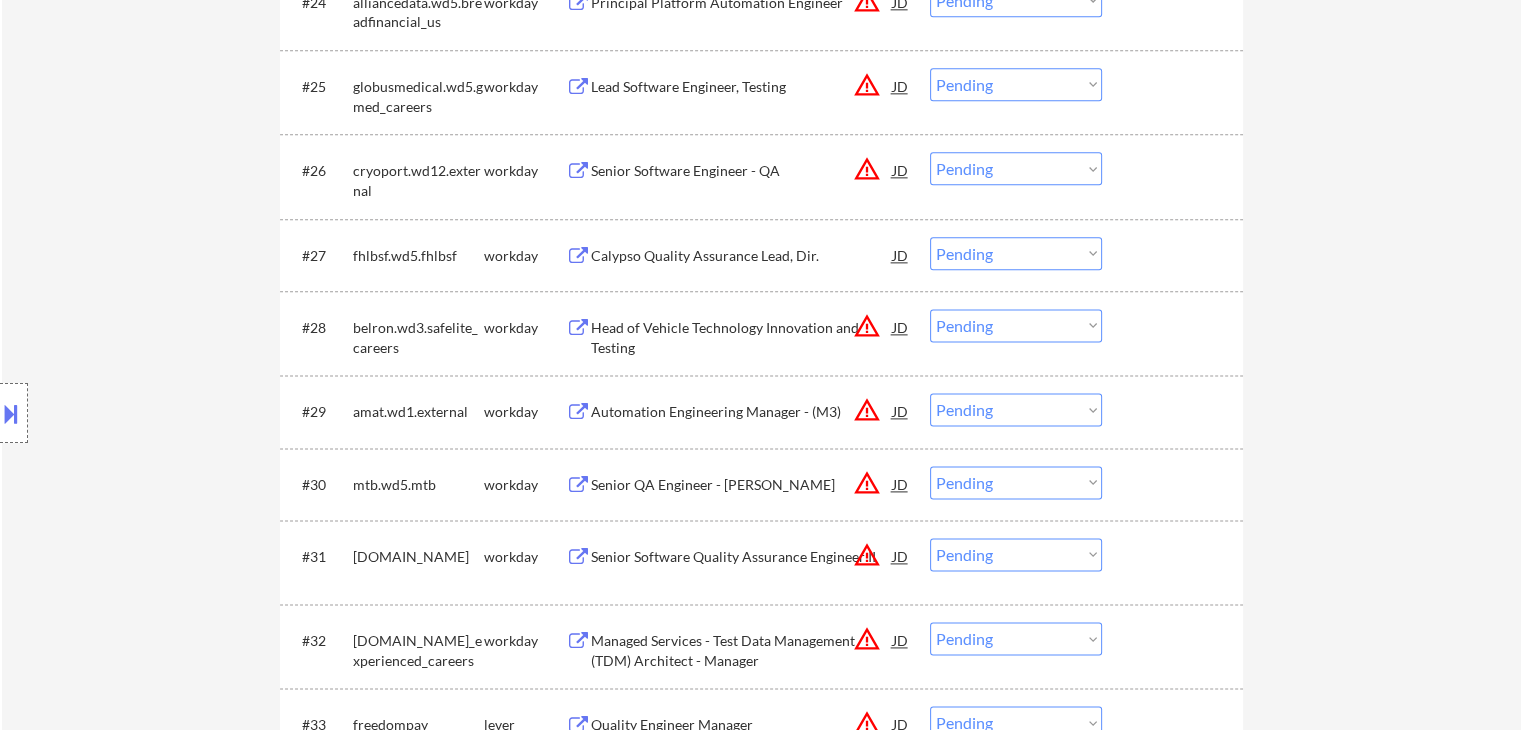 click on "Calypso Quality Assurance Lead, Dir." at bounding box center (742, 256) 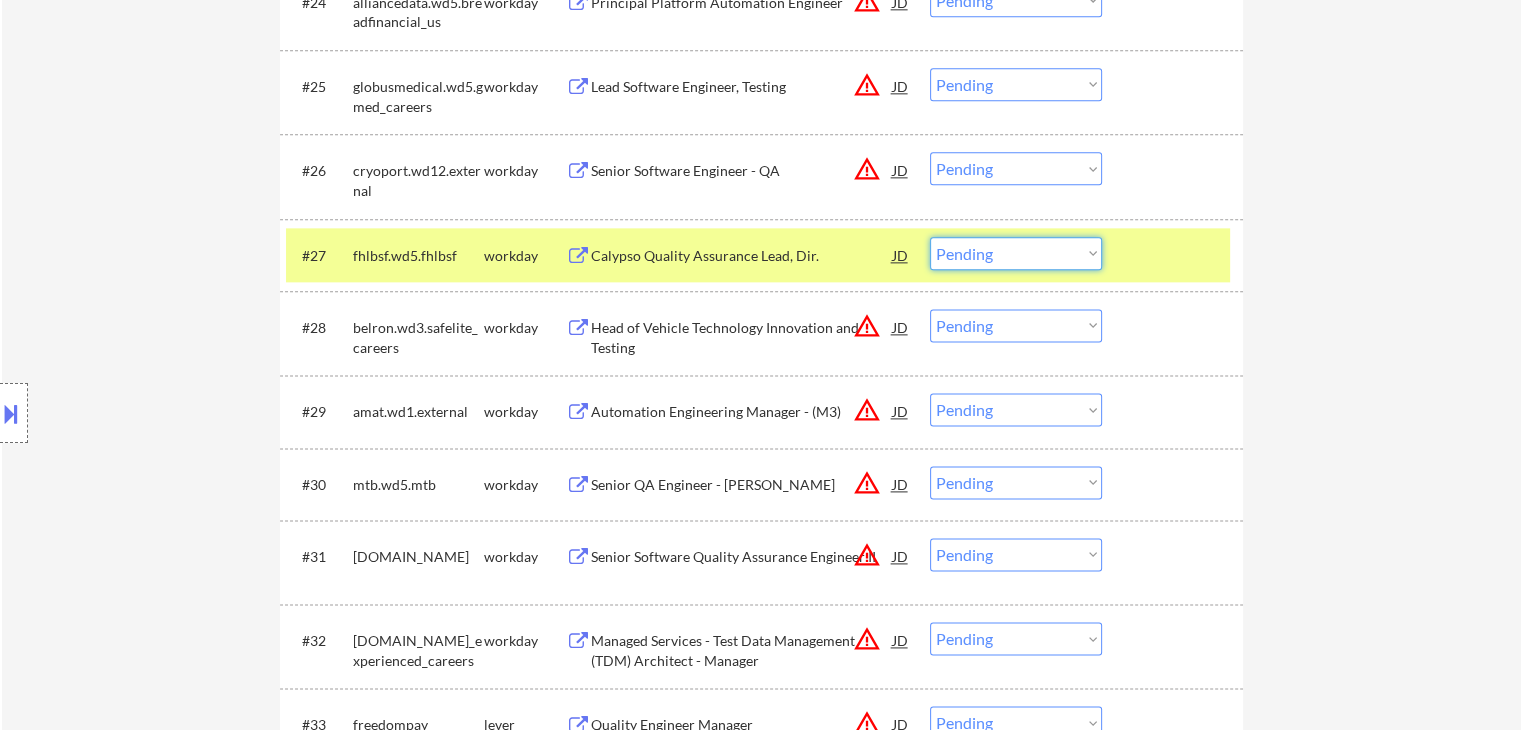 click on "Choose an option... Pending Applied Excluded (Questions) Excluded (Expired) Excluded (Location) Excluded (Bad Match) Excluded (Blocklist) Excluded (Salary) Excluded (Other)" at bounding box center [1016, 253] 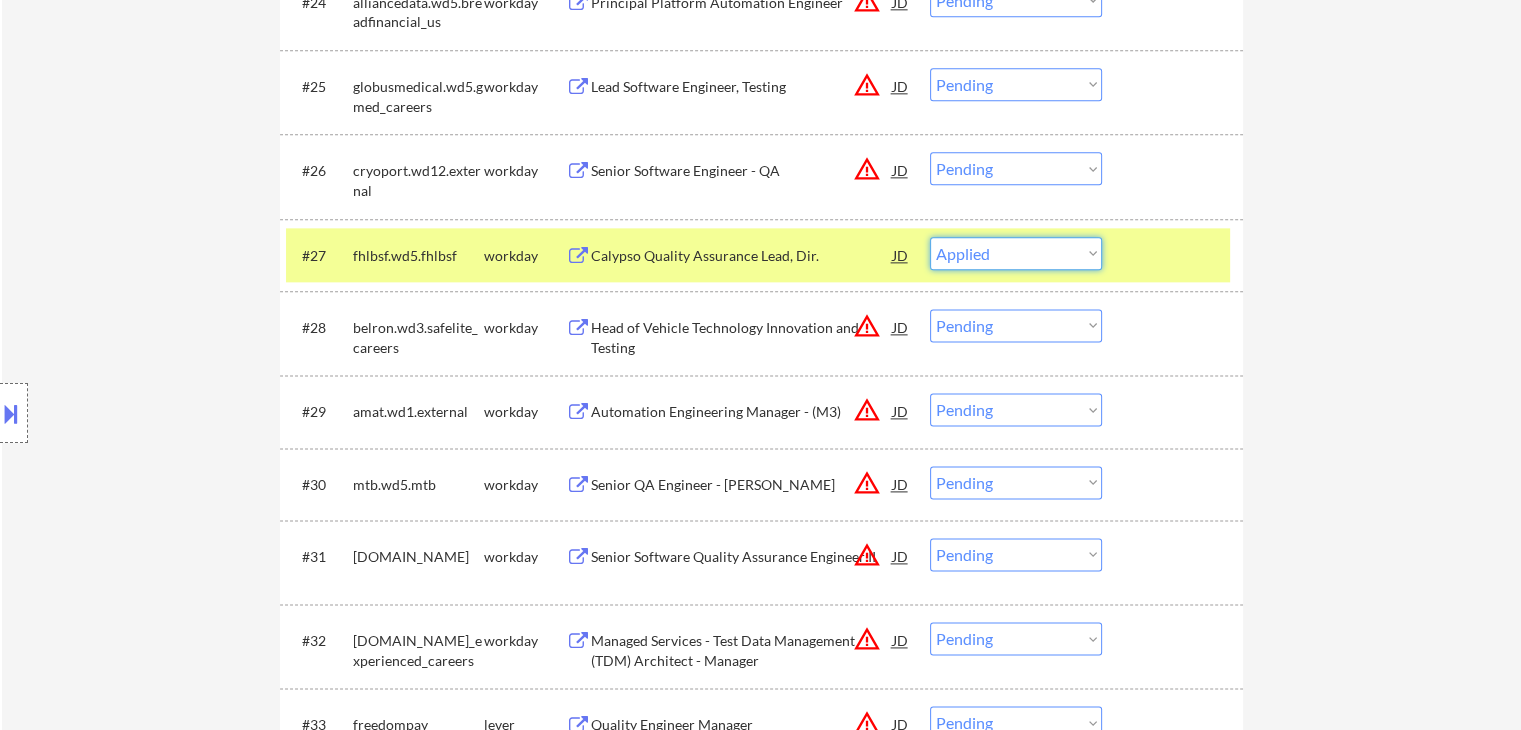 click on "Choose an option... Pending Applied Excluded (Questions) Excluded (Expired) Excluded (Location) Excluded (Bad Match) Excluded (Blocklist) Excluded (Salary) Excluded (Other)" at bounding box center (1016, 253) 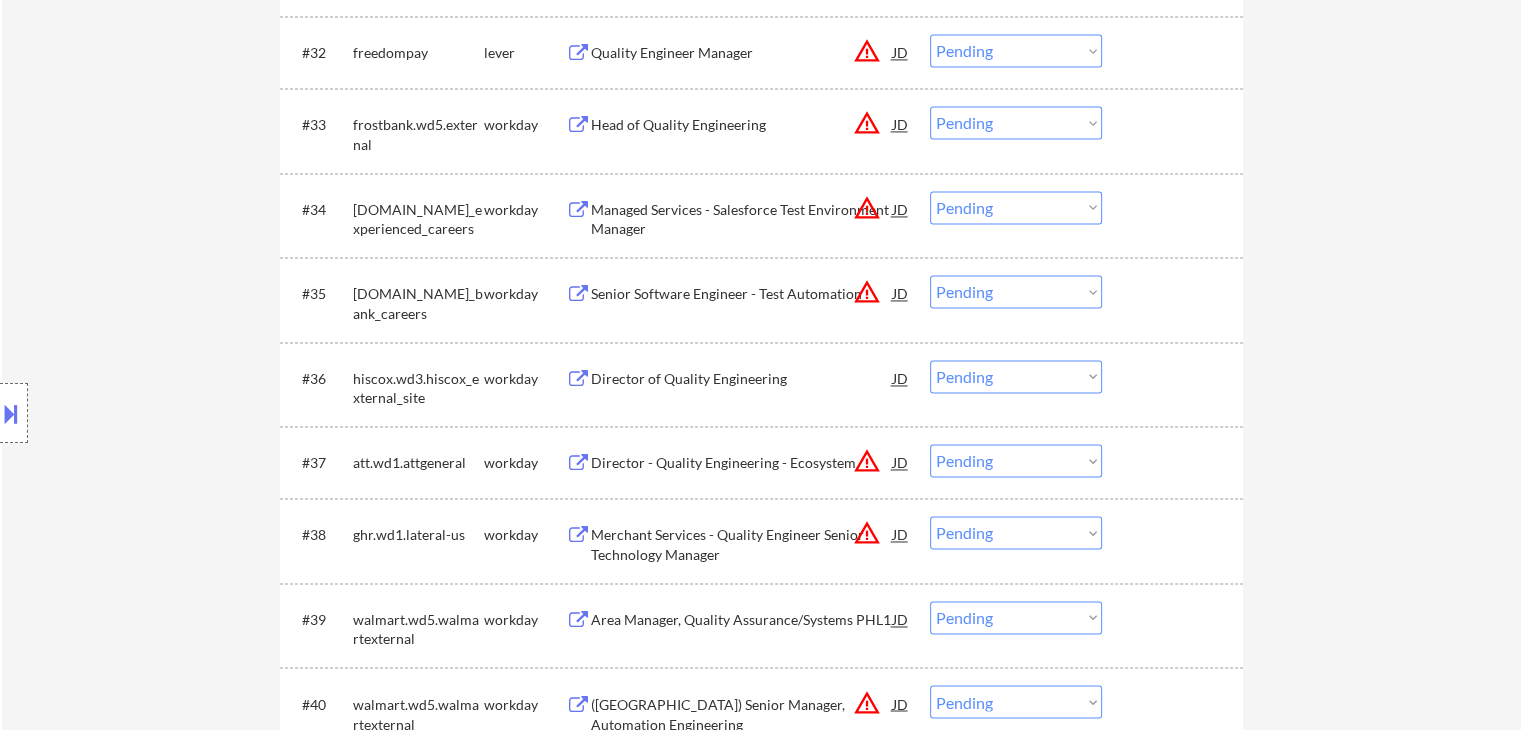 scroll, scrollTop: 3252, scrollLeft: 0, axis: vertical 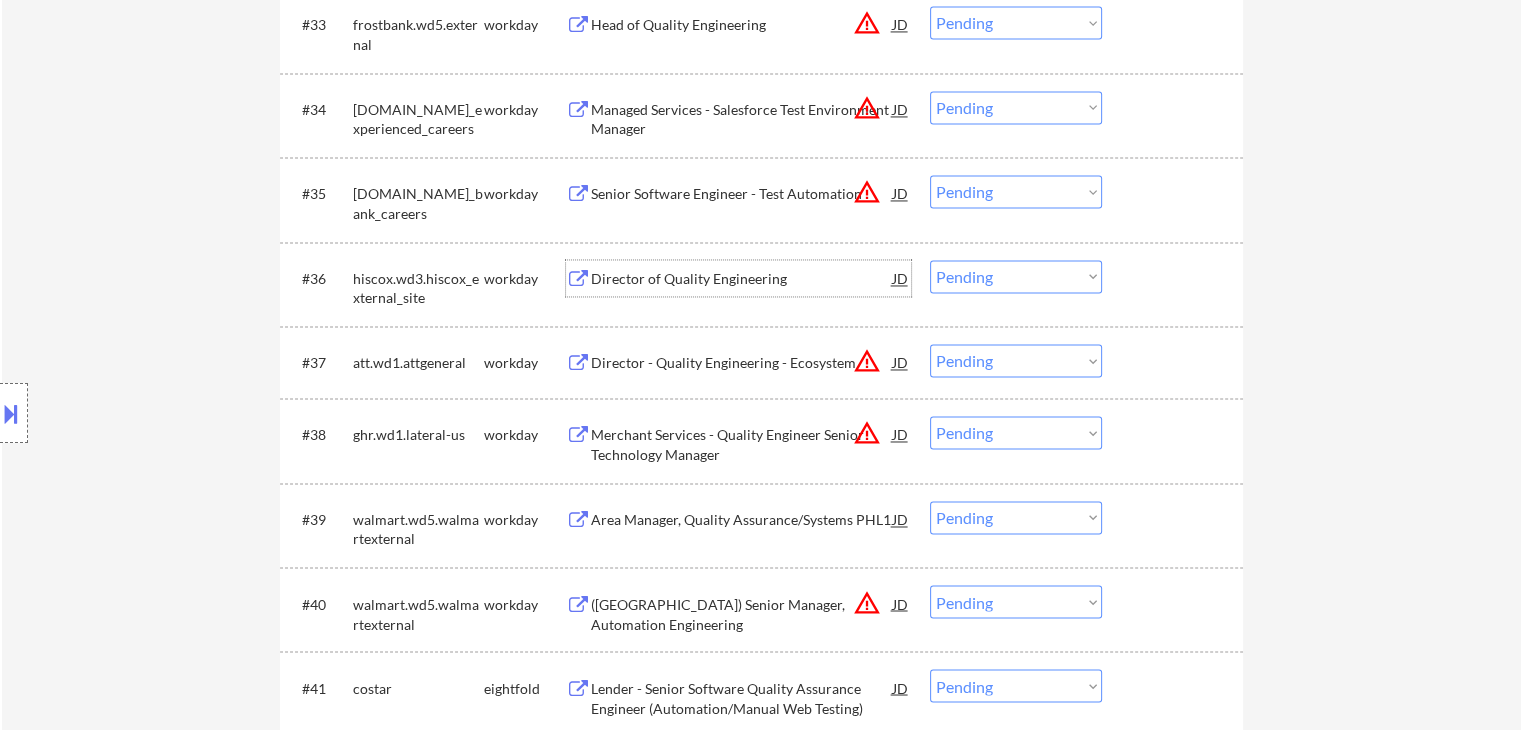 click on "Director of Quality Engineering" at bounding box center (742, 278) 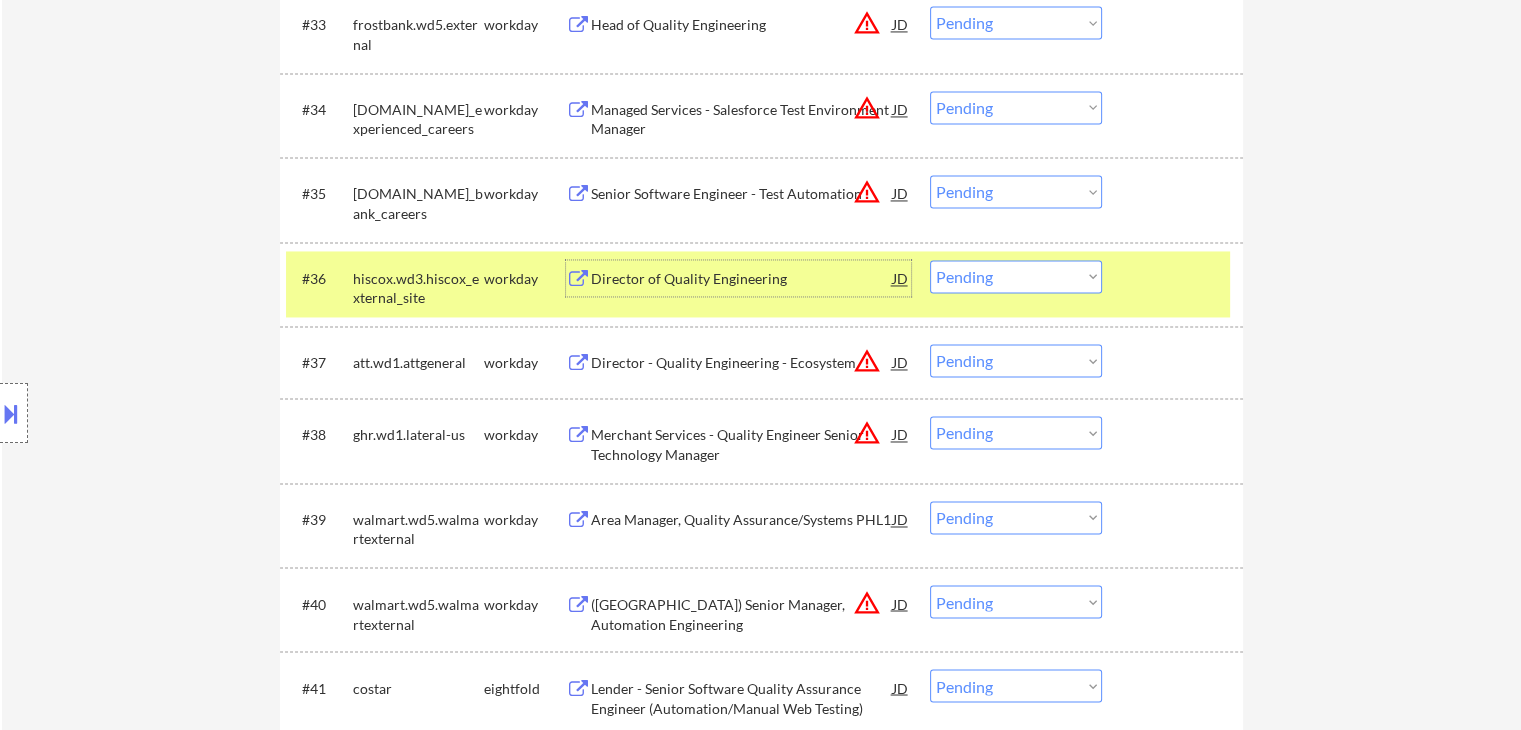 drag, startPoint x: 992, startPoint y: 277, endPoint x: 988, endPoint y: 288, distance: 11.7046995 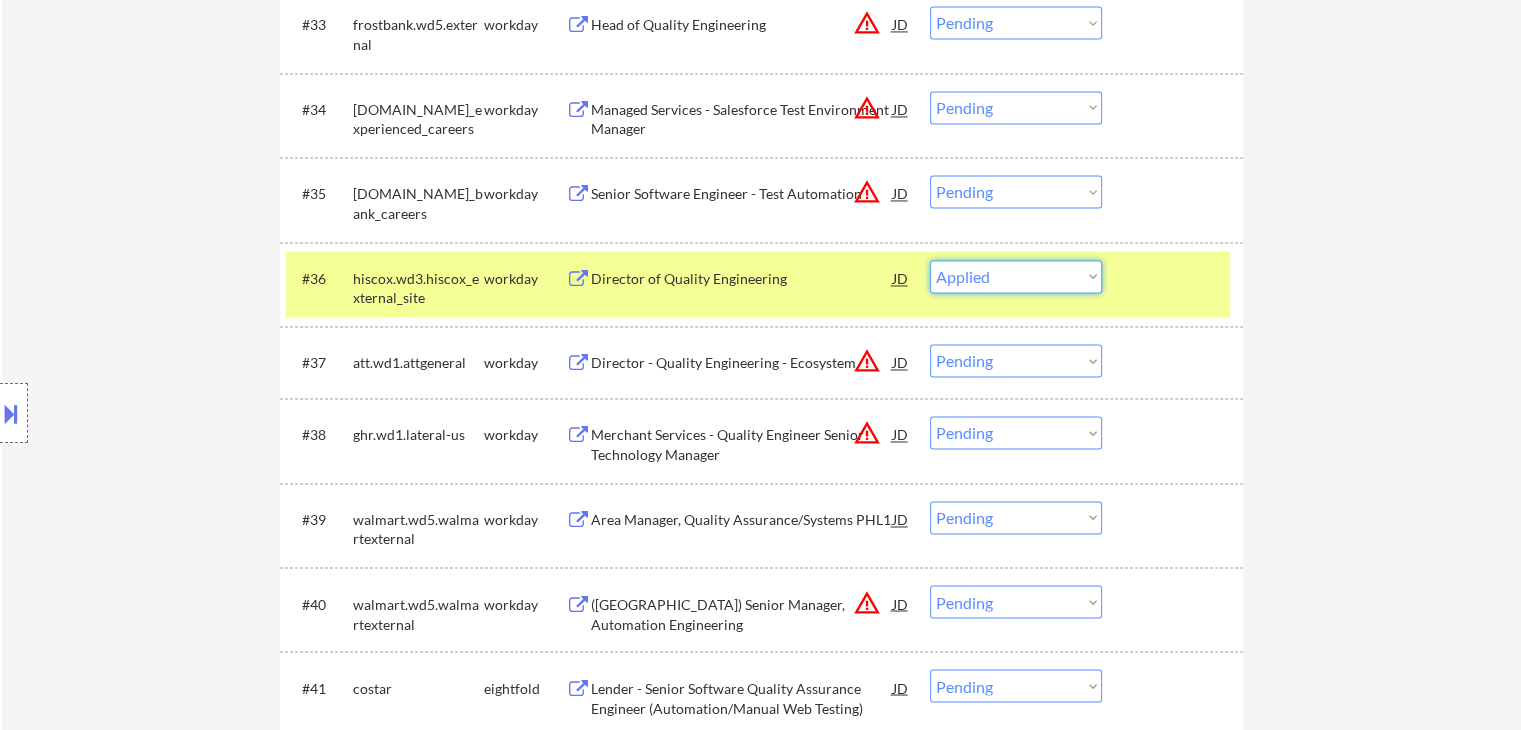 click on "Choose an option... Pending Applied Excluded (Questions) Excluded (Expired) Excluded (Location) Excluded (Bad Match) Excluded (Blocklist) Excluded (Salary) Excluded (Other)" at bounding box center (1016, 276) 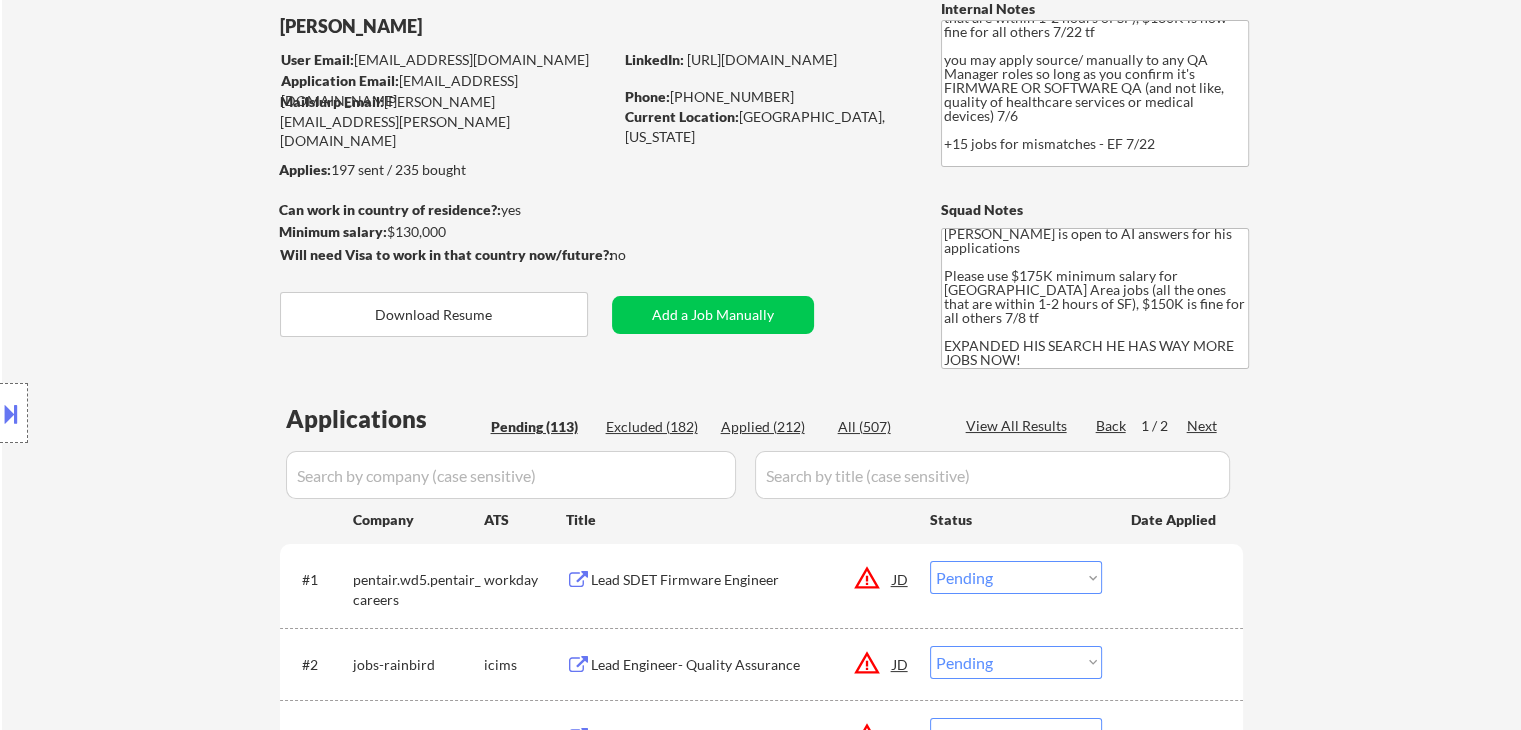 scroll, scrollTop: 200, scrollLeft: 0, axis: vertical 